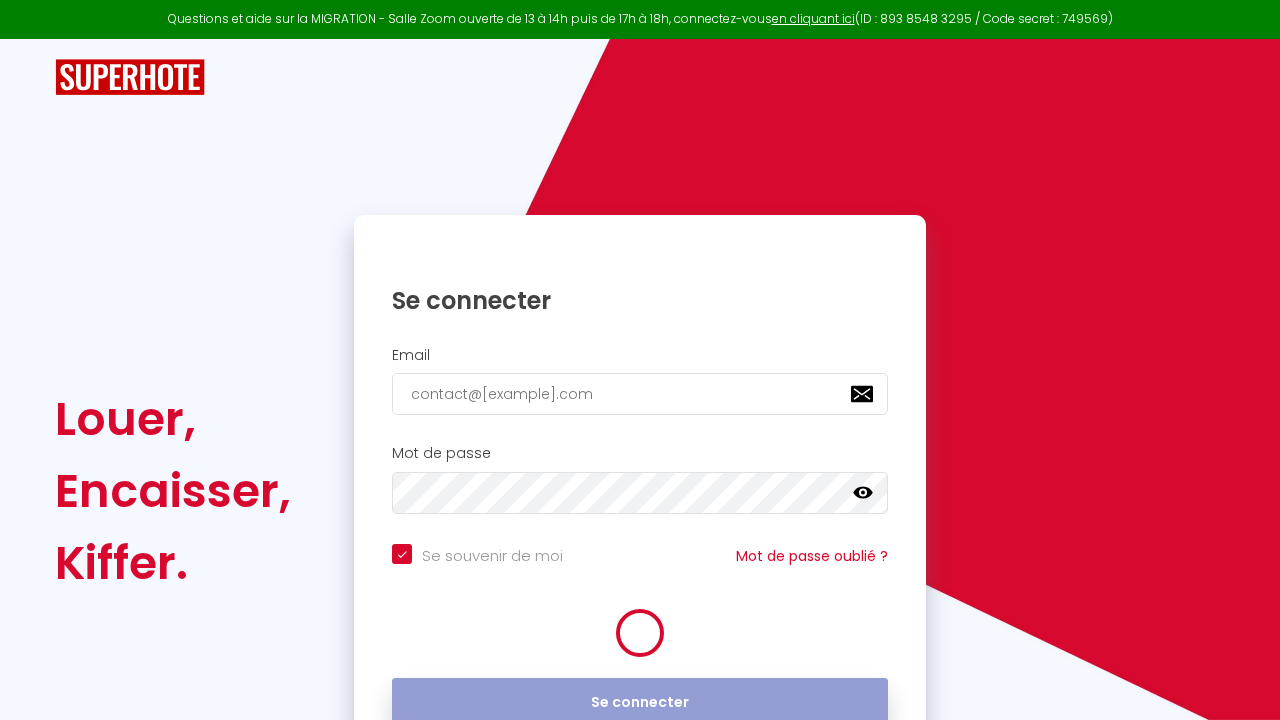 scroll, scrollTop: 0, scrollLeft: 0, axis: both 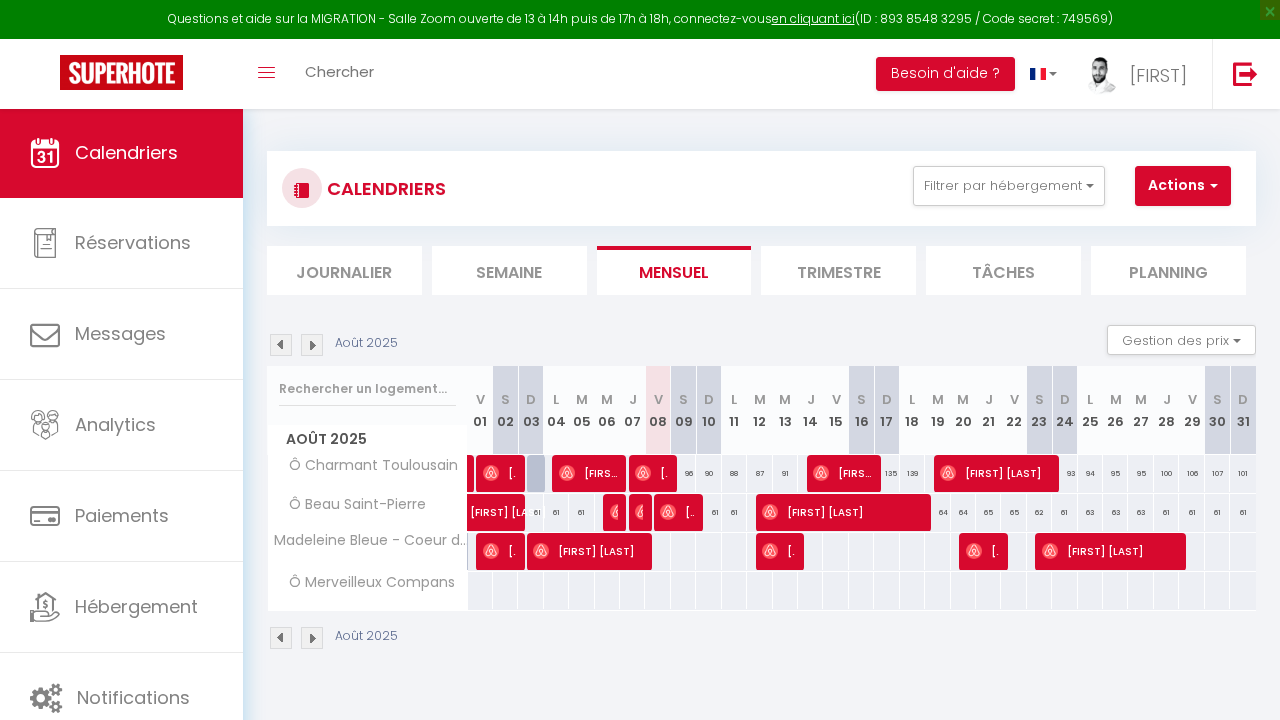 click at bounding box center (683, 551) 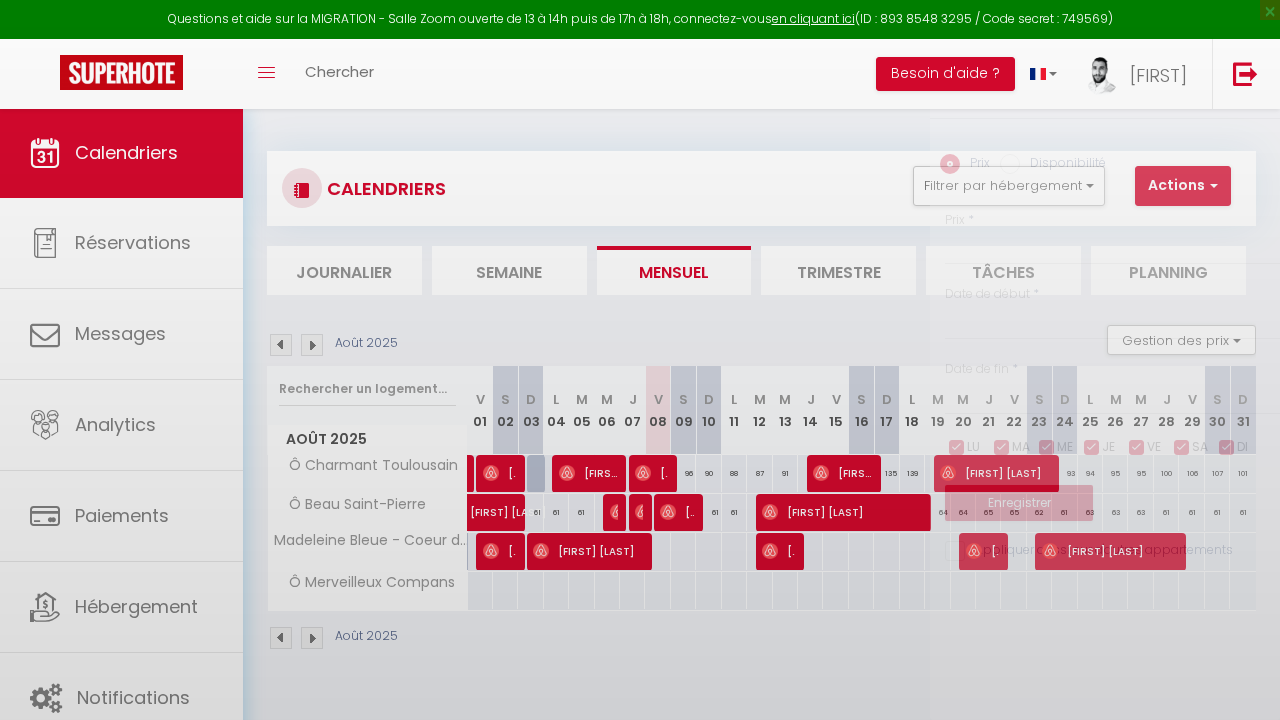 type on "Sam 09 Août 2025" 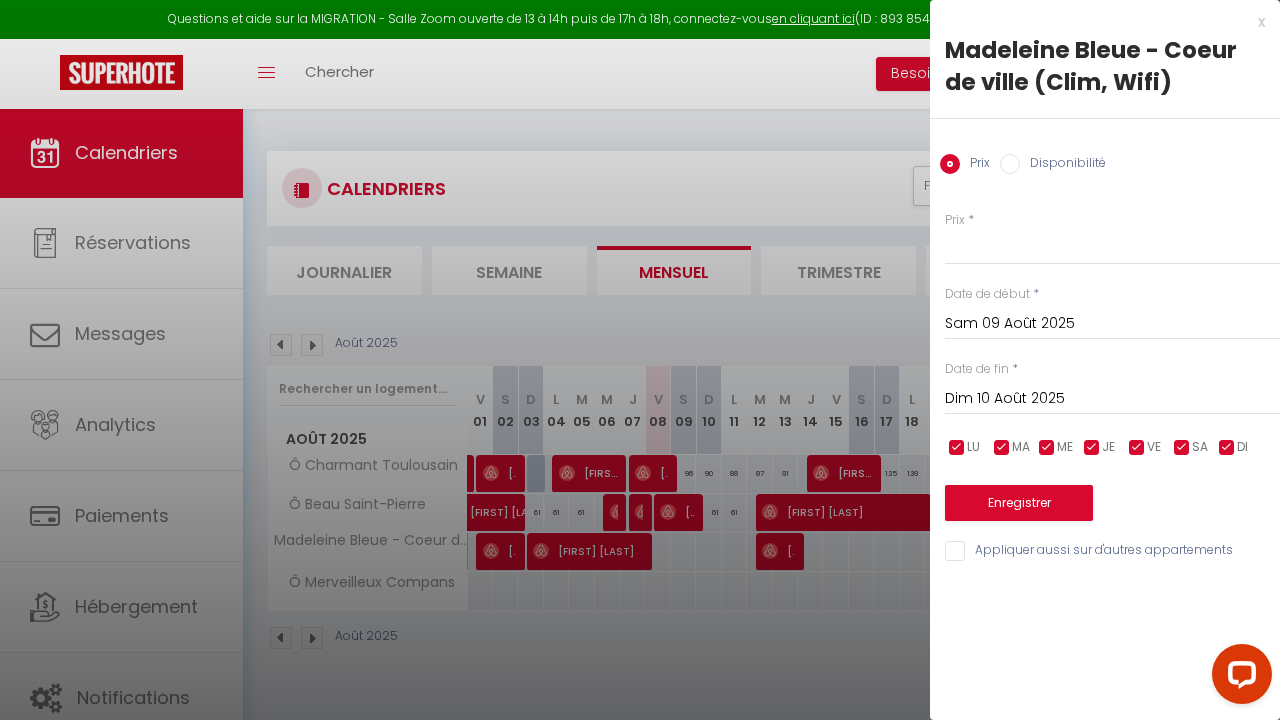 scroll, scrollTop: 0, scrollLeft: 0, axis: both 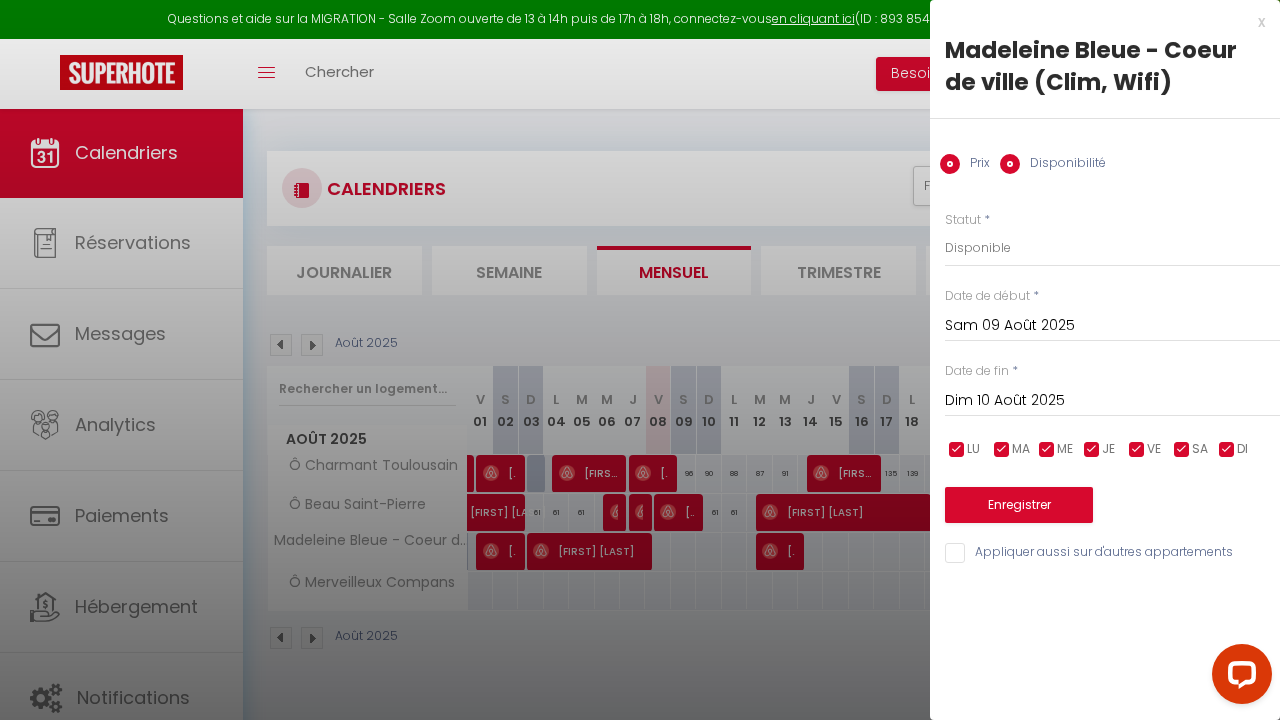 radio on "false" 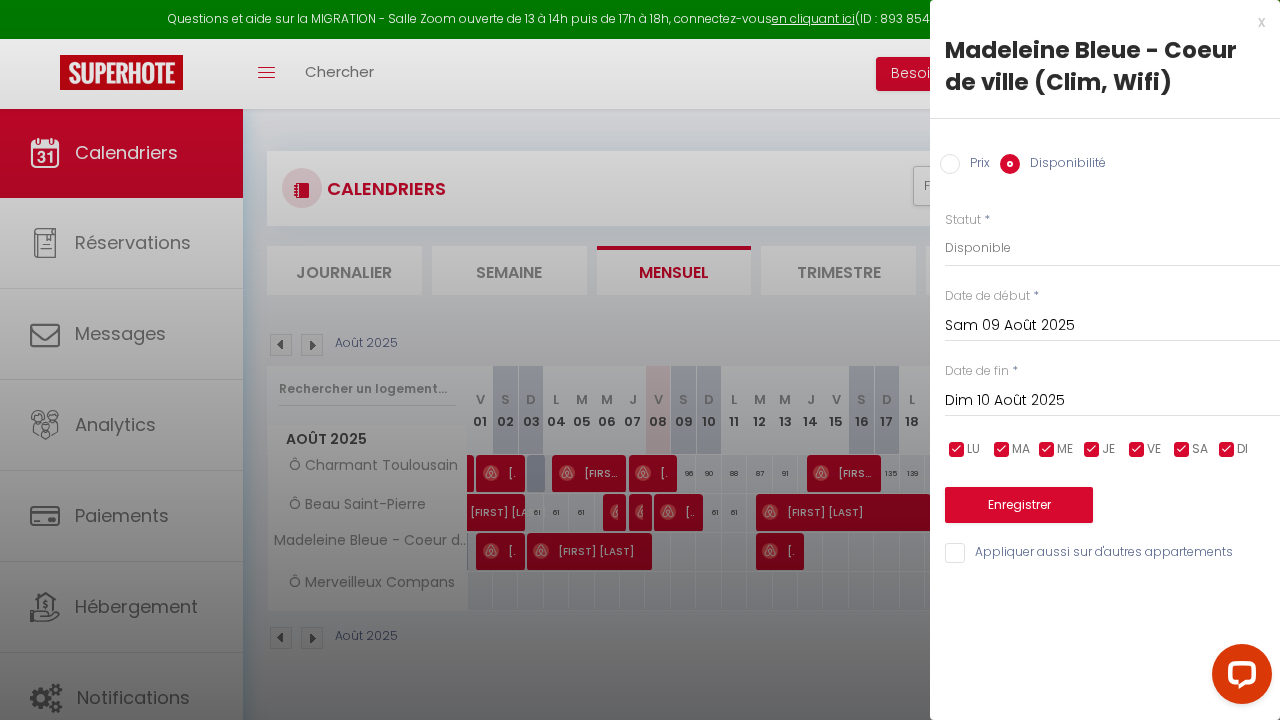 click on "Dim 10 Août 2025" at bounding box center (1112, 401) 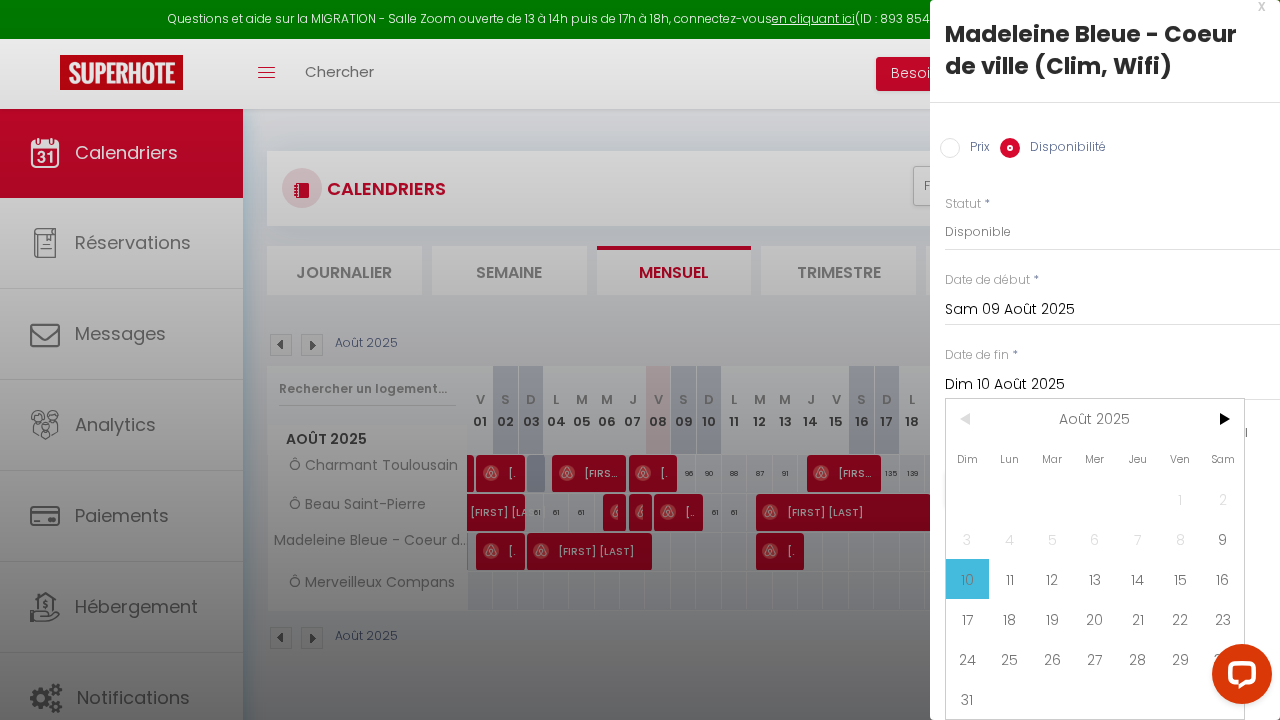 scroll, scrollTop: 16, scrollLeft: 0, axis: vertical 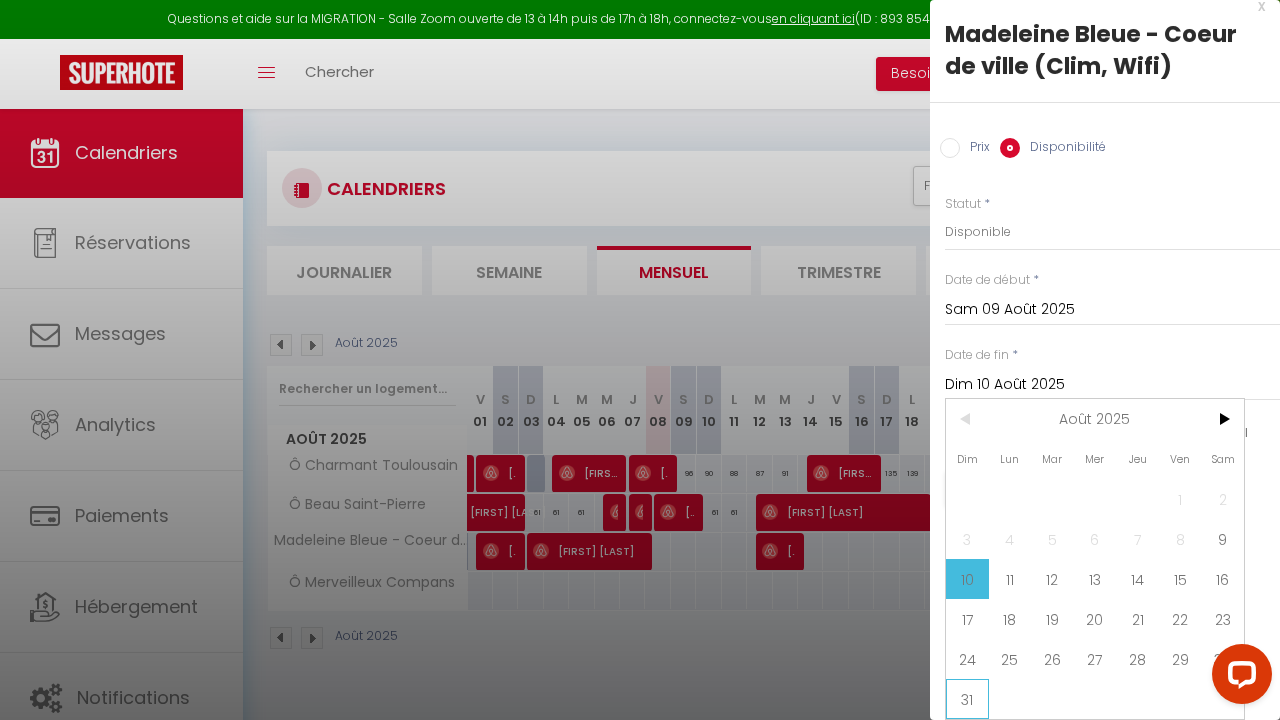 click on "31" at bounding box center [967, 699] 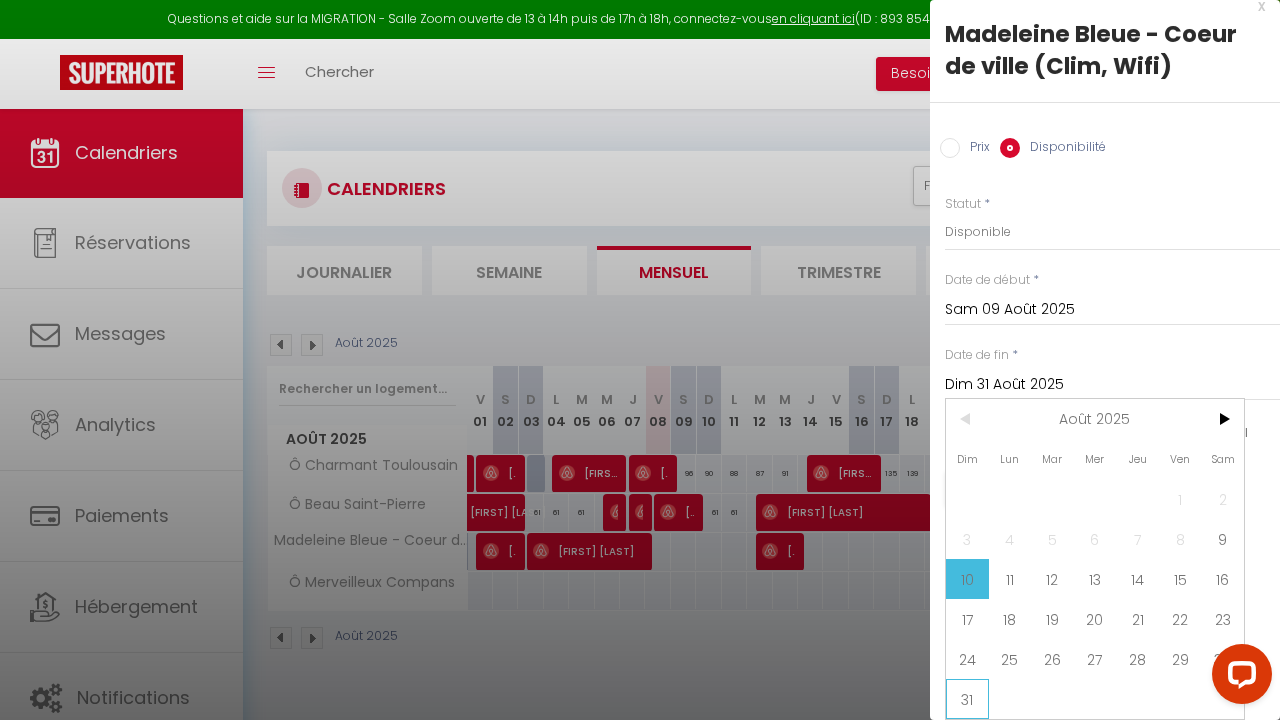 scroll, scrollTop: 0, scrollLeft: 0, axis: both 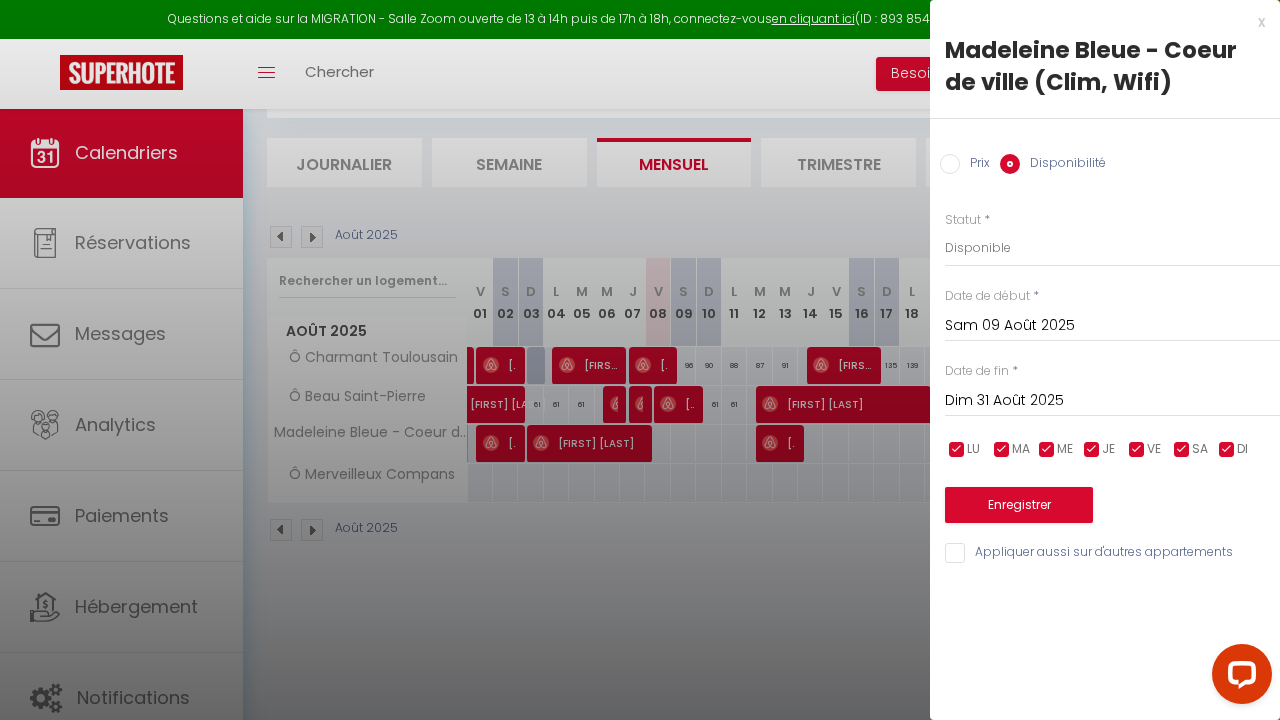 click on "Enregistrer" at bounding box center [1019, 505] 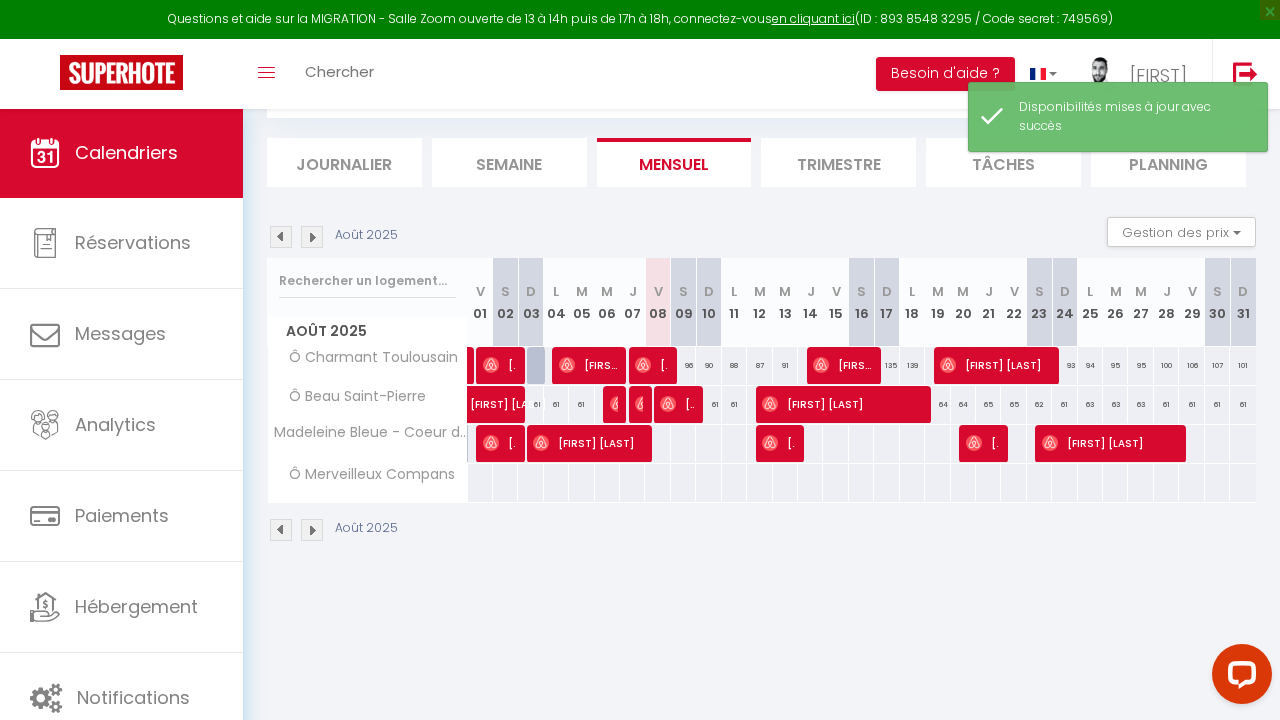 scroll, scrollTop: 108, scrollLeft: 0, axis: vertical 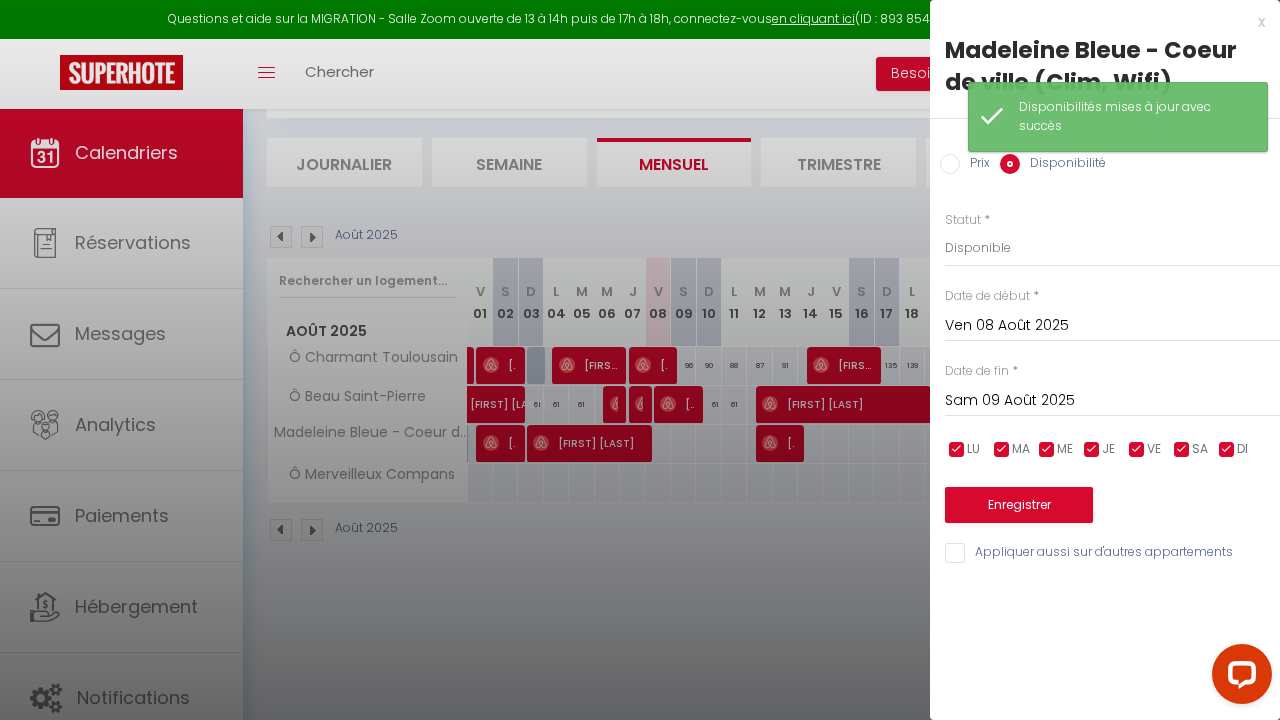 click on "Prix" at bounding box center [950, 164] 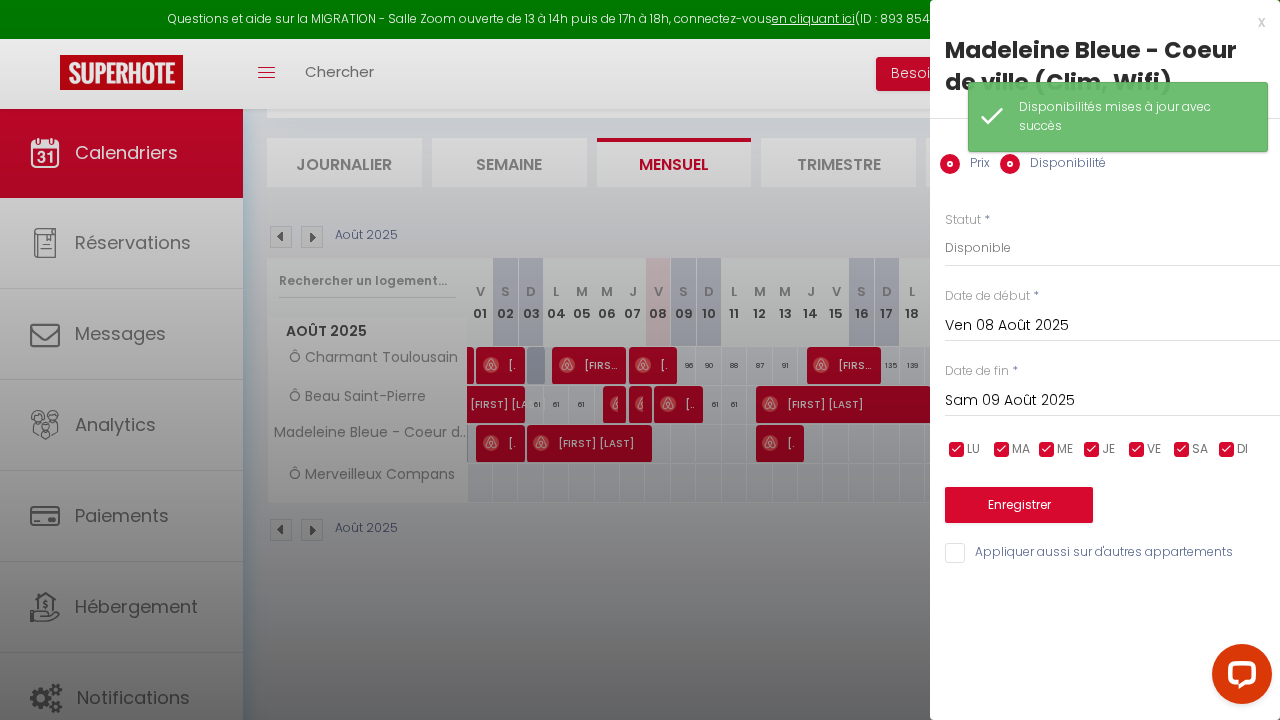radio on "false" 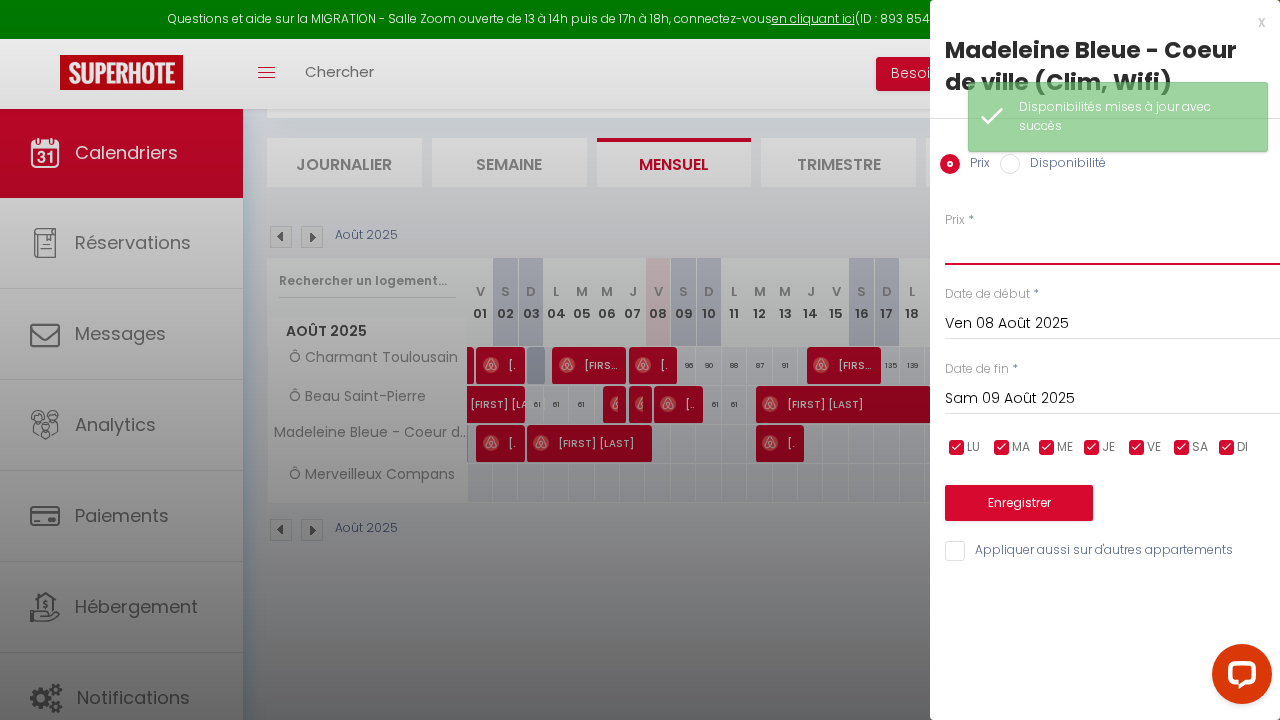click on "Prix" at bounding box center (1112, 247) 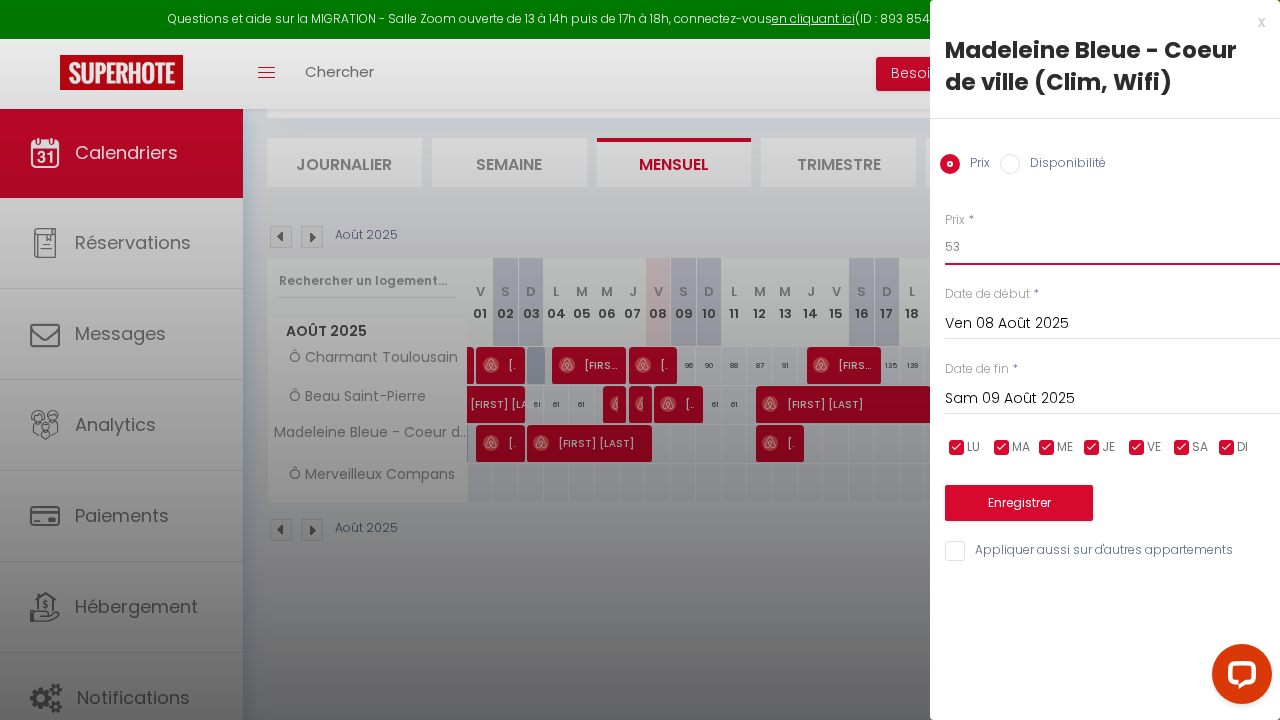 type on "53" 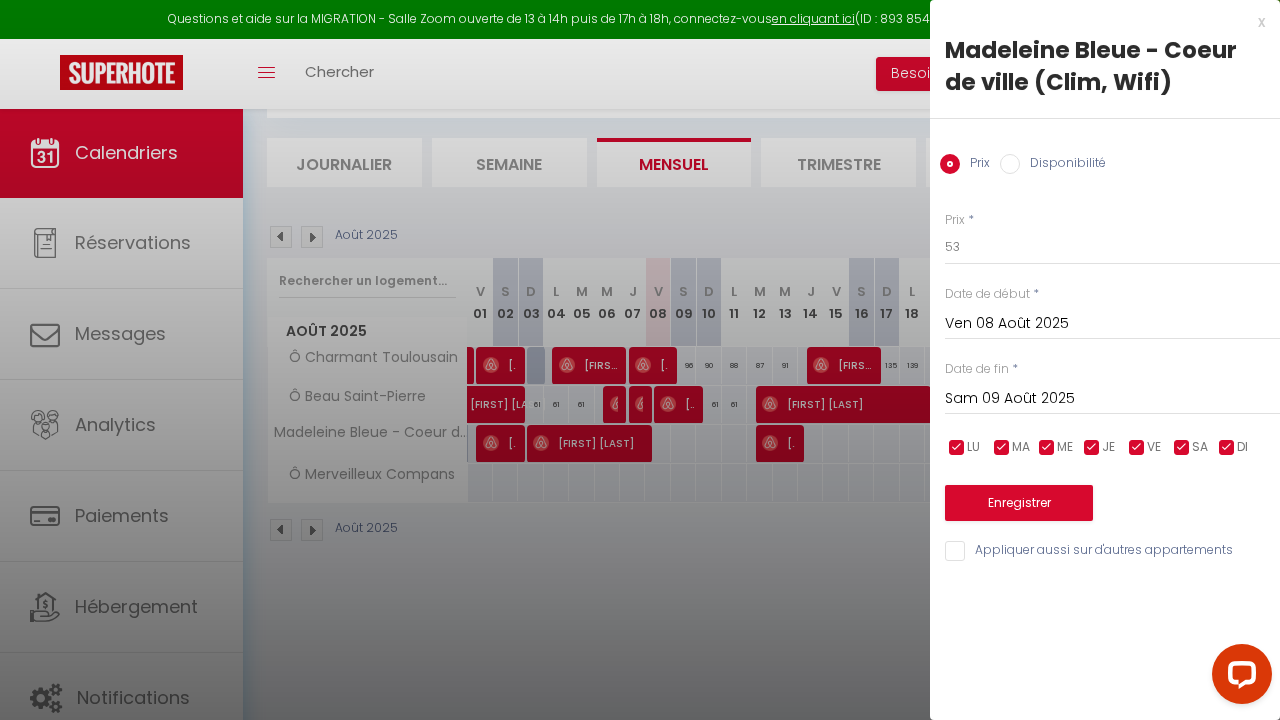 click on "Enregistrer" at bounding box center (1019, 503) 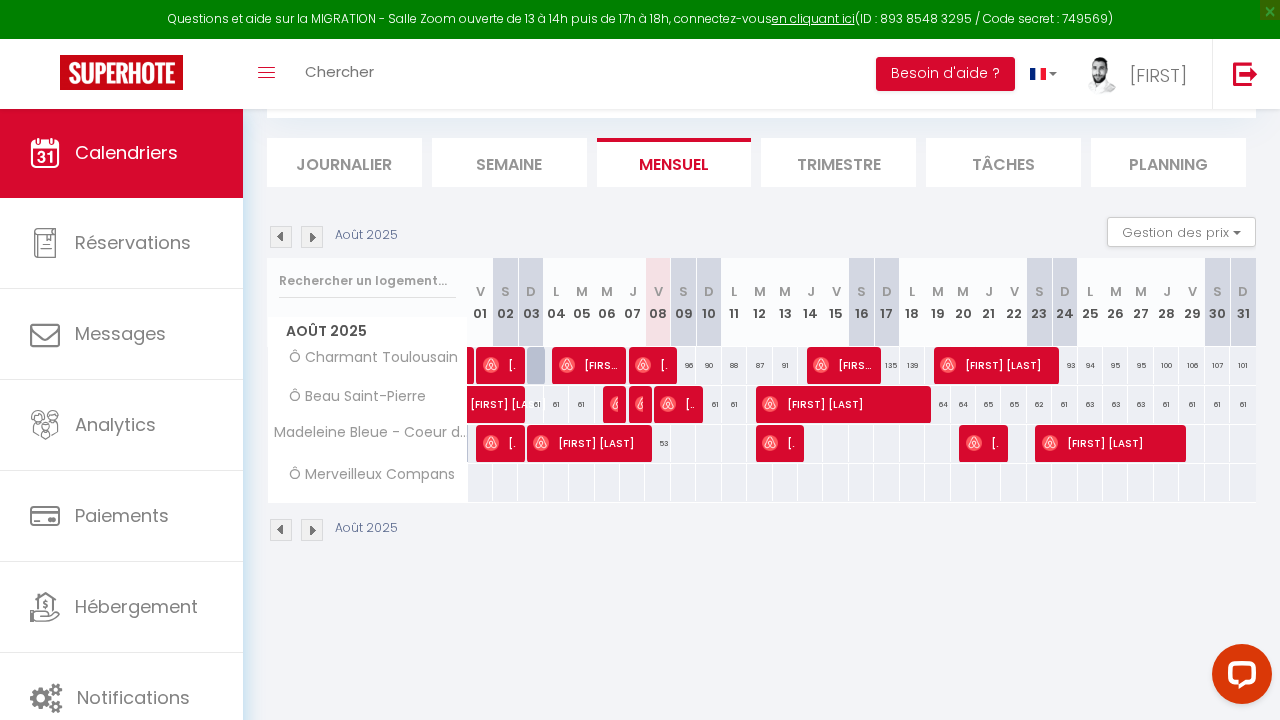 click on "53" at bounding box center [657, 443] 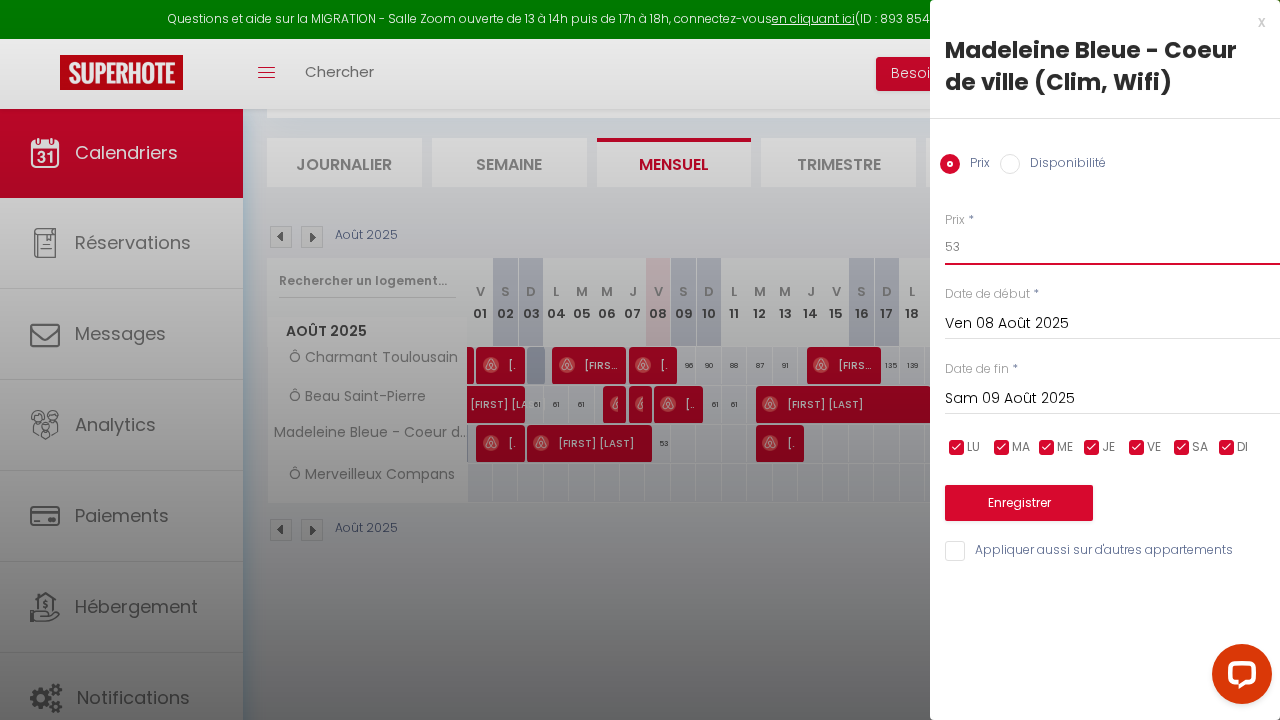 click on "53" at bounding box center (1112, 247) 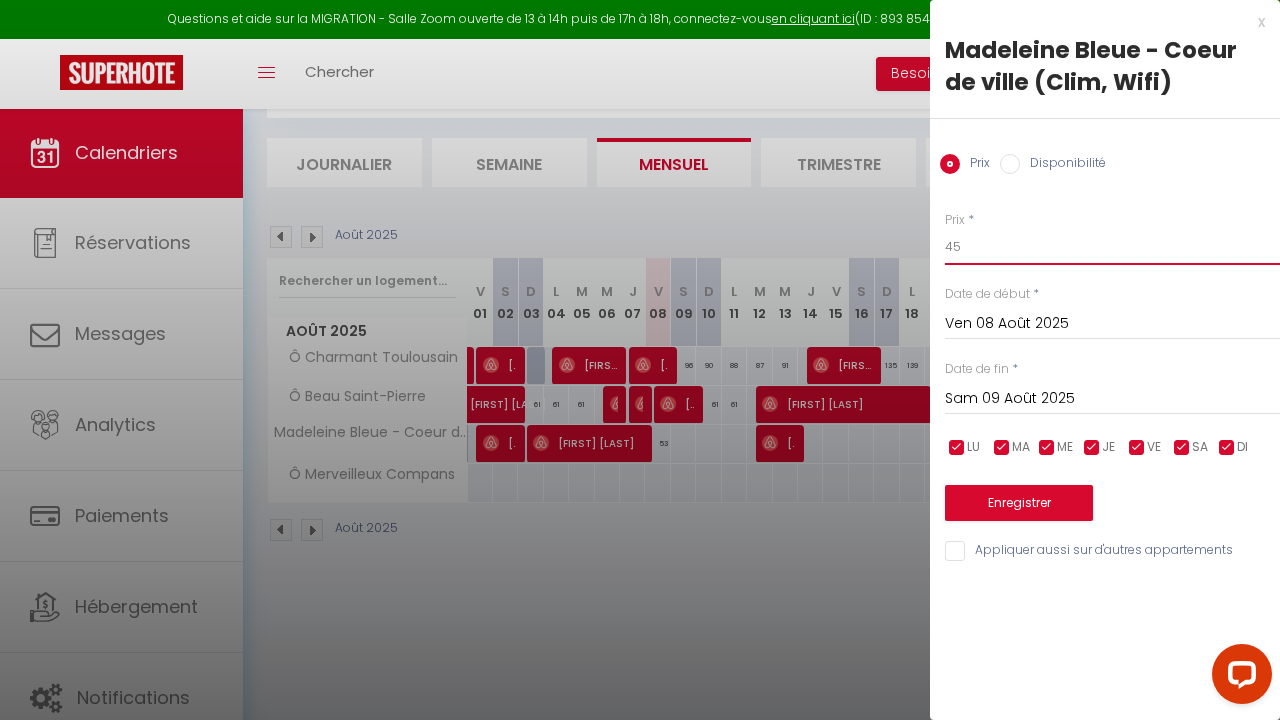 type on "45" 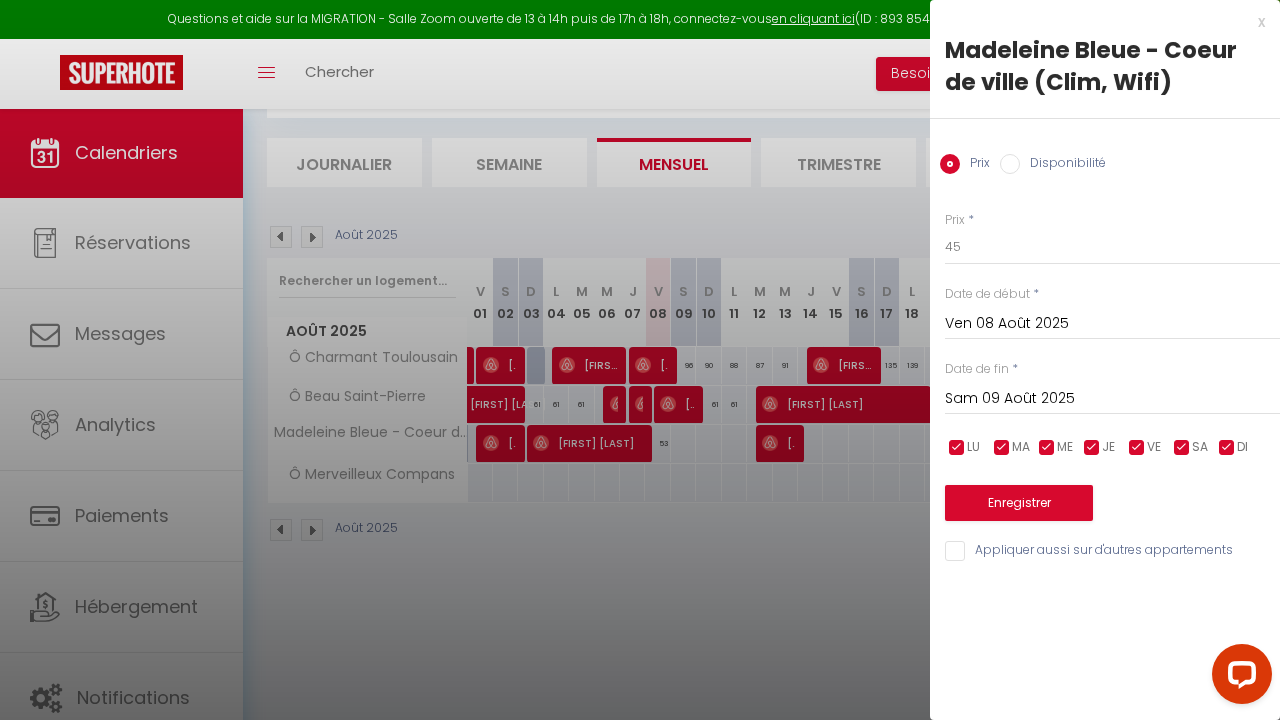 click on "Enregistrer" at bounding box center (1019, 503) 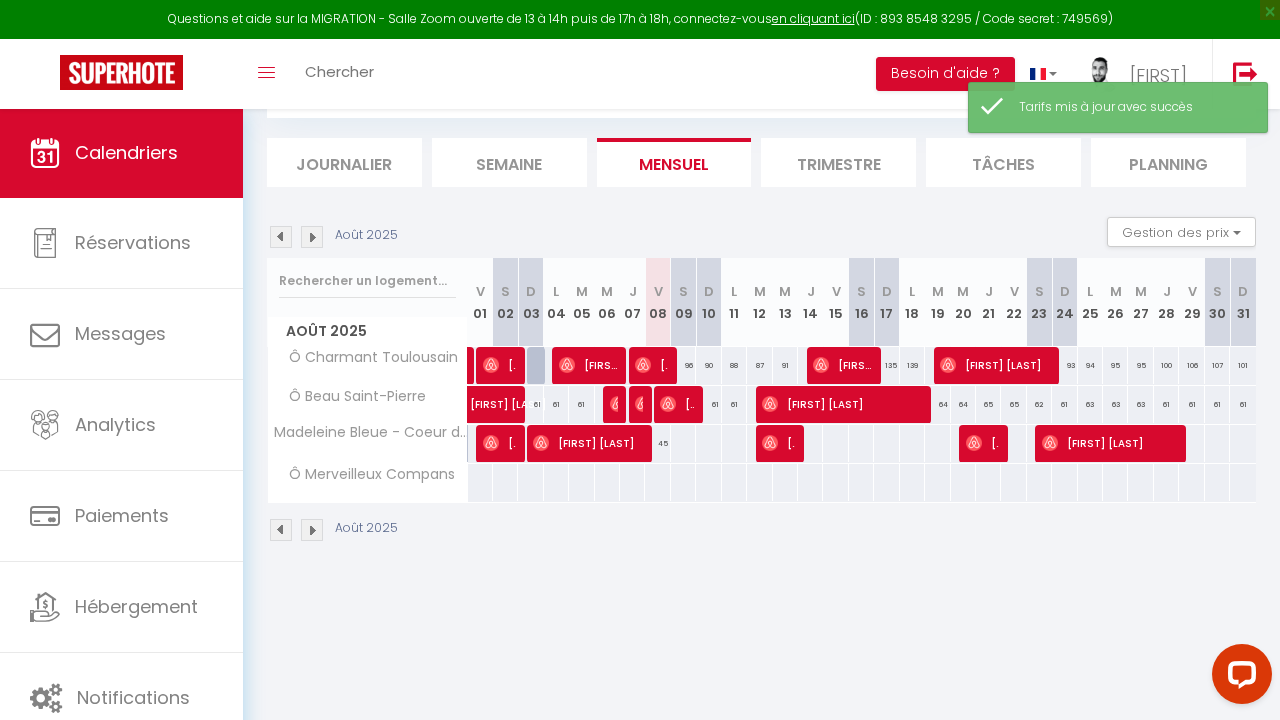 click at bounding box center (683, 443) 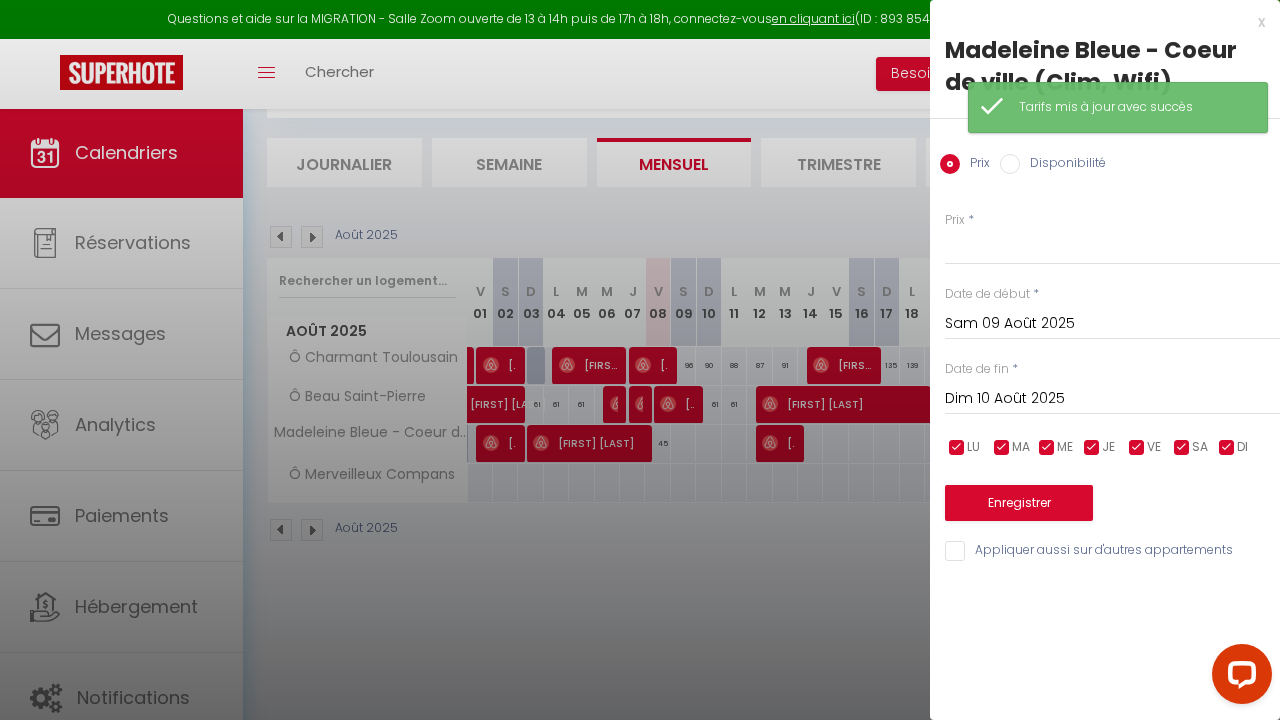 click on "Dim 10 Août 2025         <   Août 2025   >   Dim Lun Mar Mer Jeu Ven Sam   1 2 3 4 5 6 7 8 9 10 11 12 13 14 15 16 17 18 19 20 21 22 23 24 25 26 27 28 29 30 31     <   2025   >   Janvier Février Mars Avril Mai Juin Juillet Août Septembre Octobre Novembre Décembre     <   2020 - 2029   >   2020 2021 2022 2023 2024 2025 2026 2027 2028 2029" at bounding box center (1112, 397) 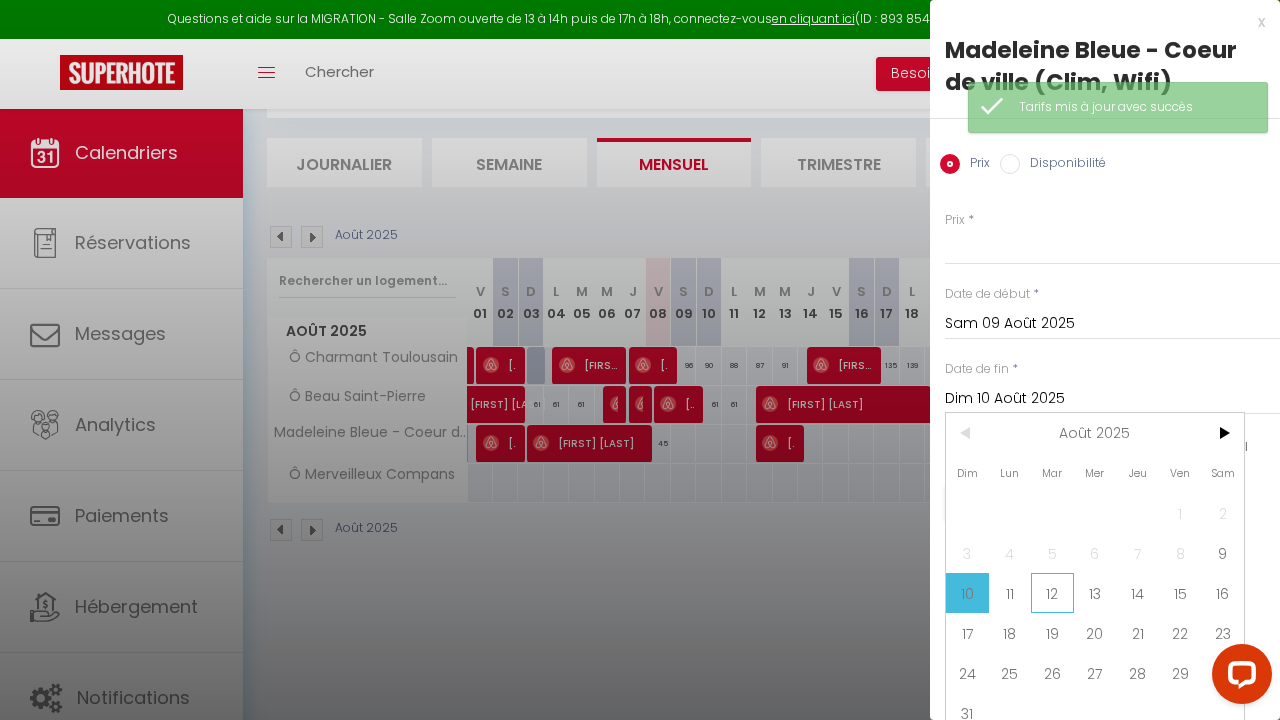 click on "12" at bounding box center (1052, 593) 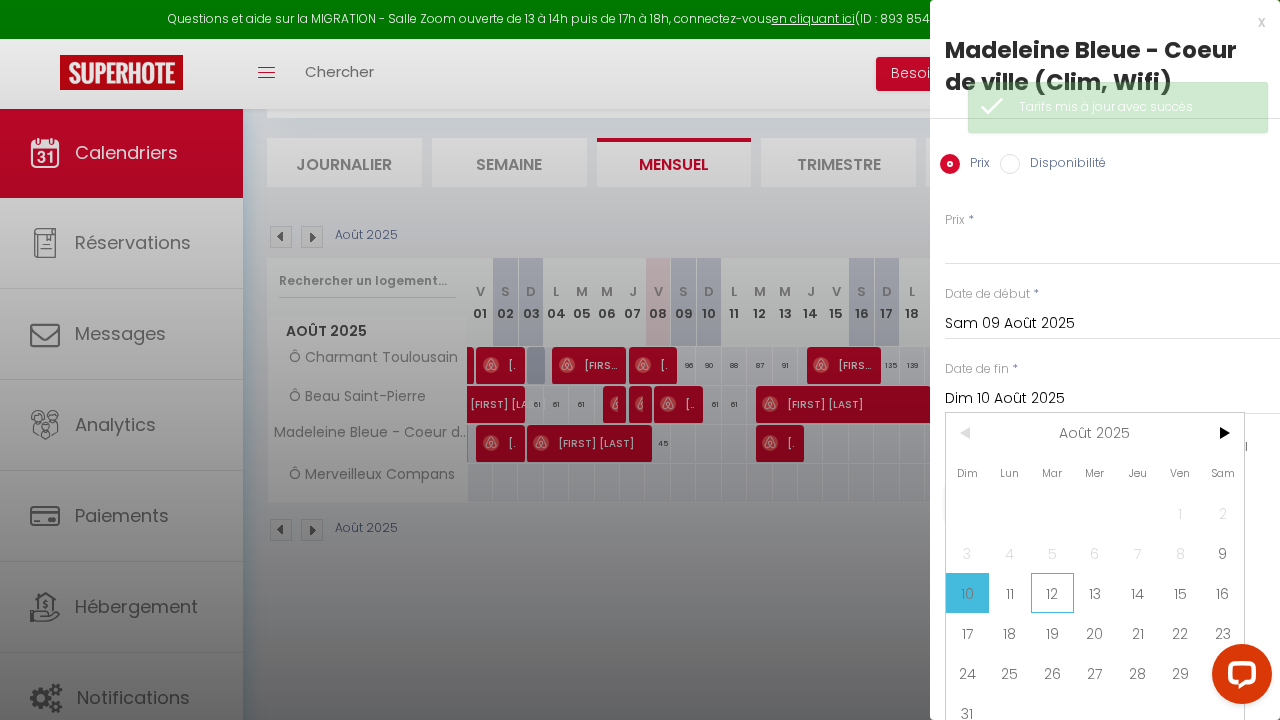 type on "Mar 12 Août 2025" 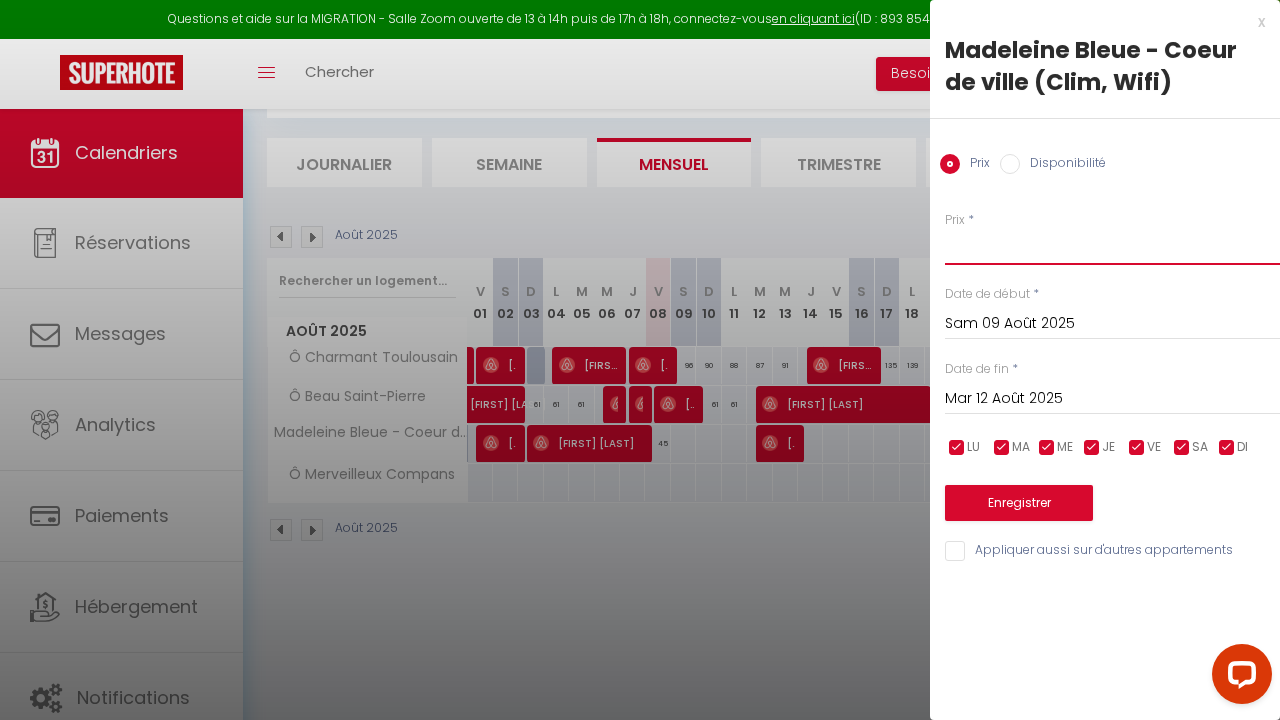 click on "Prix" at bounding box center [1112, 247] 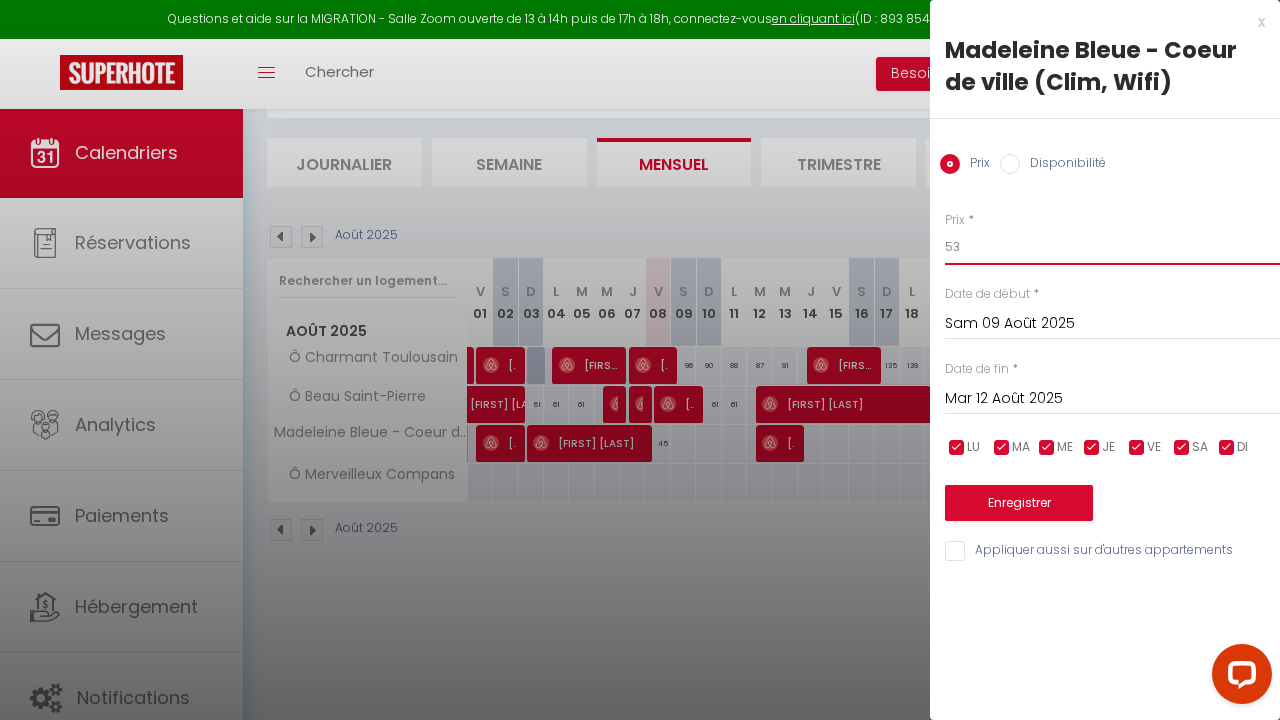 type on "53" 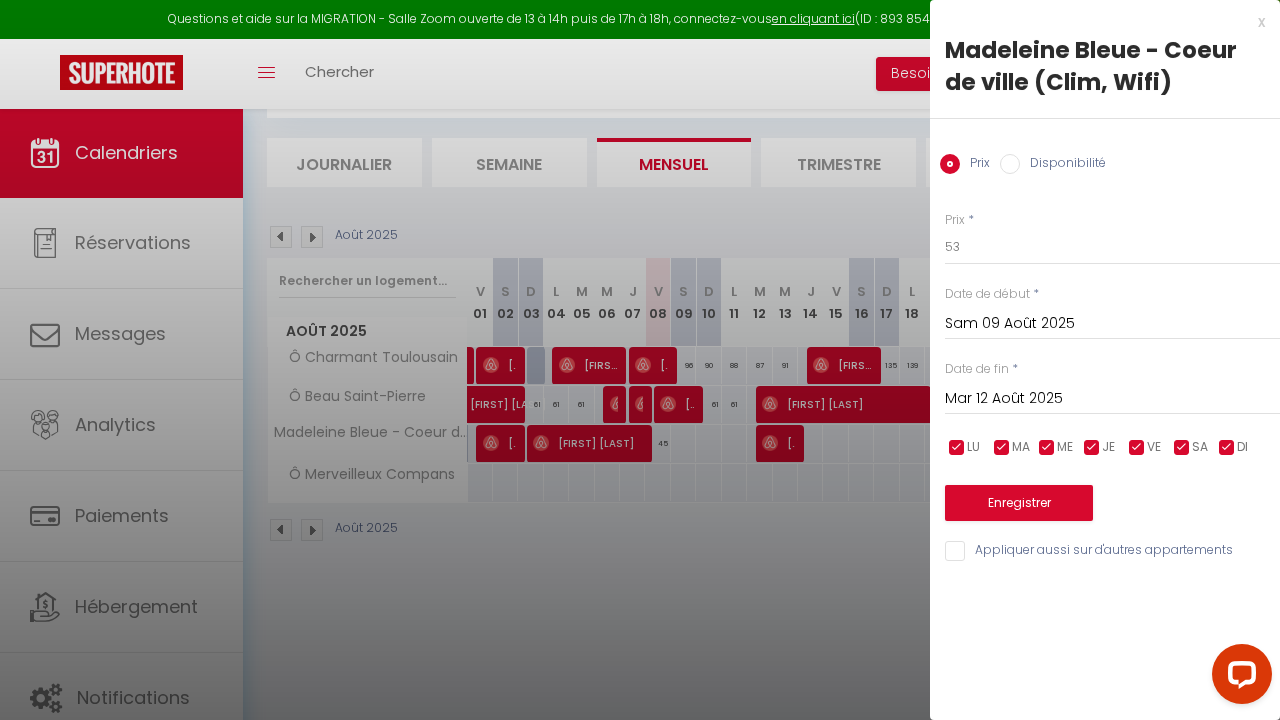 click on "Enregistrer" at bounding box center (1019, 503) 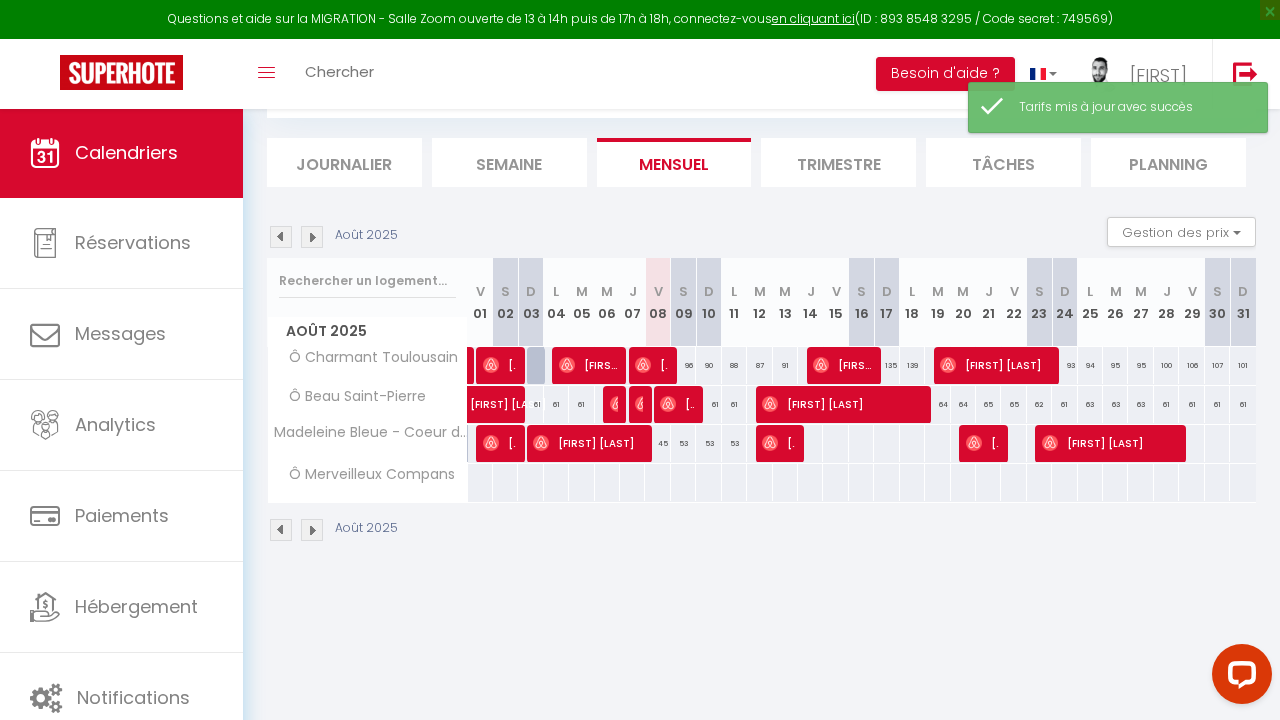 click on "53" at bounding box center (683, 443) 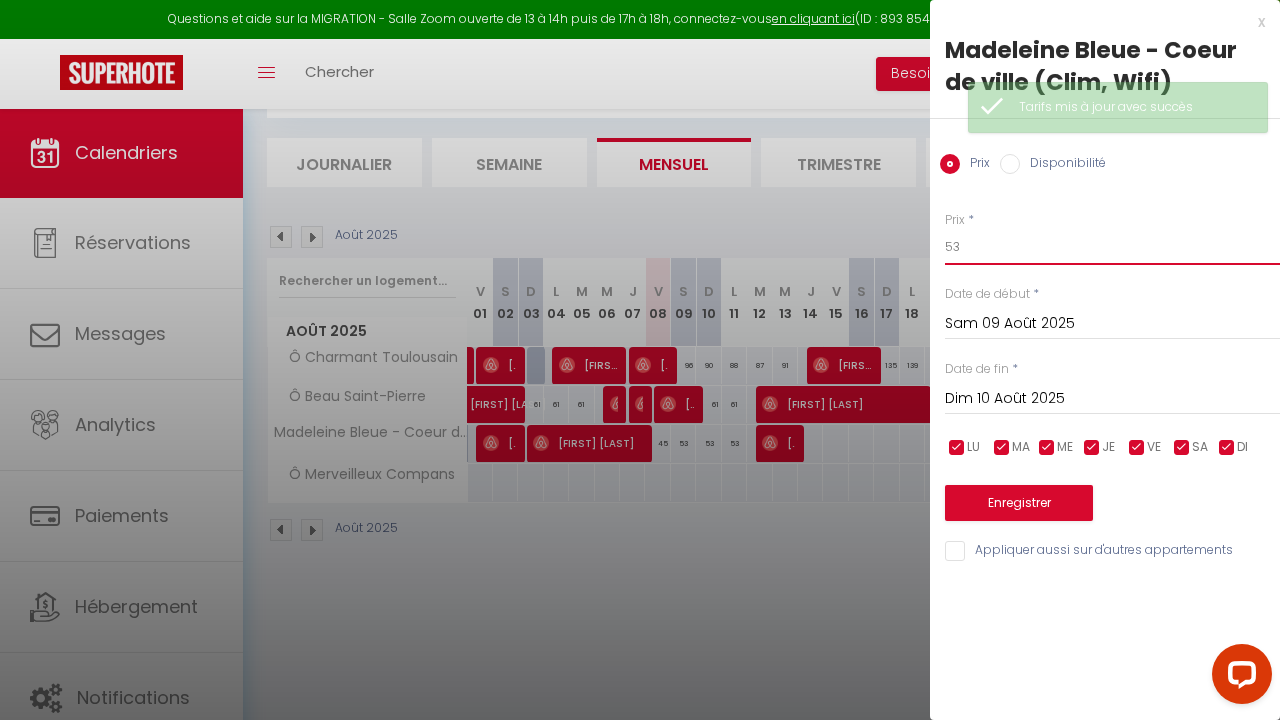 click on "53" at bounding box center (1112, 247) 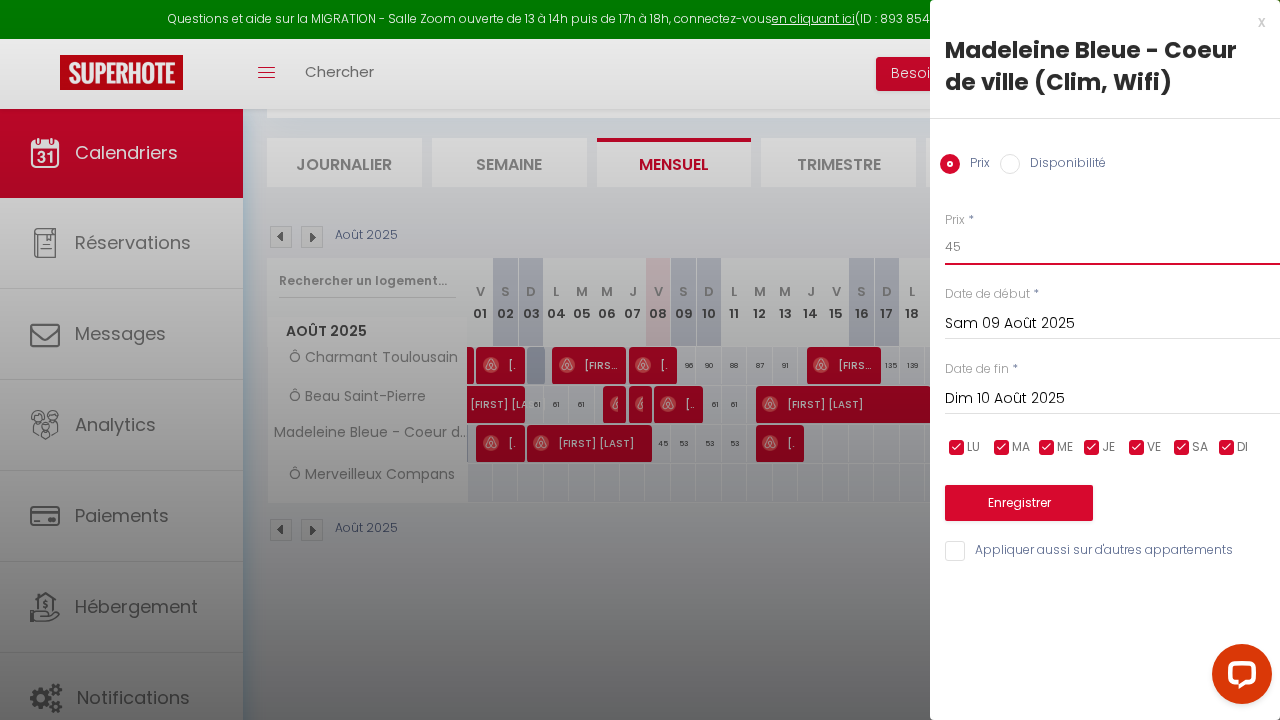 type on "45" 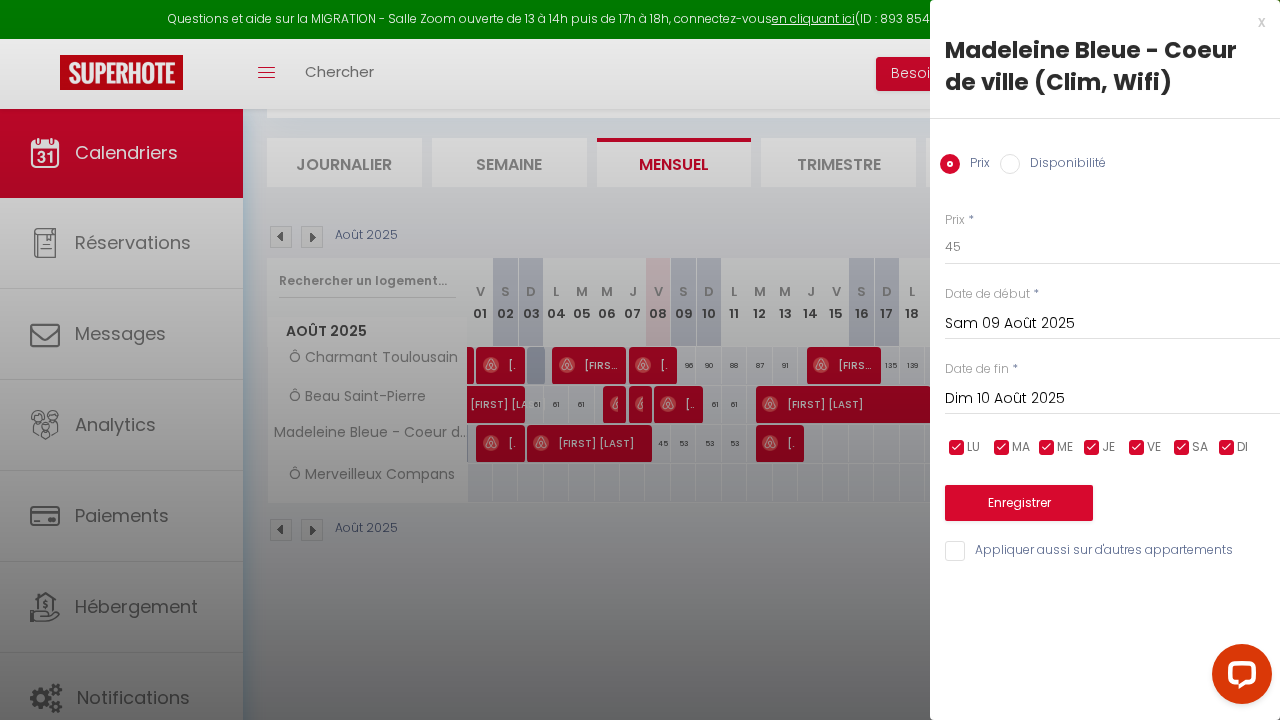 click on "Enregistrer" at bounding box center [1019, 503] 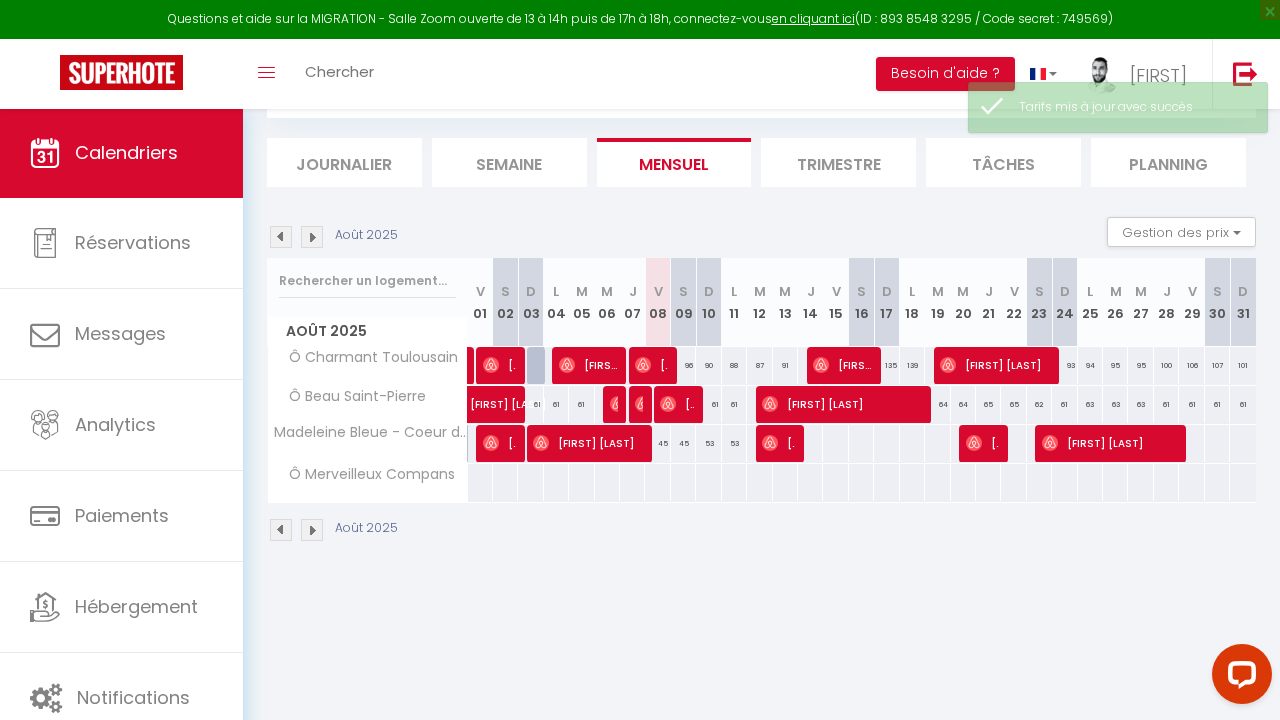 click at bounding box center [810, 443] 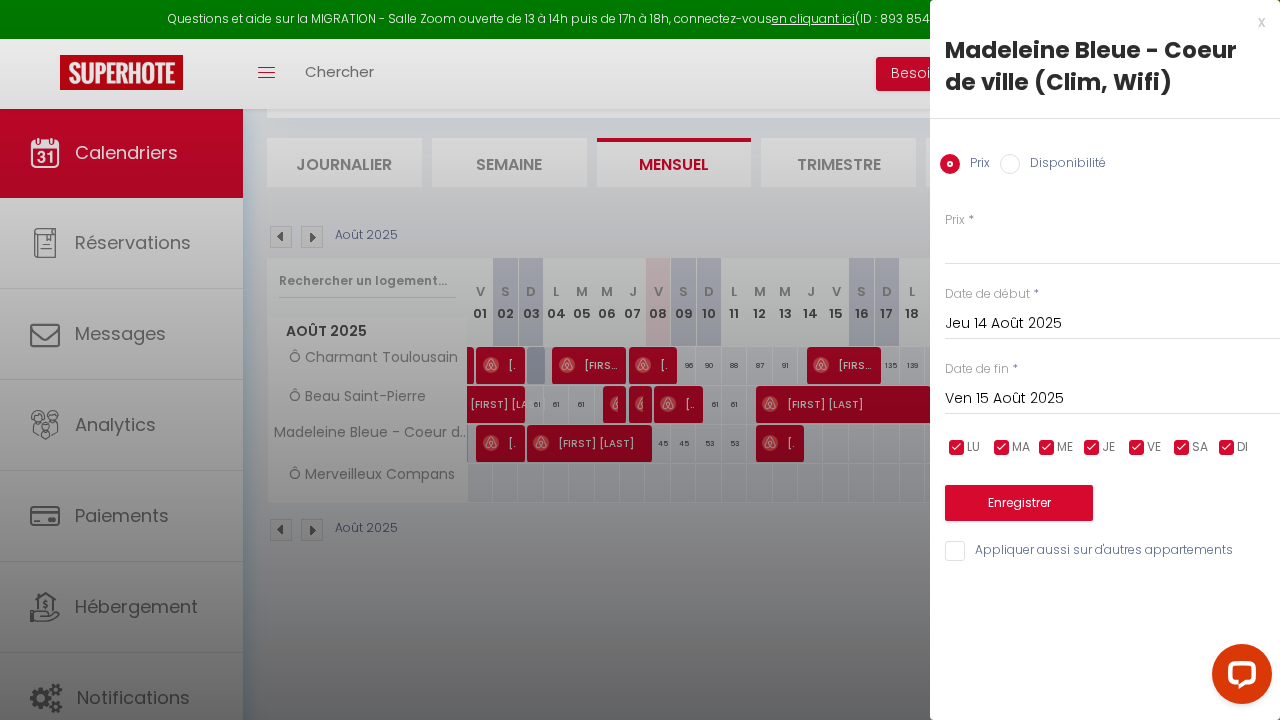 click on "Ven 15 Août 2025" at bounding box center [1112, 399] 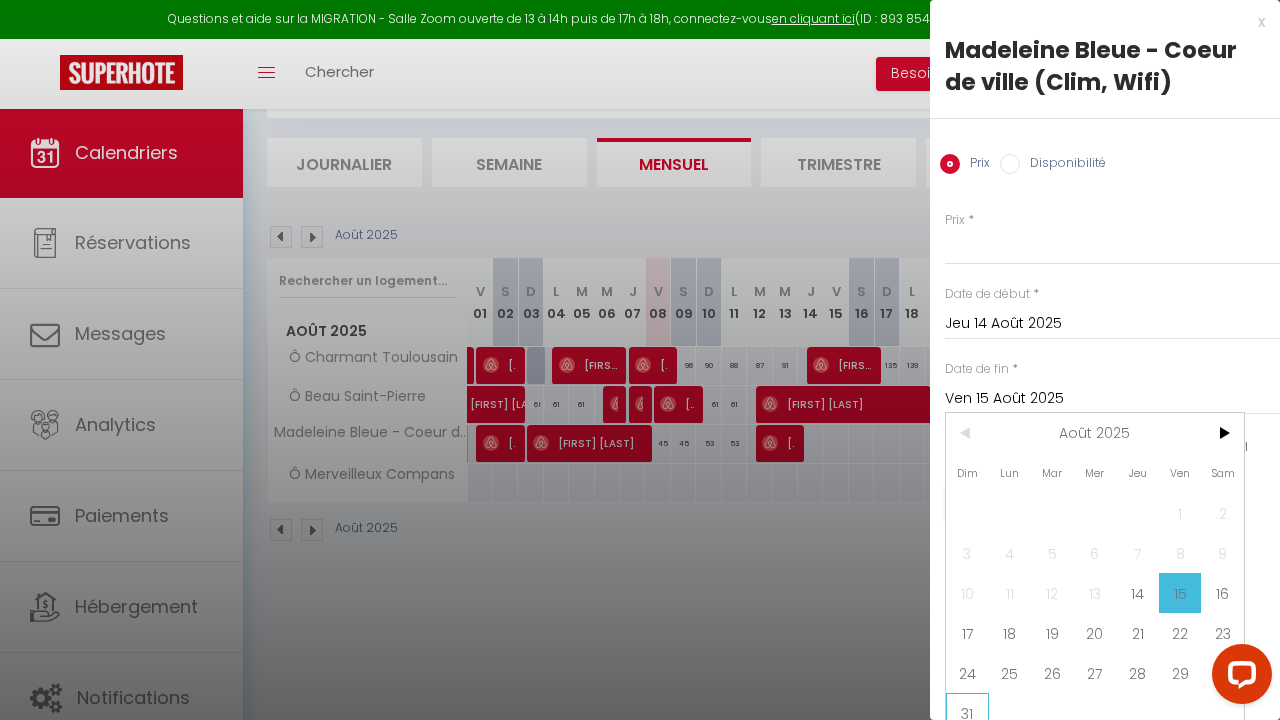 click on "31" at bounding box center (967, 713) 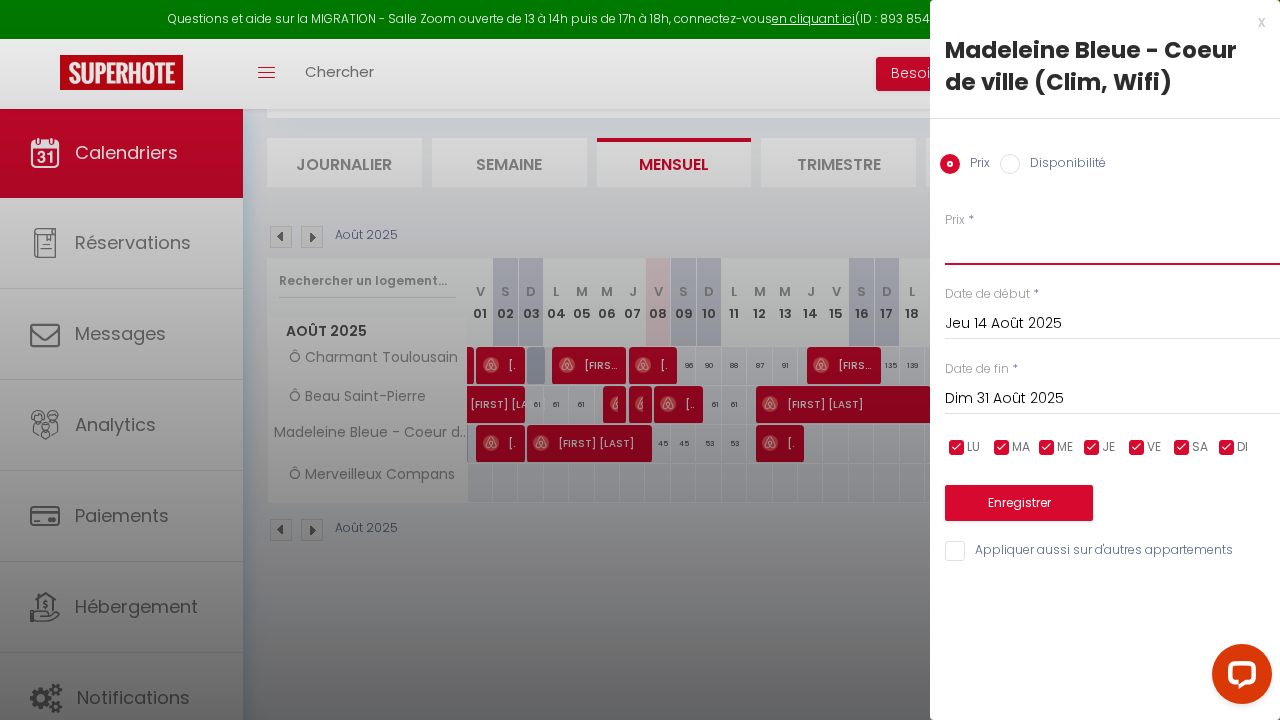 click on "Prix" at bounding box center [1112, 247] 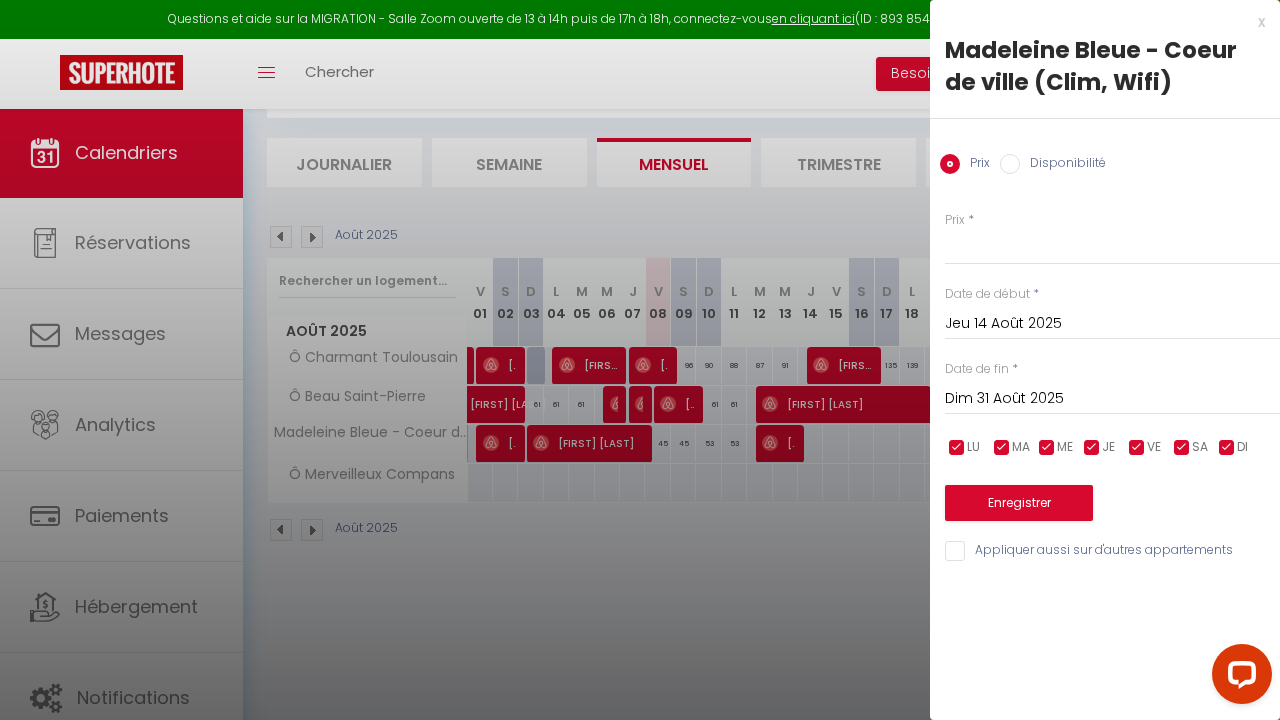 click on "x" at bounding box center [1097, 22] 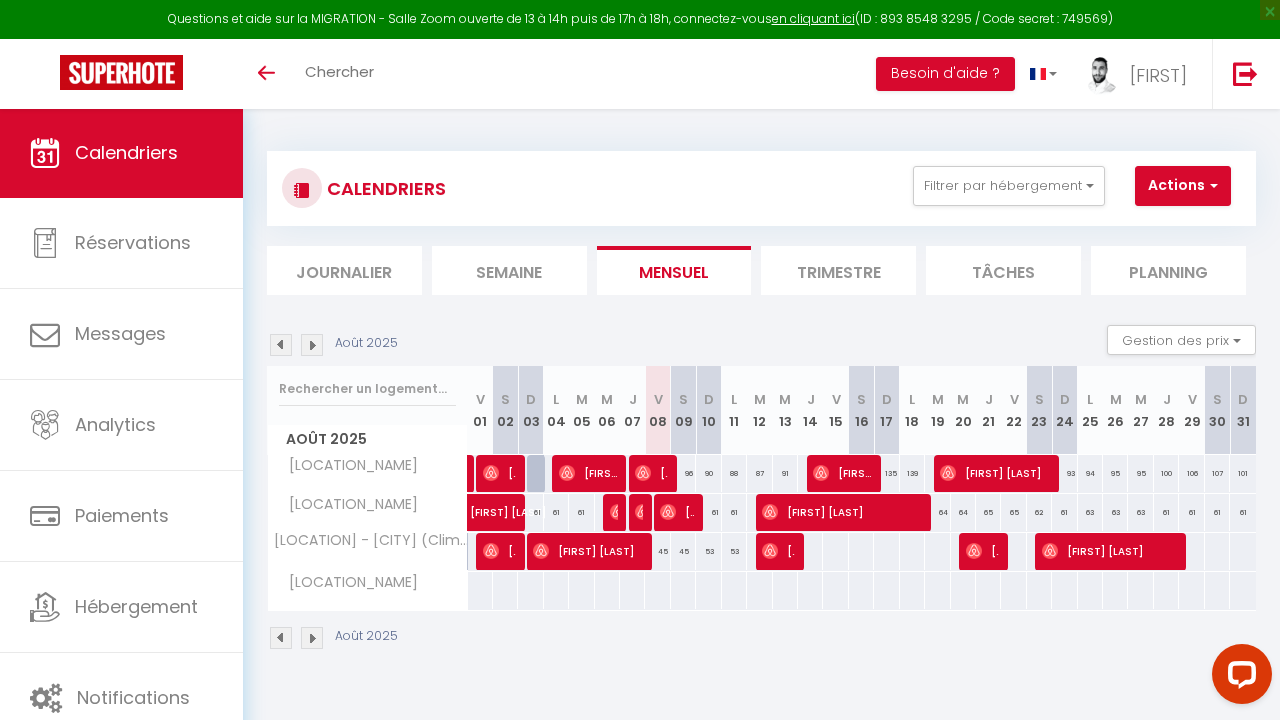scroll, scrollTop: 0, scrollLeft: 0, axis: both 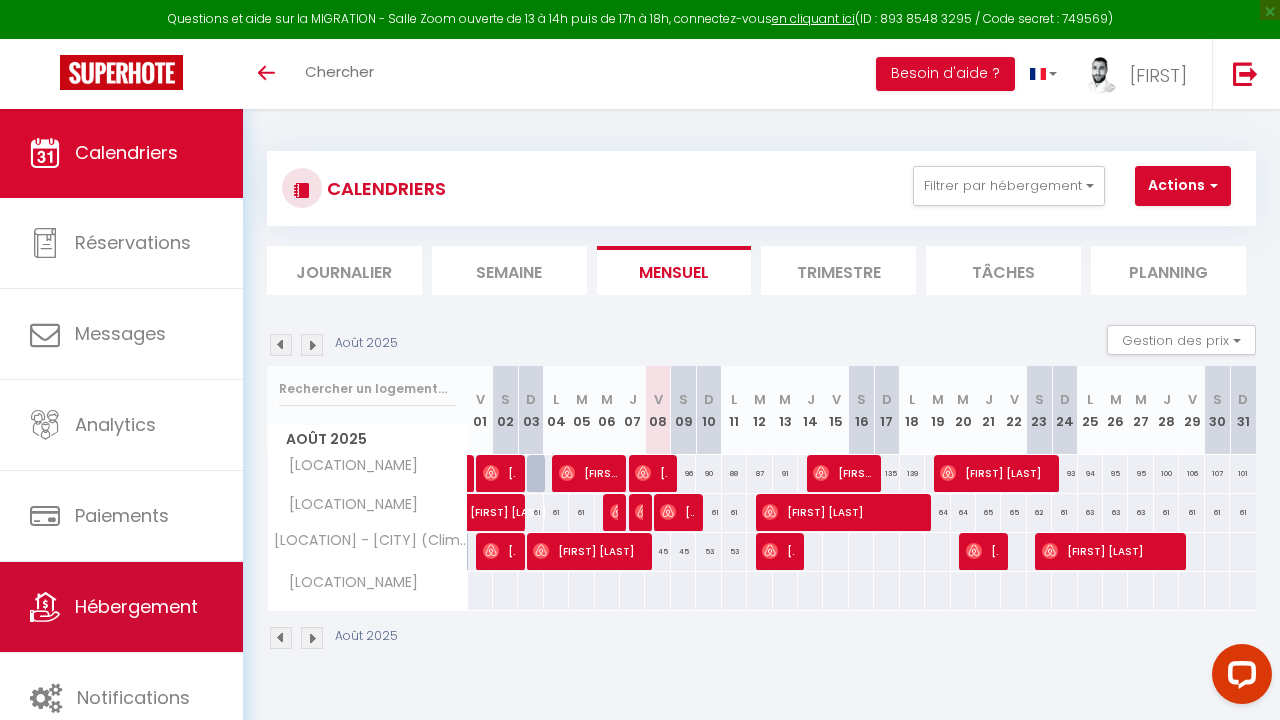 click on "Hébergement" at bounding box center (121, 607) 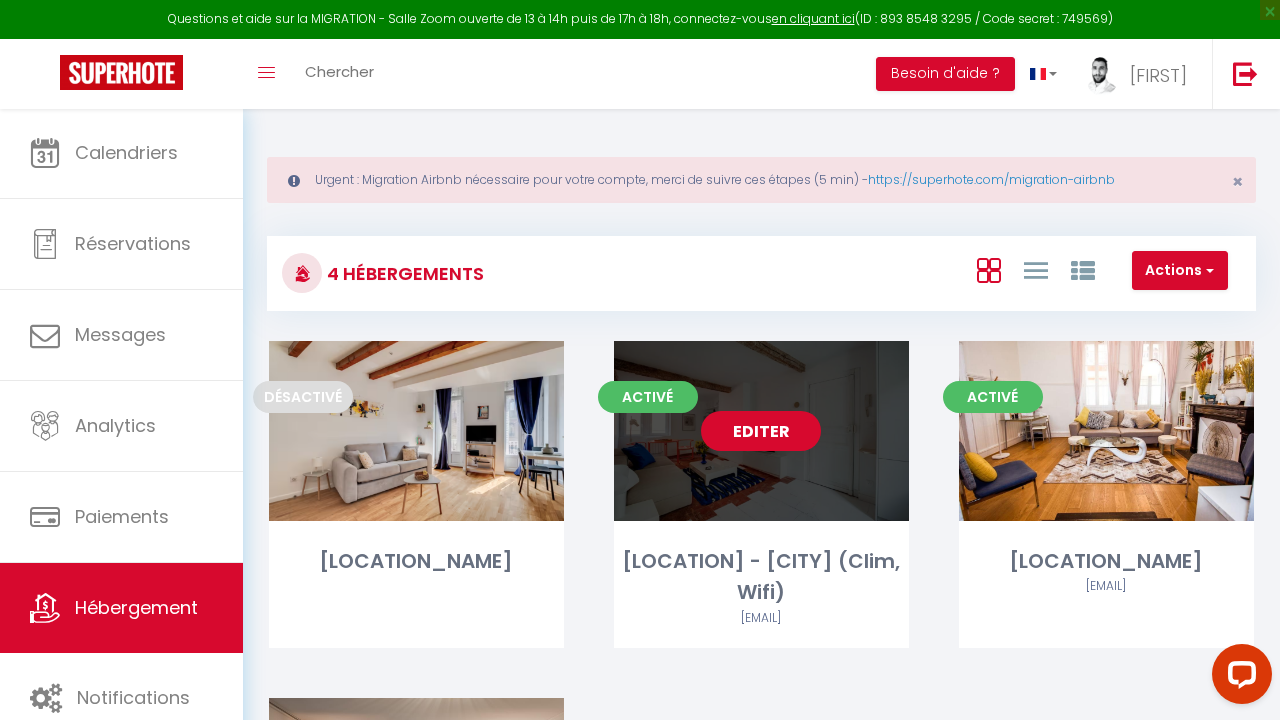 click on "Editer" at bounding box center (761, 431) 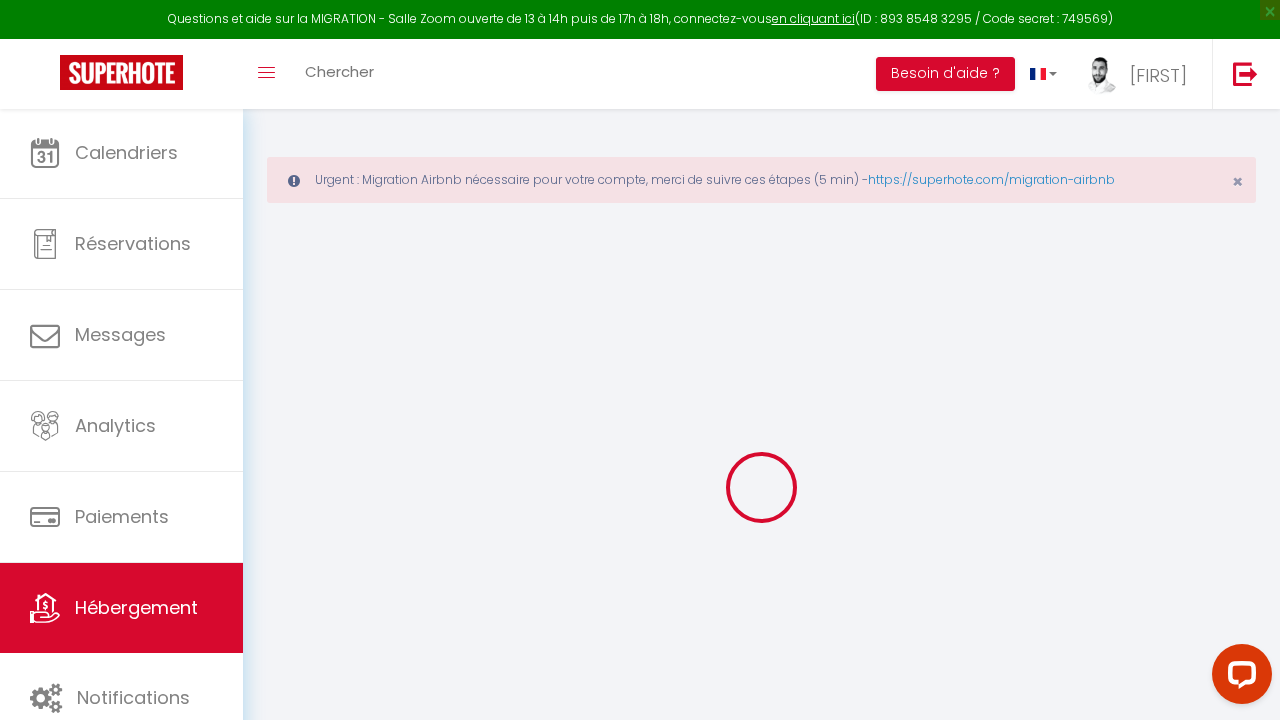 select 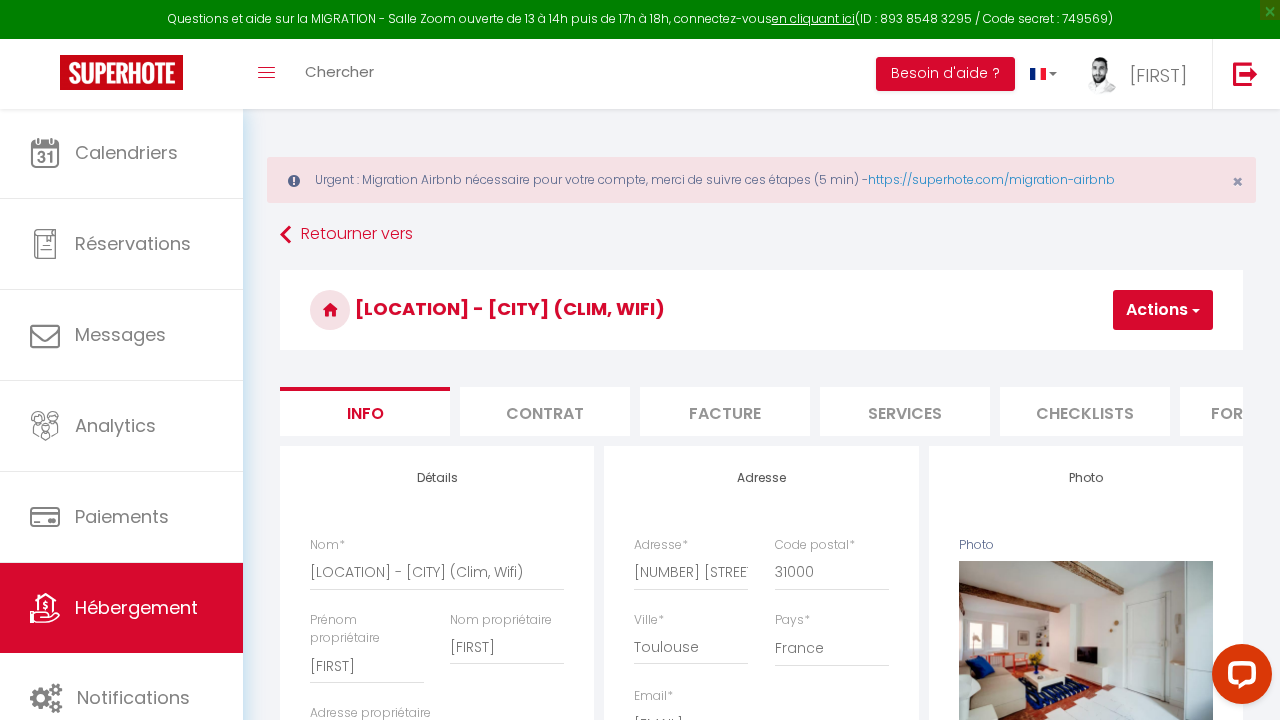 scroll, scrollTop: 0, scrollLeft: 0, axis: both 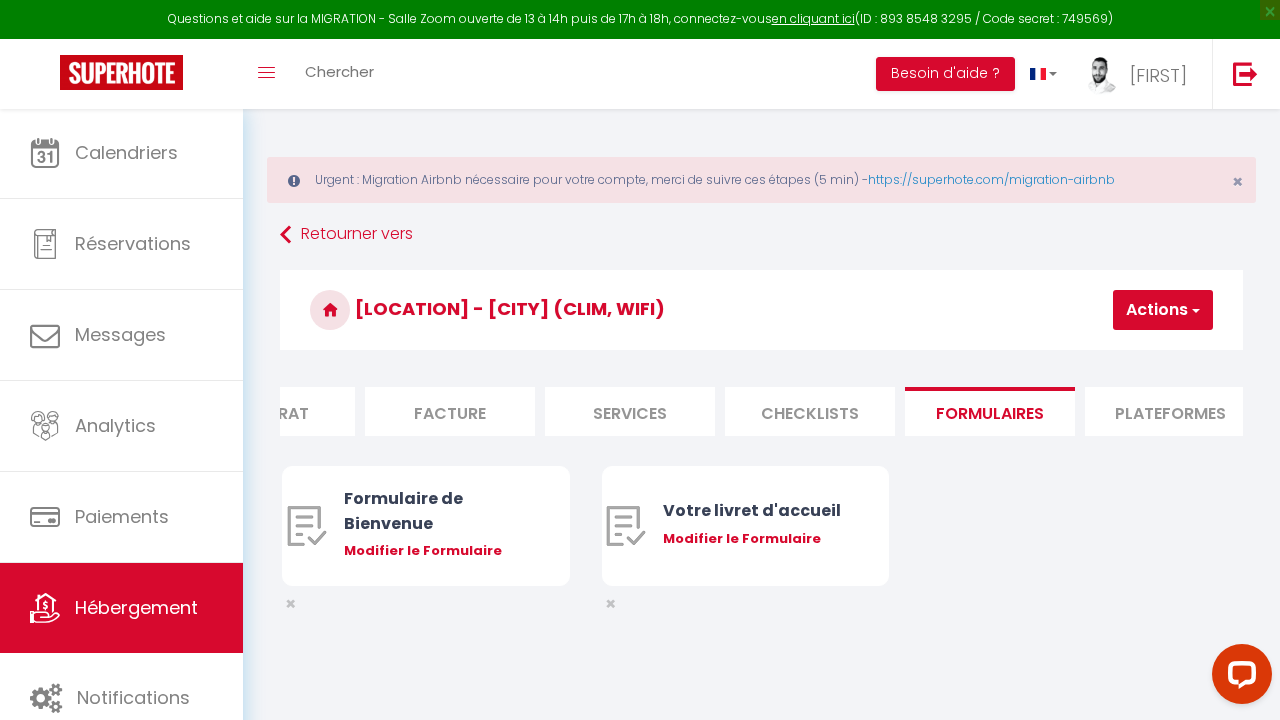 click on "Plateformes" at bounding box center (1170, 411) 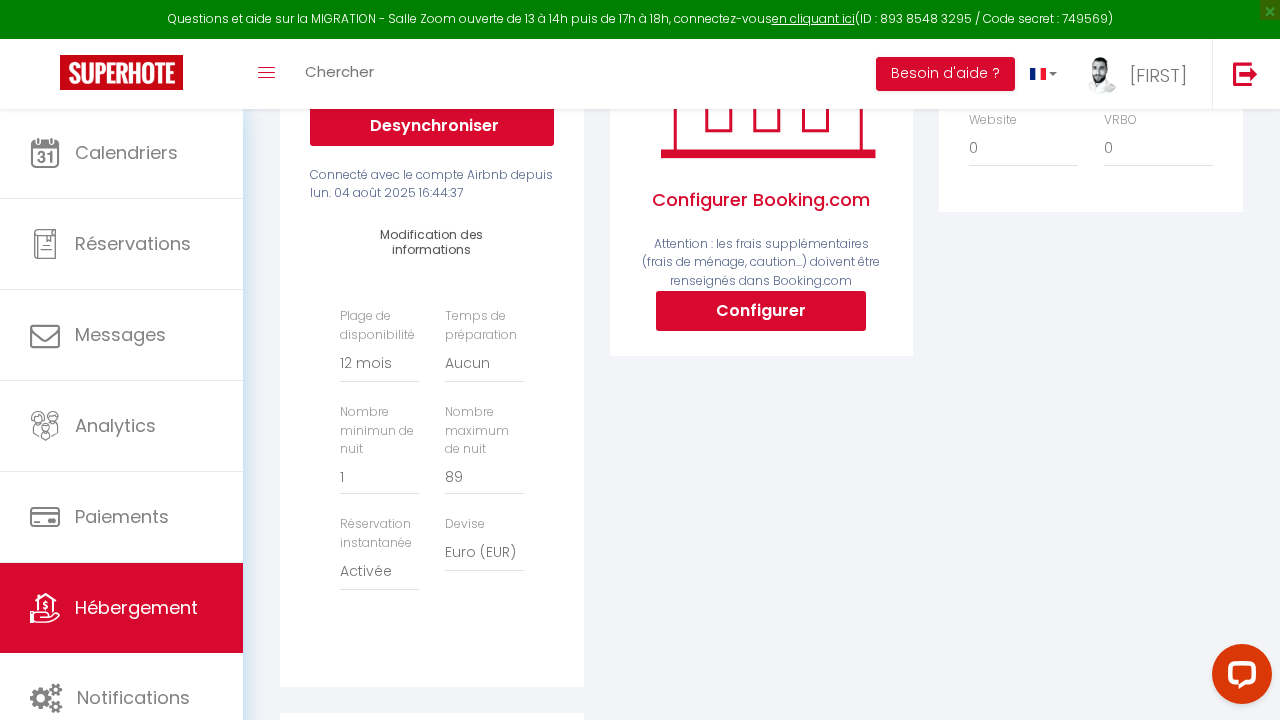 scroll, scrollTop: 504, scrollLeft: 0, axis: vertical 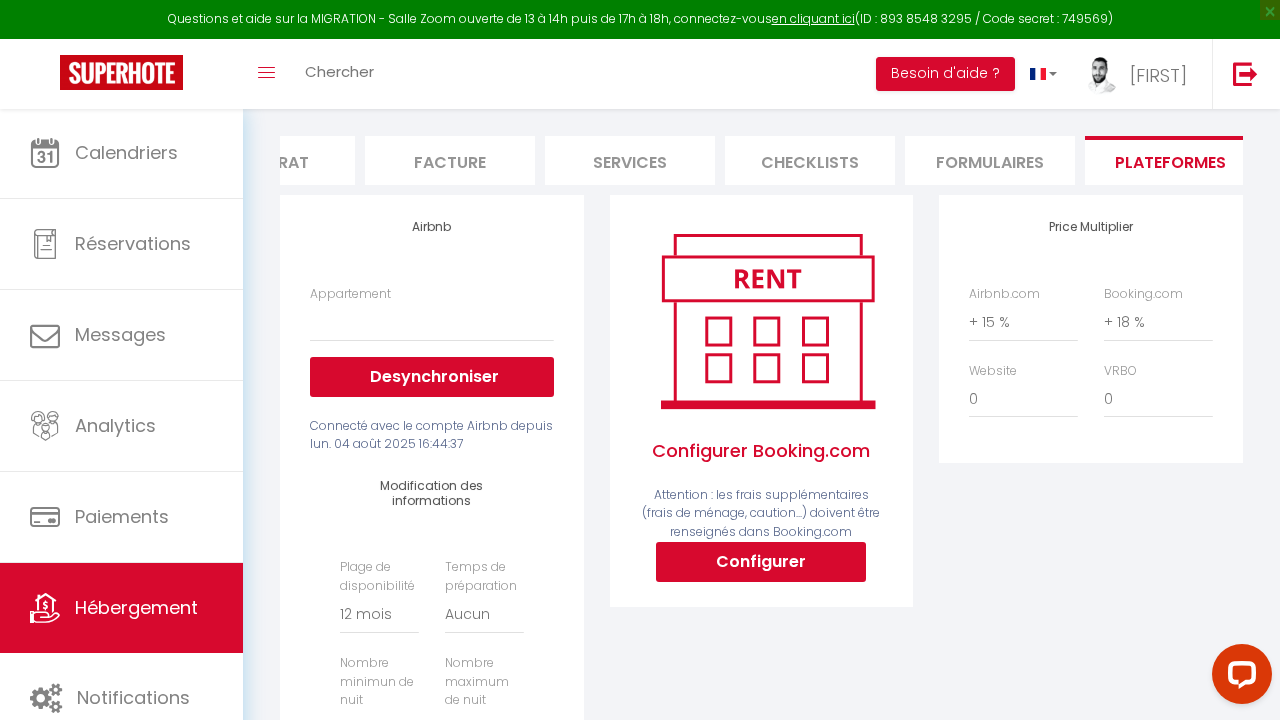 click on "Formulaires" at bounding box center [990, 160] 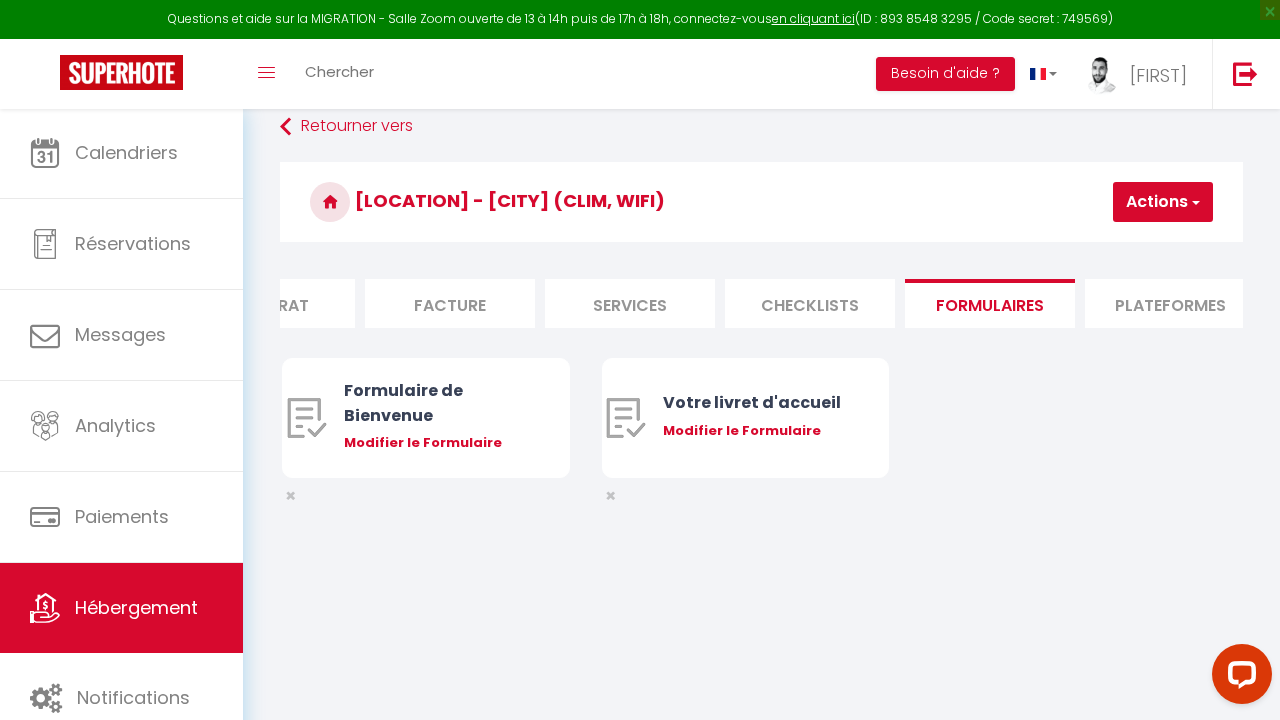 scroll, scrollTop: 108, scrollLeft: 0, axis: vertical 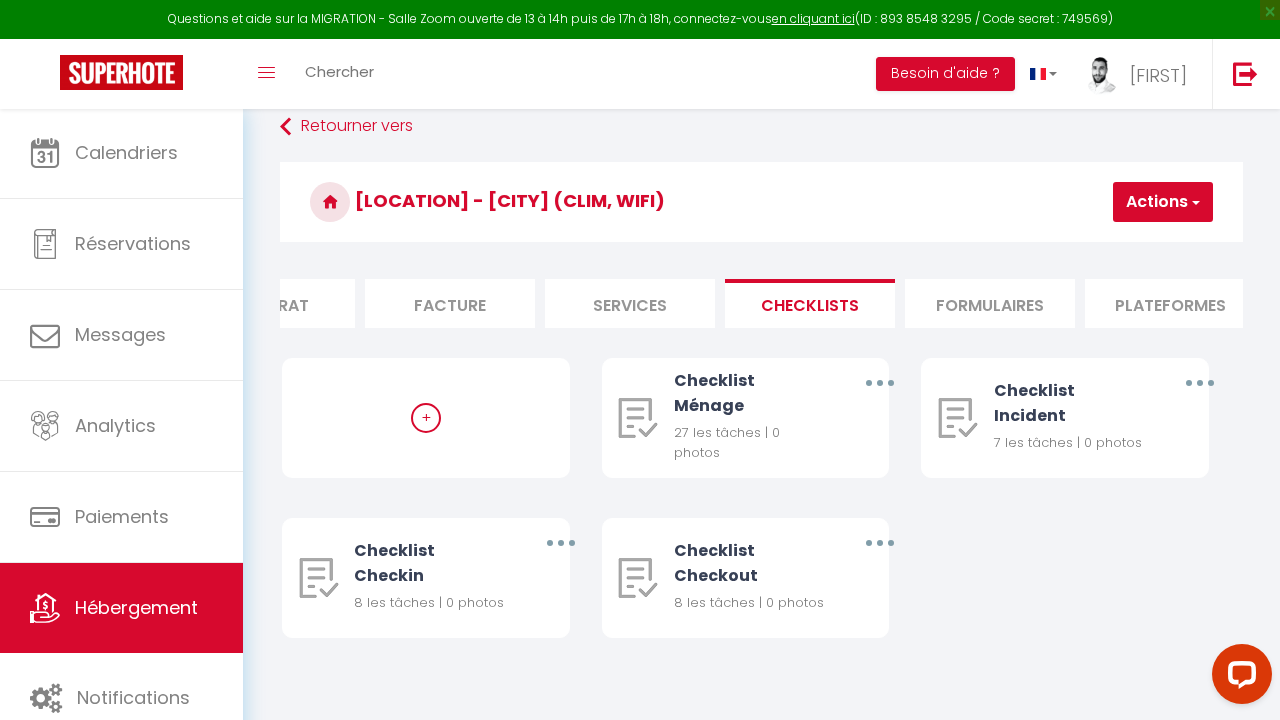 click on "Services" at bounding box center (630, 303) 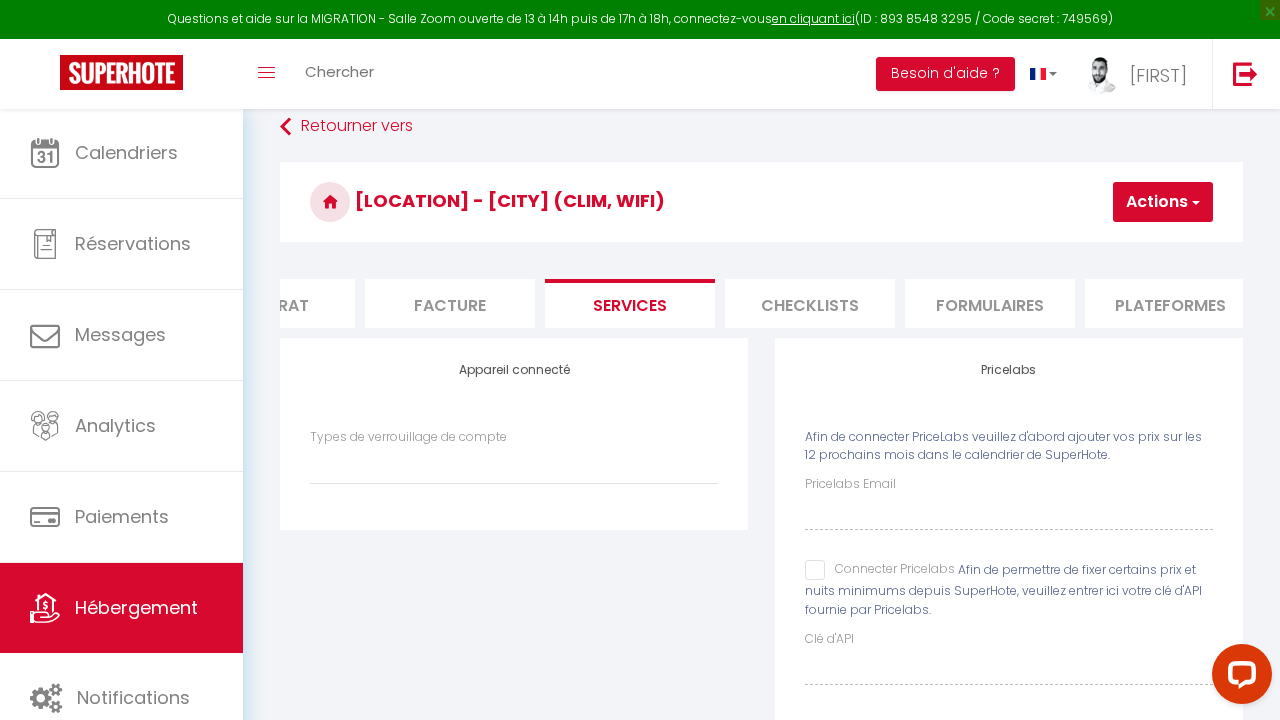click on "Facture" at bounding box center [450, 303] 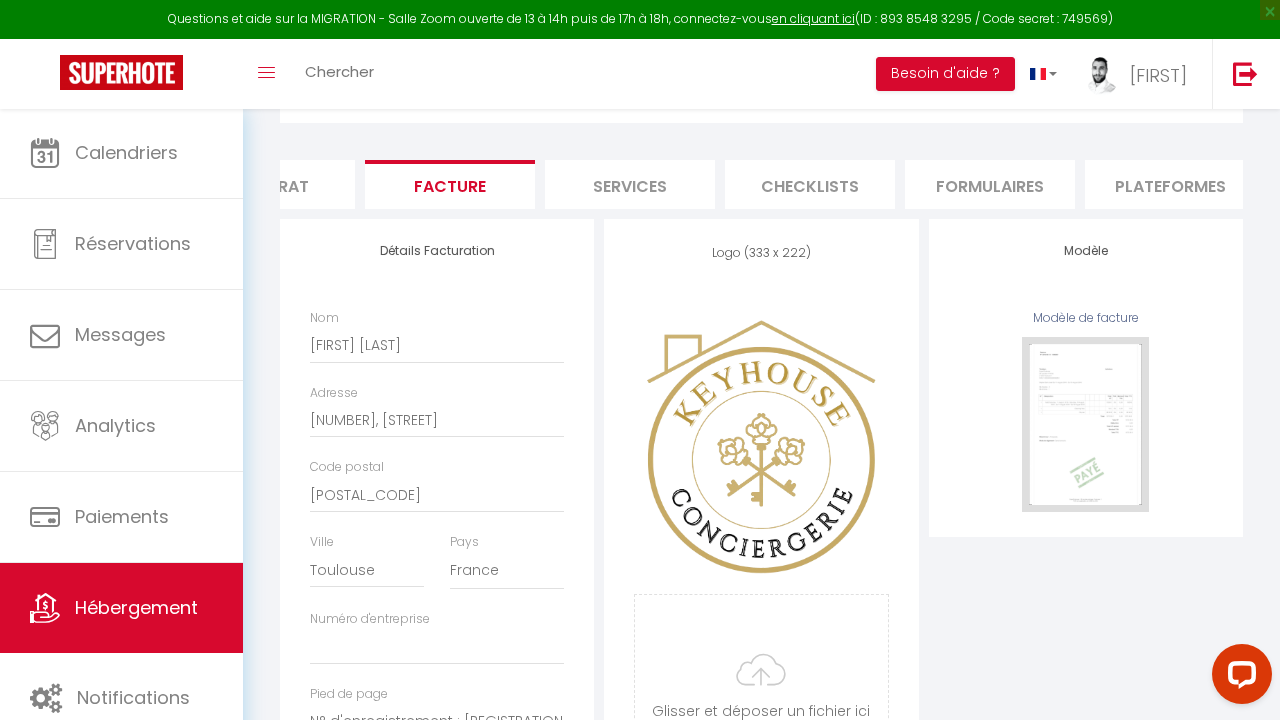 scroll, scrollTop: 39, scrollLeft: 0, axis: vertical 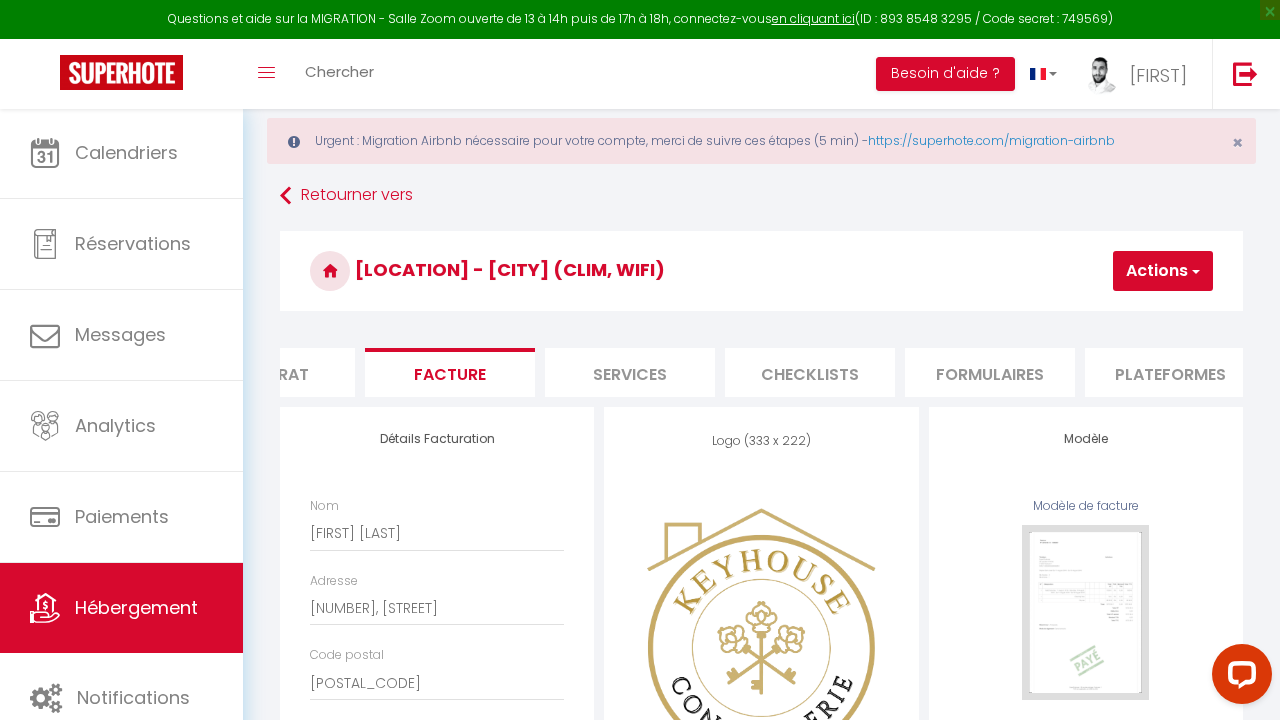 click on "Contrat" at bounding box center (270, 372) 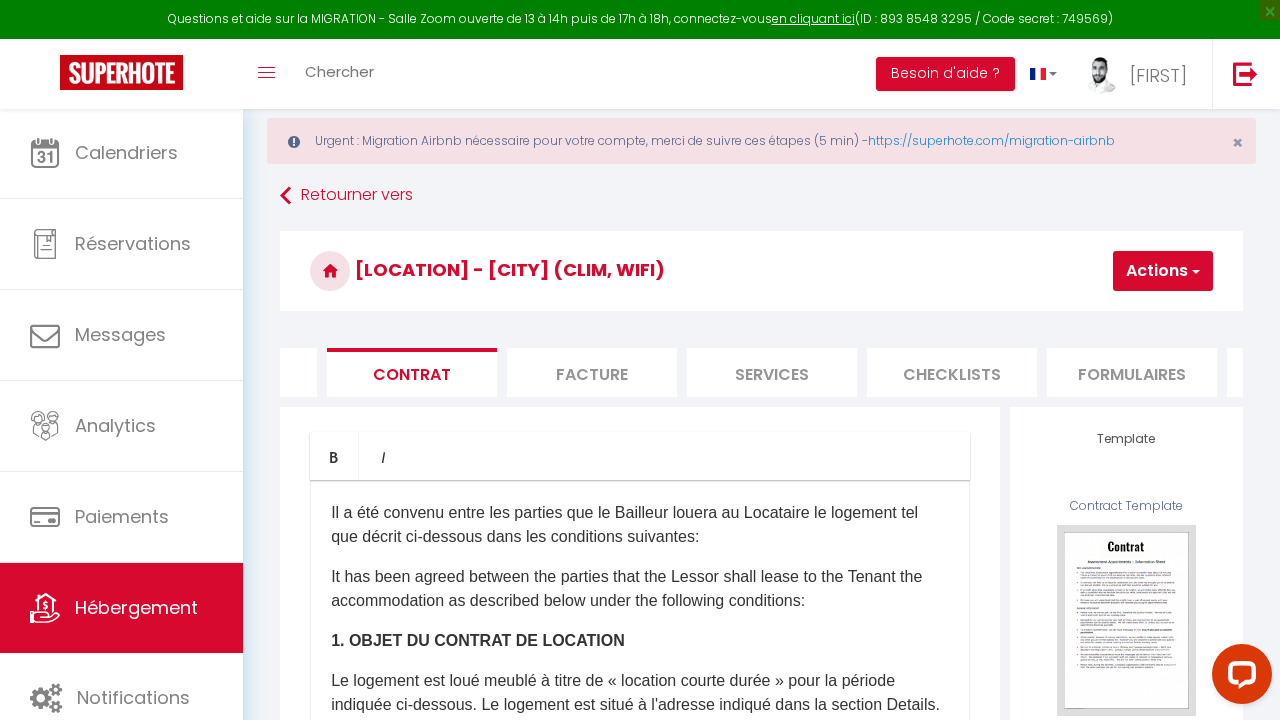 scroll, scrollTop: 0, scrollLeft: 18, axis: horizontal 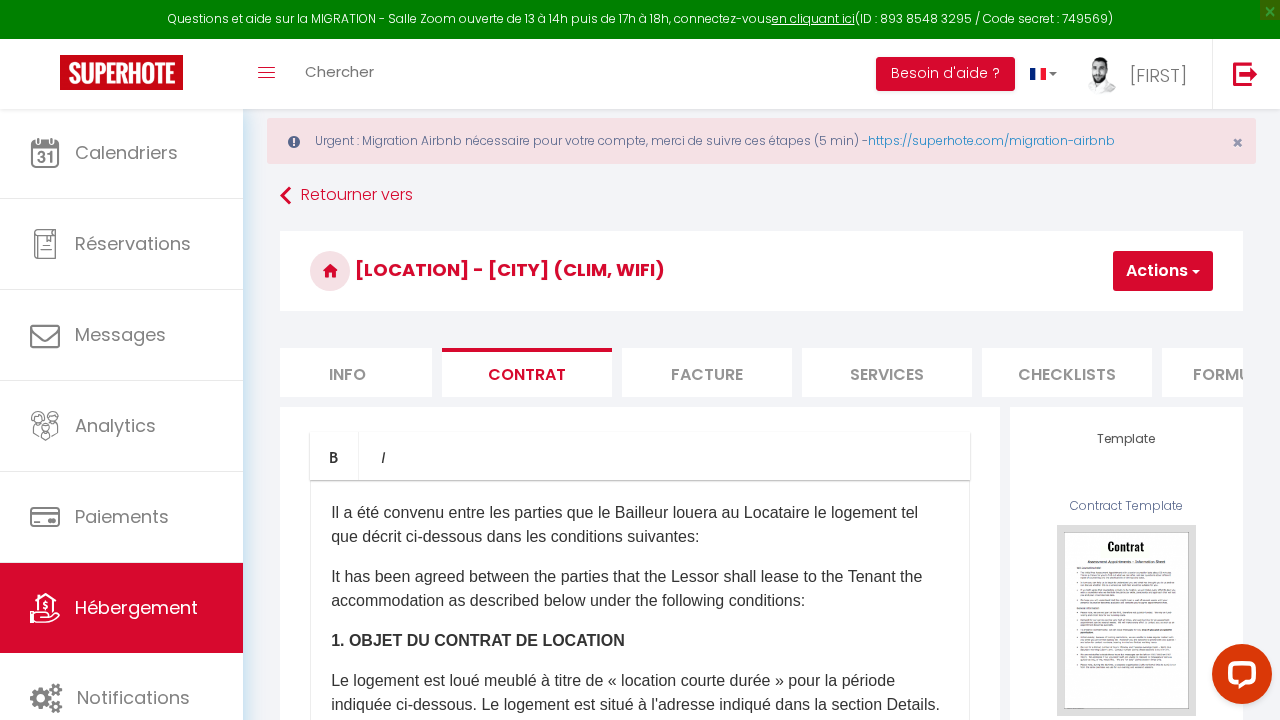 click on "Info" at bounding box center [347, 372] 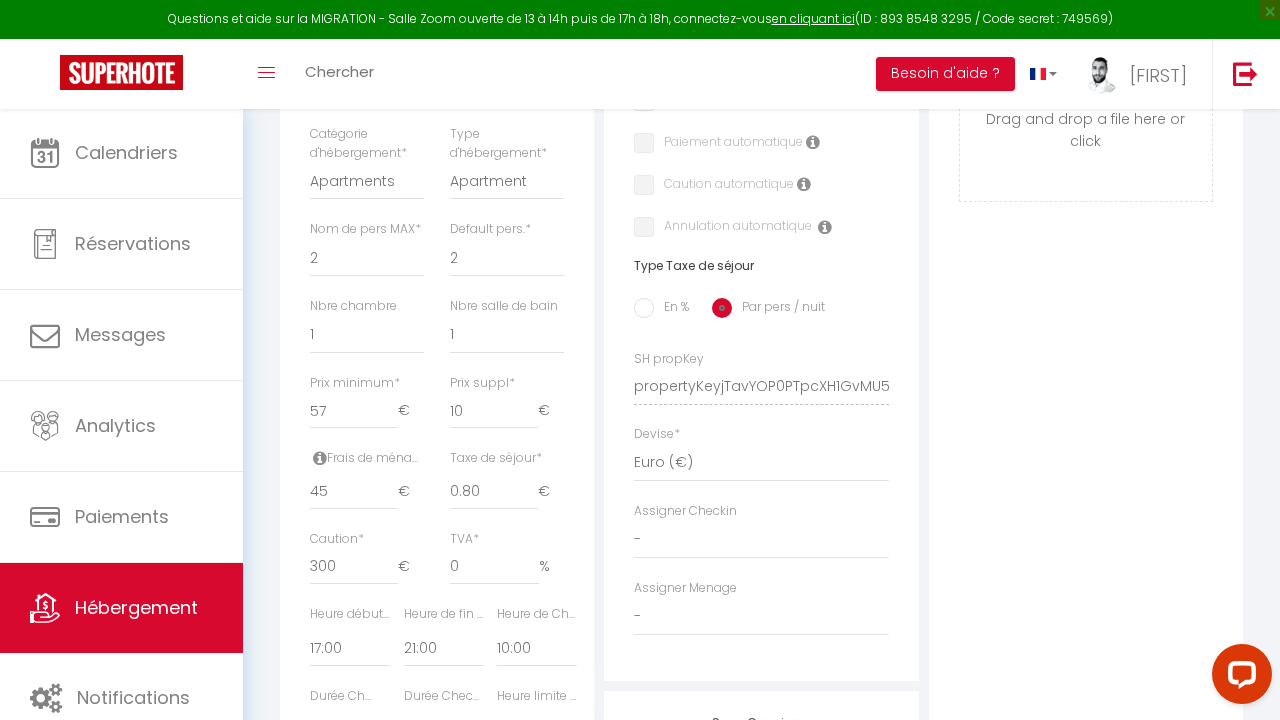 scroll, scrollTop: 764, scrollLeft: 0, axis: vertical 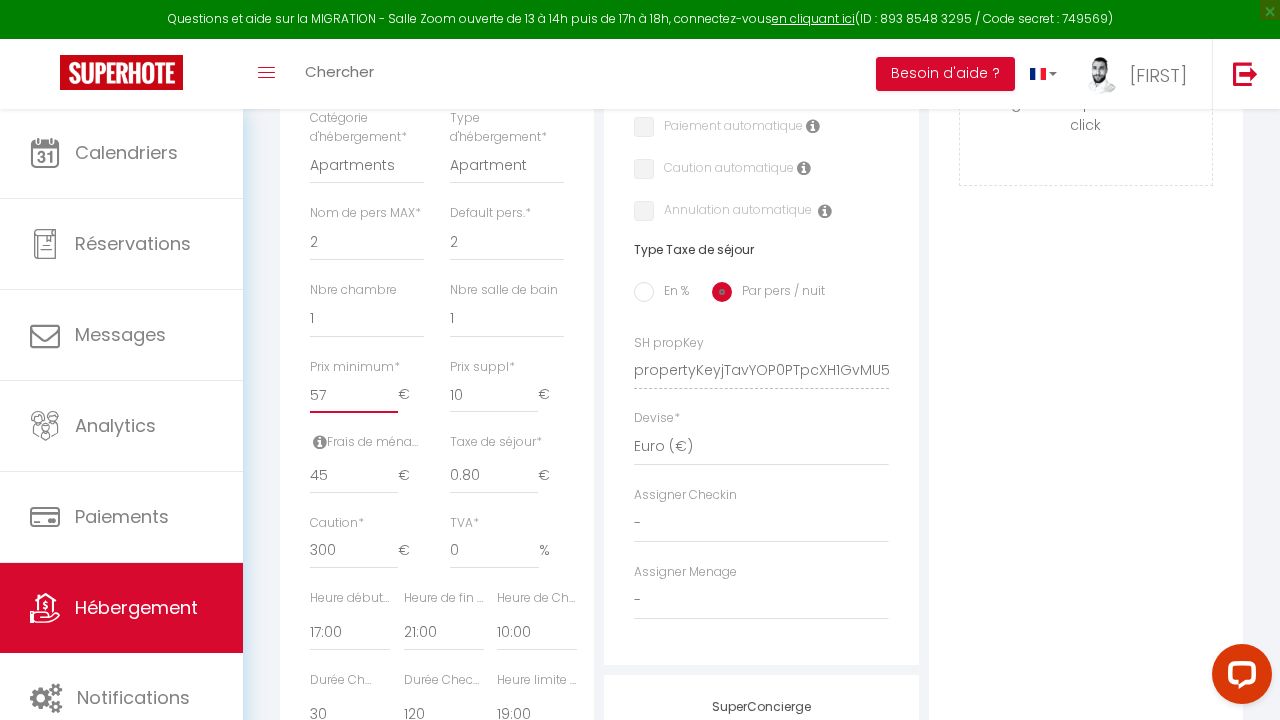 click on "57" at bounding box center (354, 395) 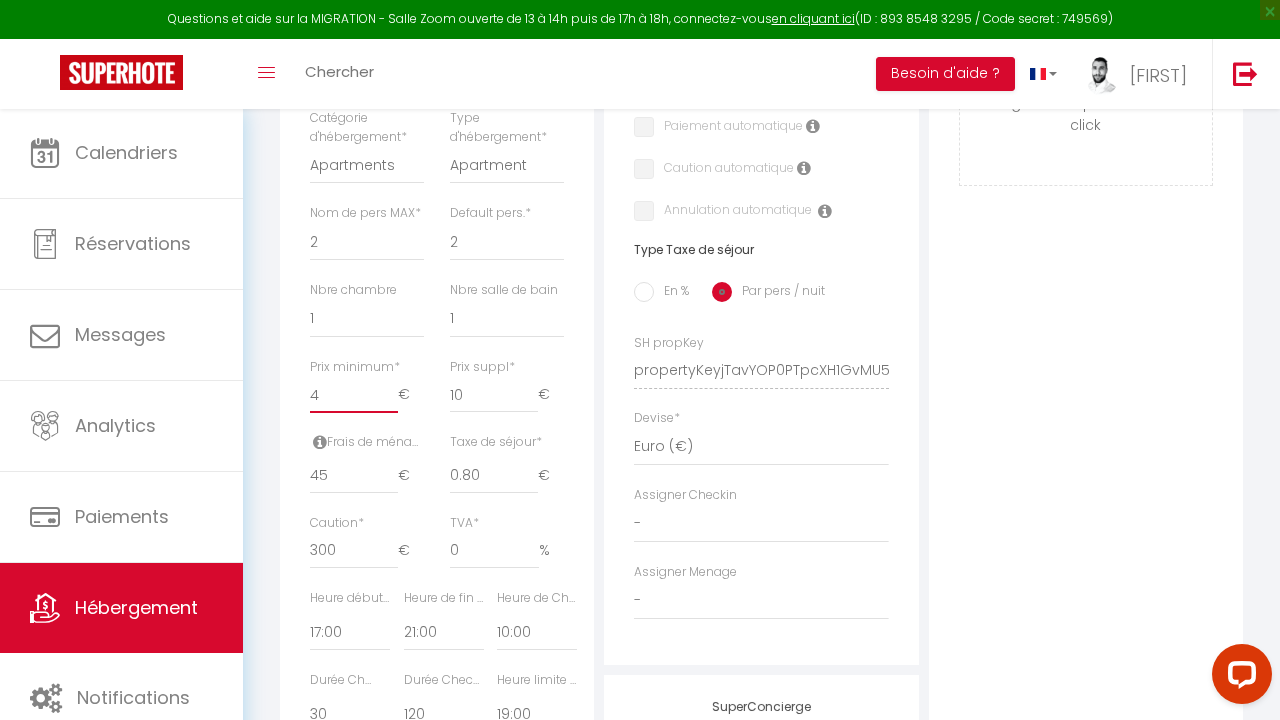 select 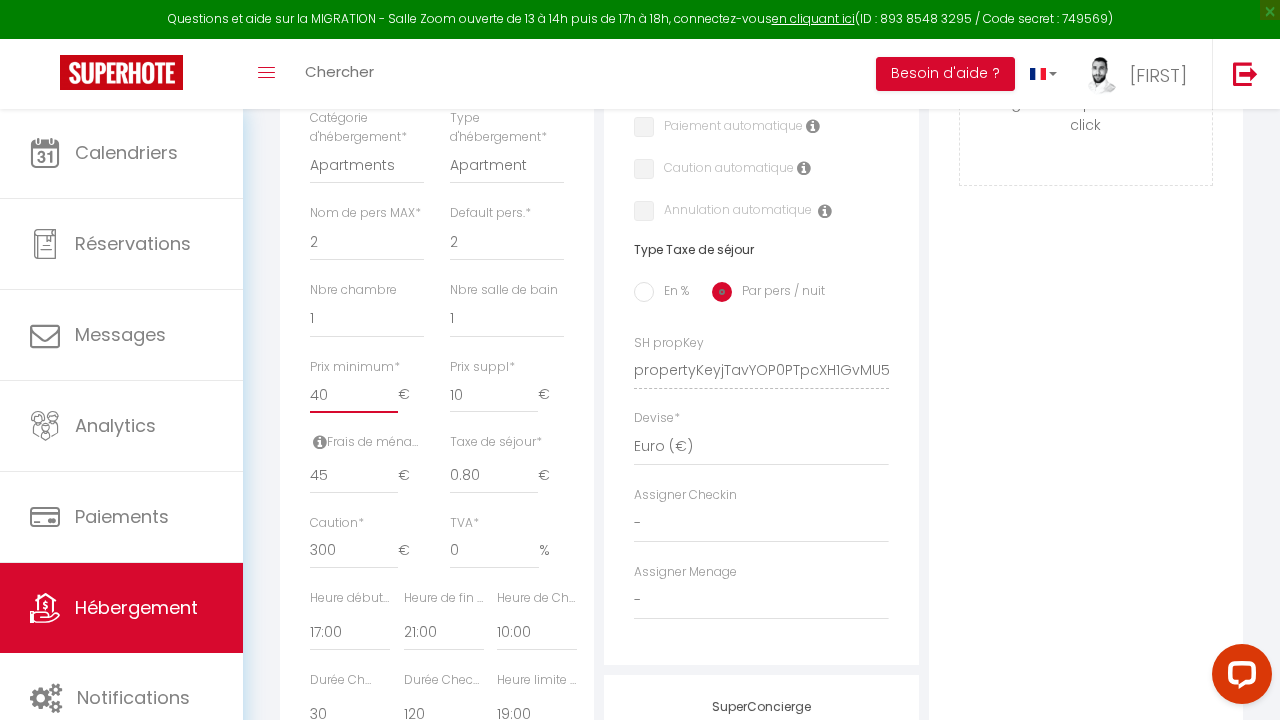 select 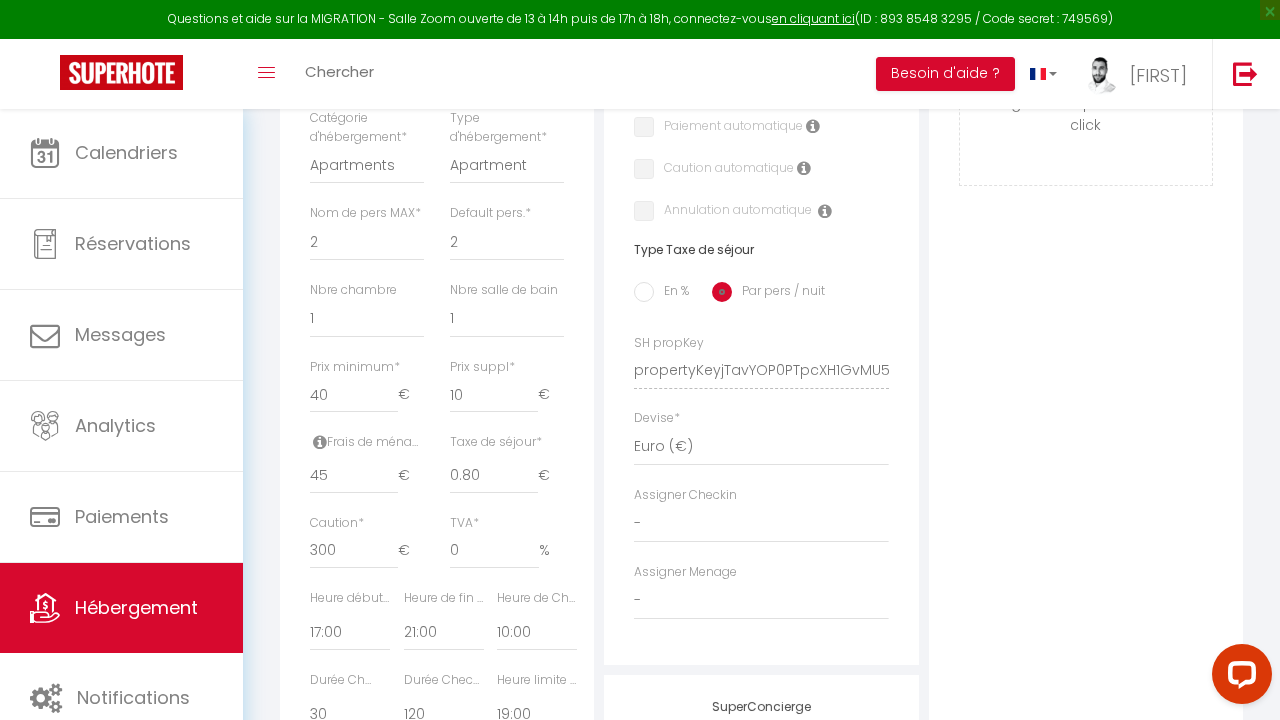 click on "Prix suppl
*   10   €" at bounding box center [507, 395] 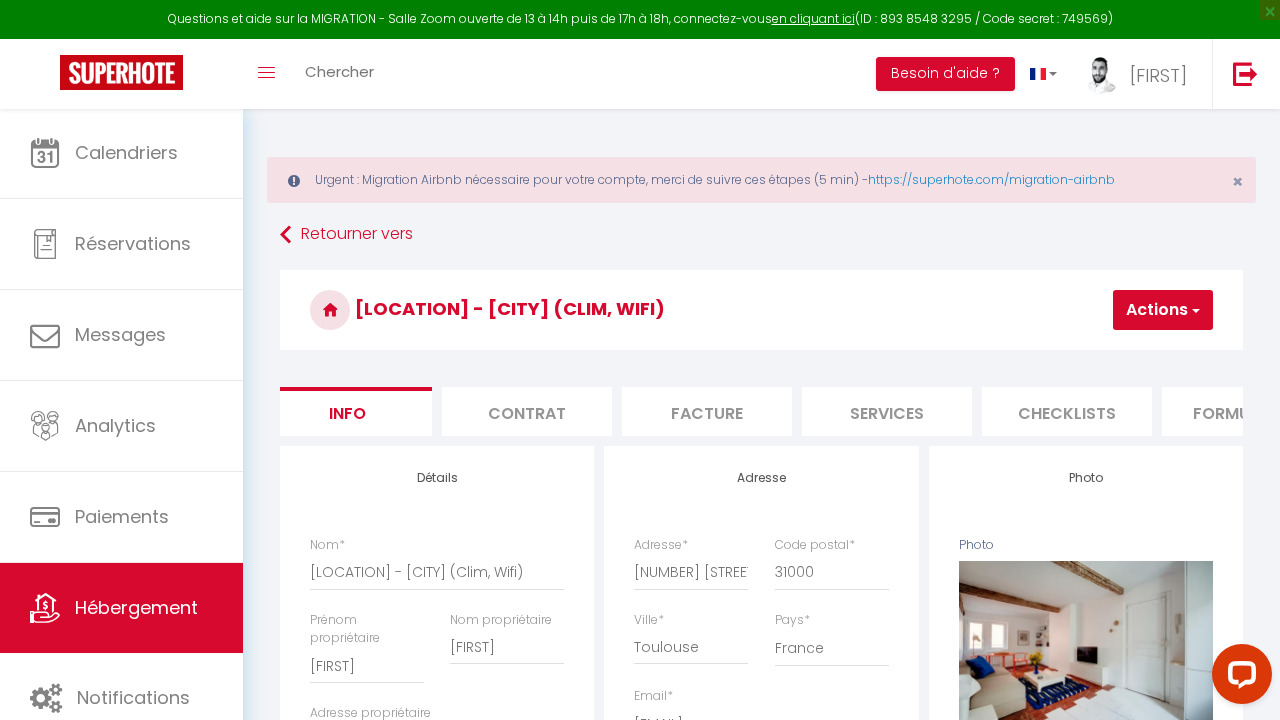 scroll, scrollTop: -1, scrollLeft: 0, axis: vertical 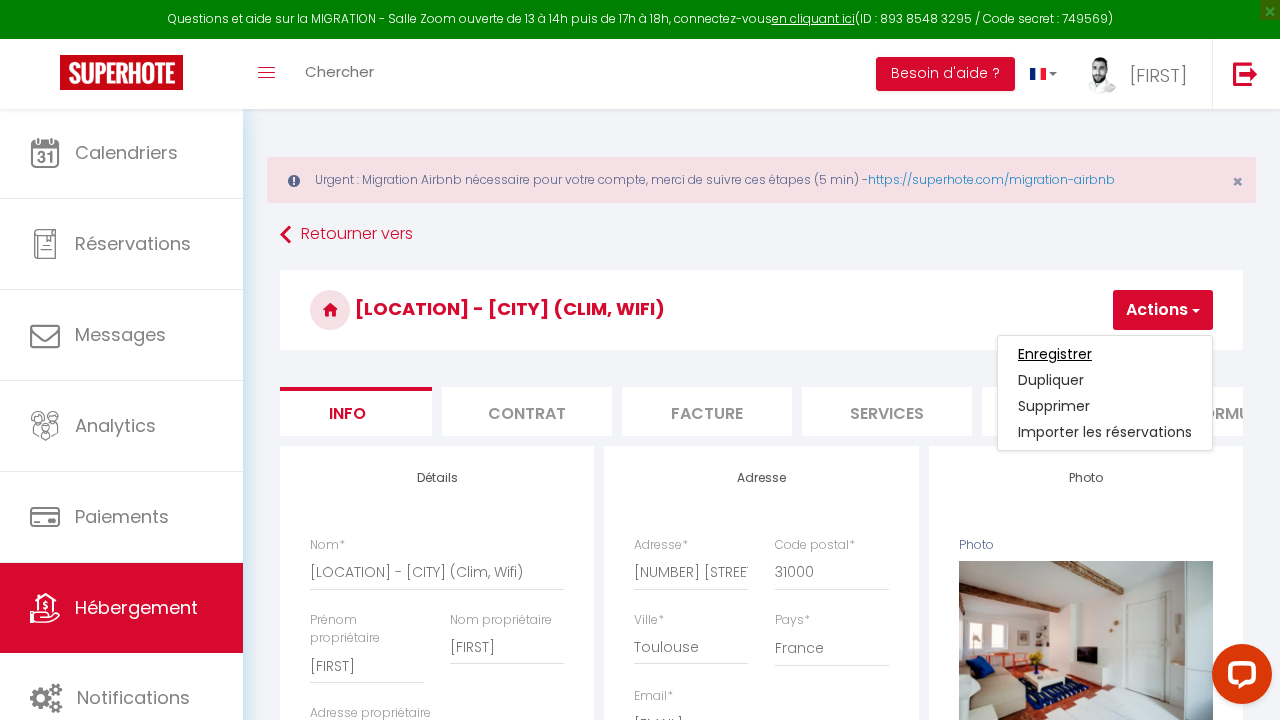 click on "Enregistrer" at bounding box center (1055, 354) 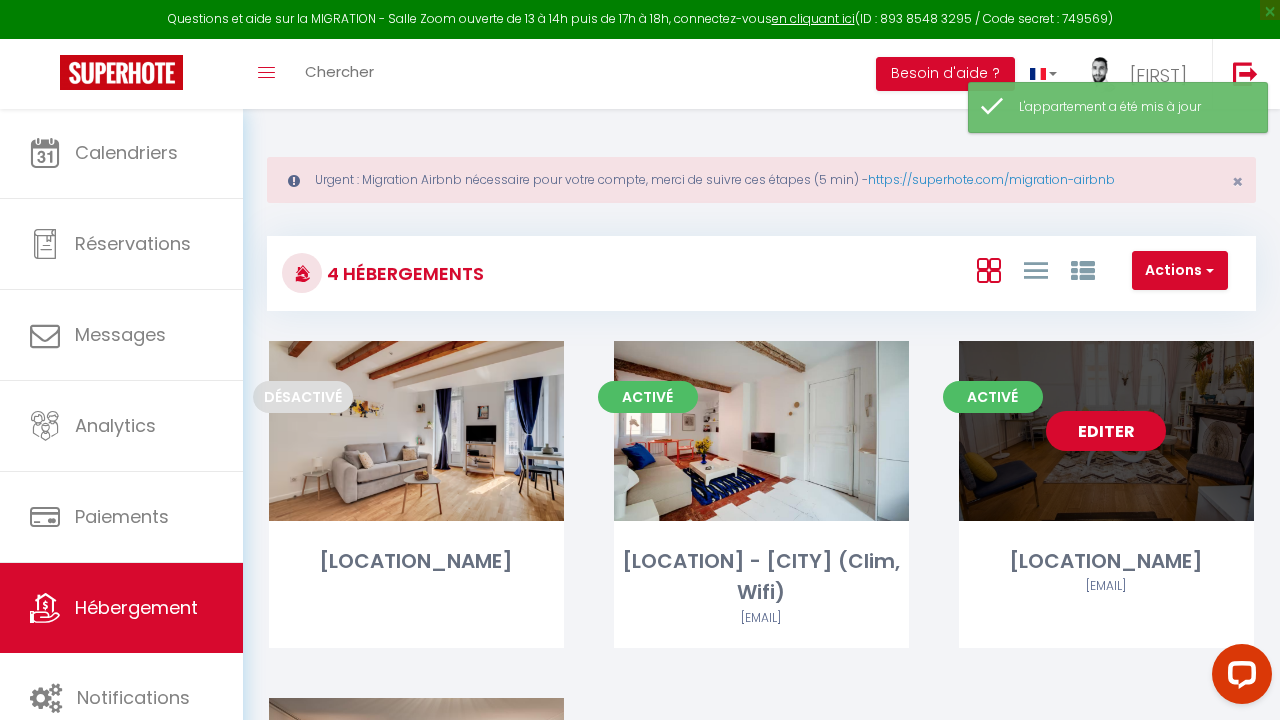click on "Editer" at bounding box center (1106, 431) 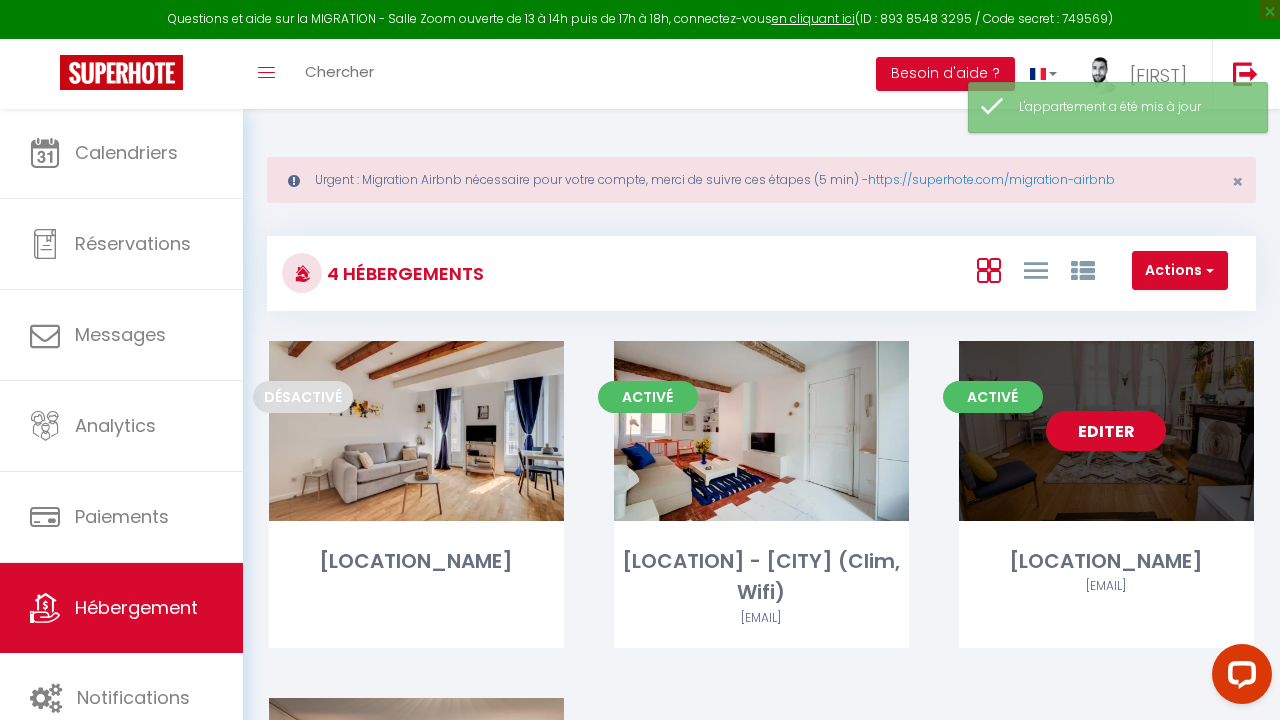 click on "Editer" at bounding box center (1106, 431) 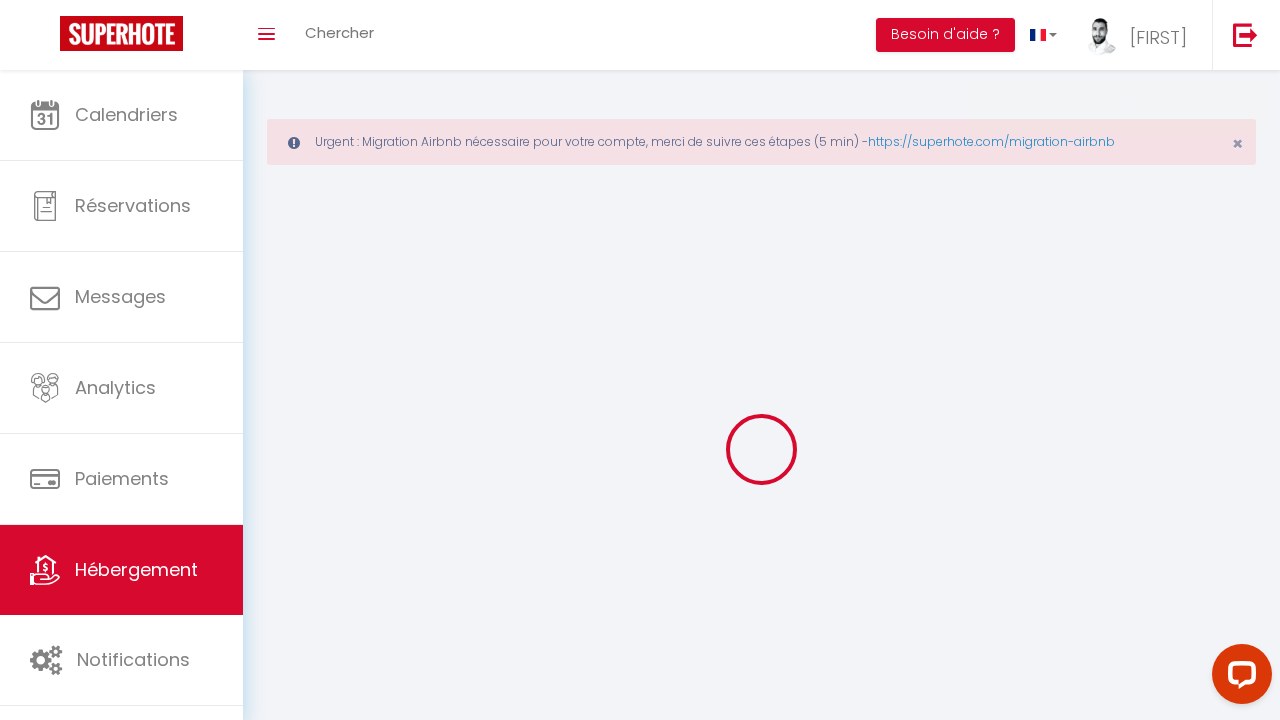 select on "1" 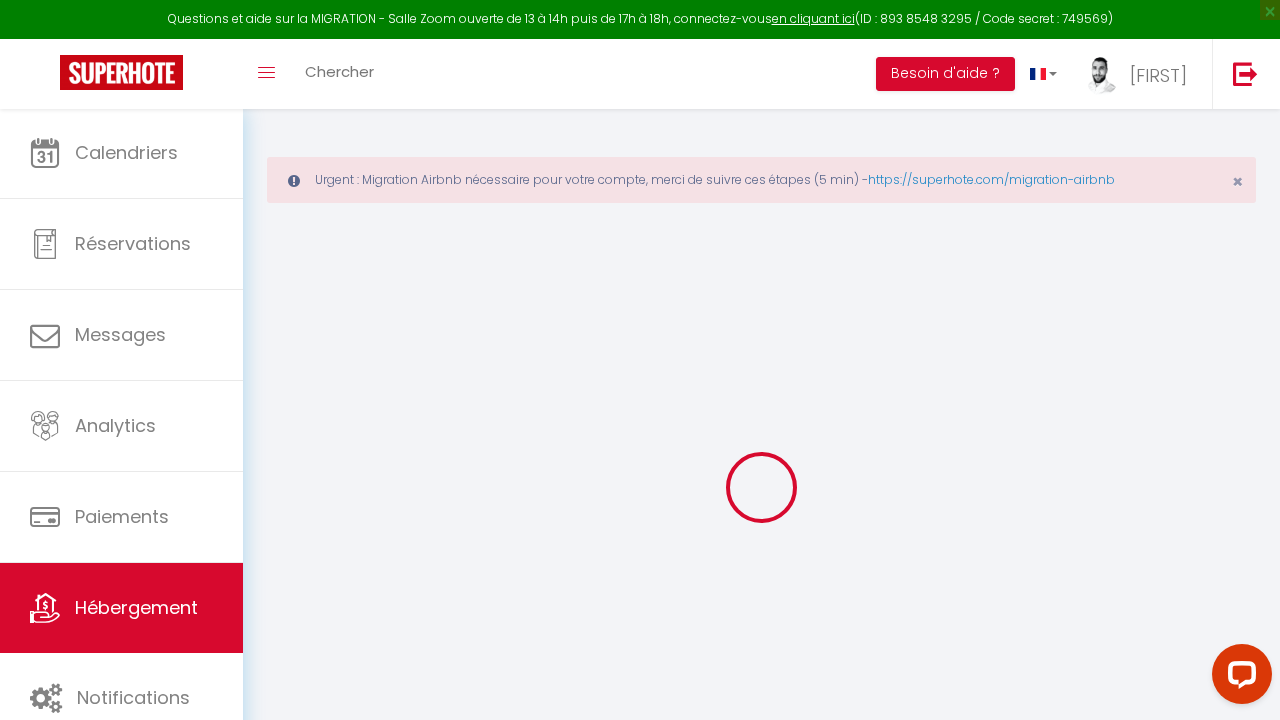 select 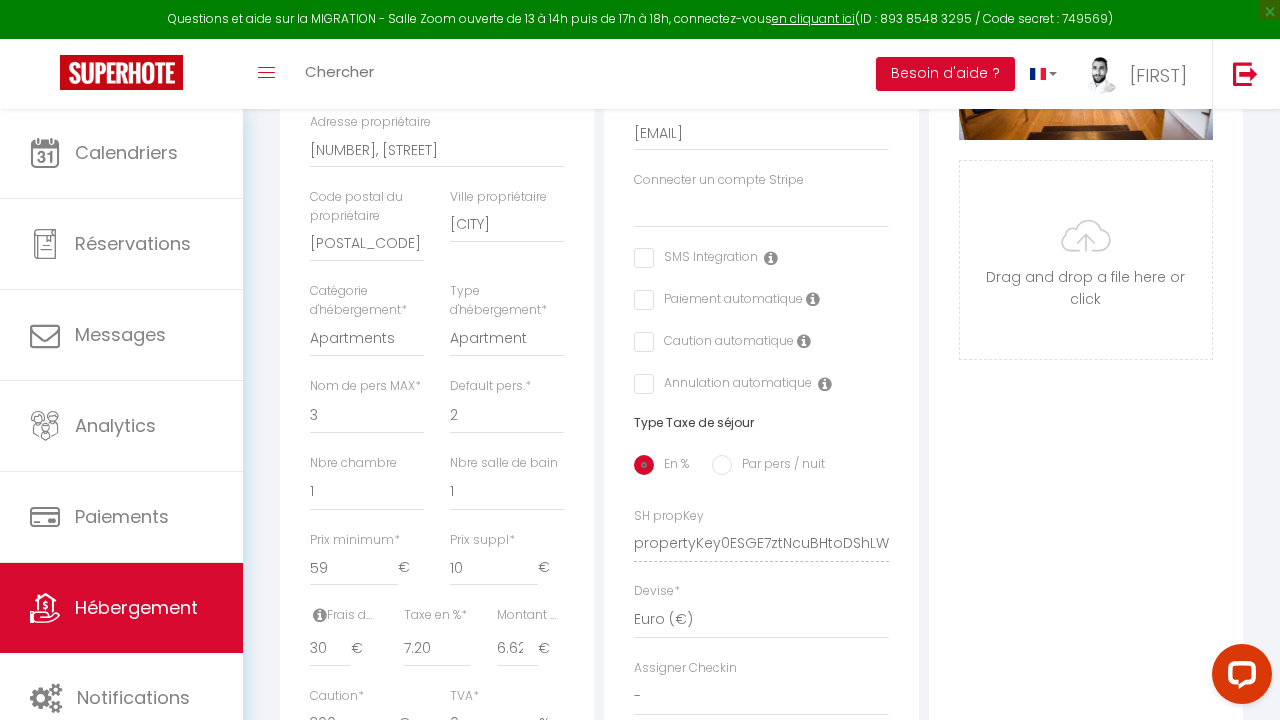 scroll, scrollTop: 593, scrollLeft: 0, axis: vertical 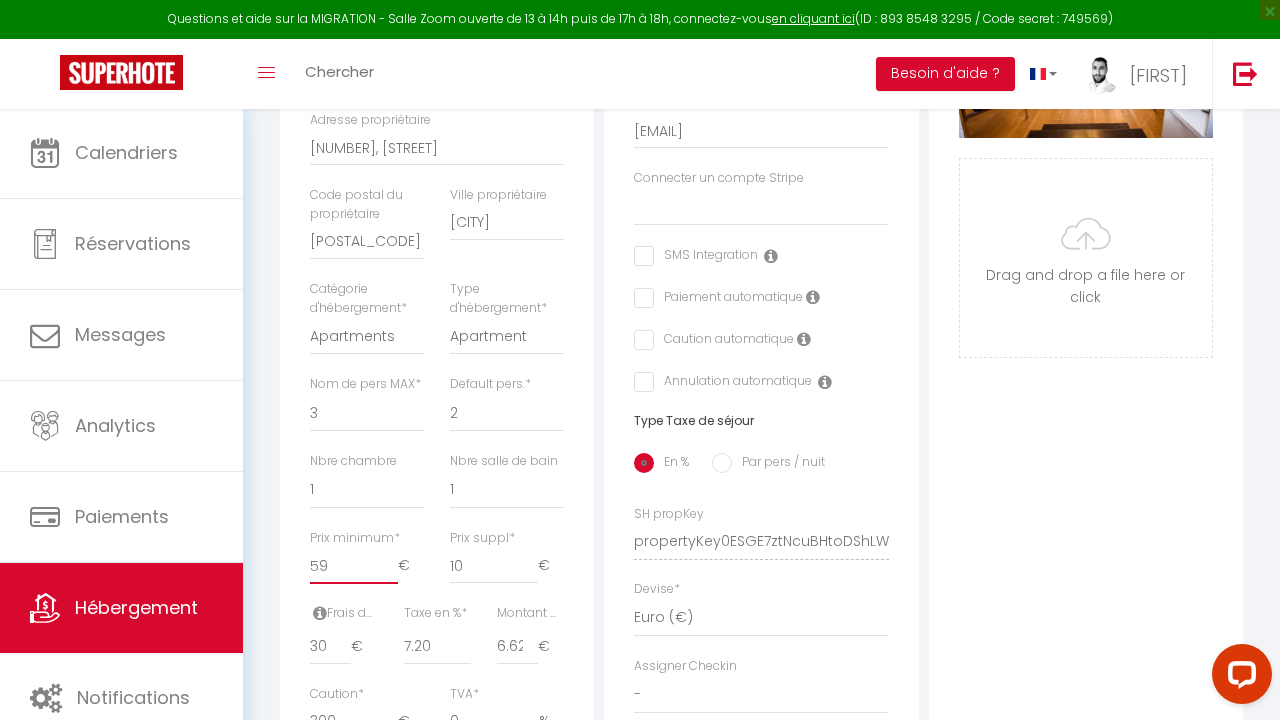 click on "59" at bounding box center [354, 566] 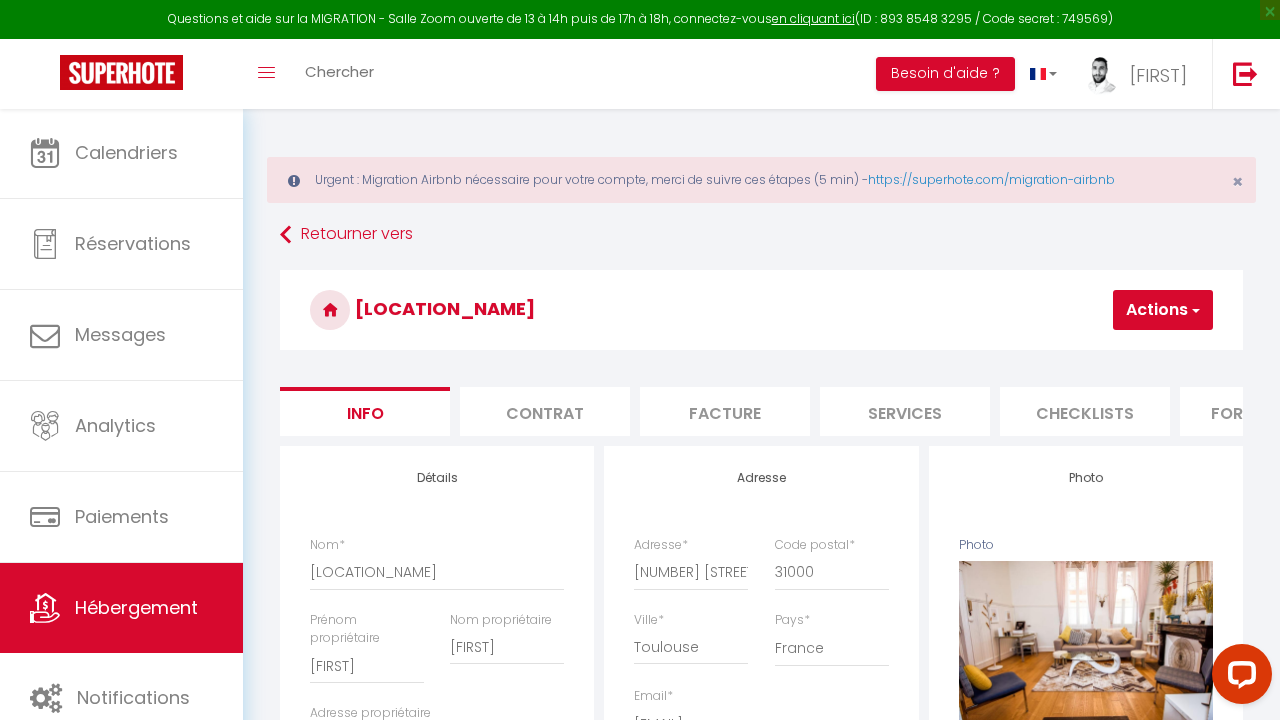scroll, scrollTop: 0, scrollLeft: 0, axis: both 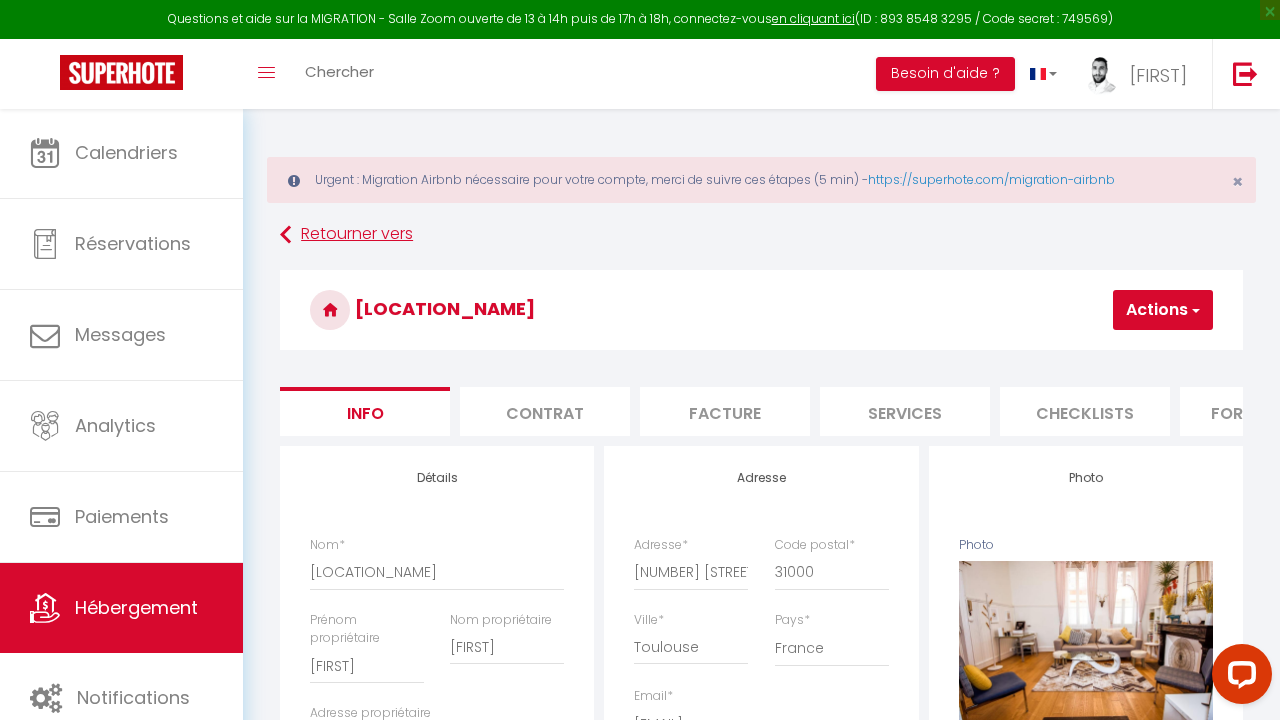 click on "Retourner vers" at bounding box center [761, 235] 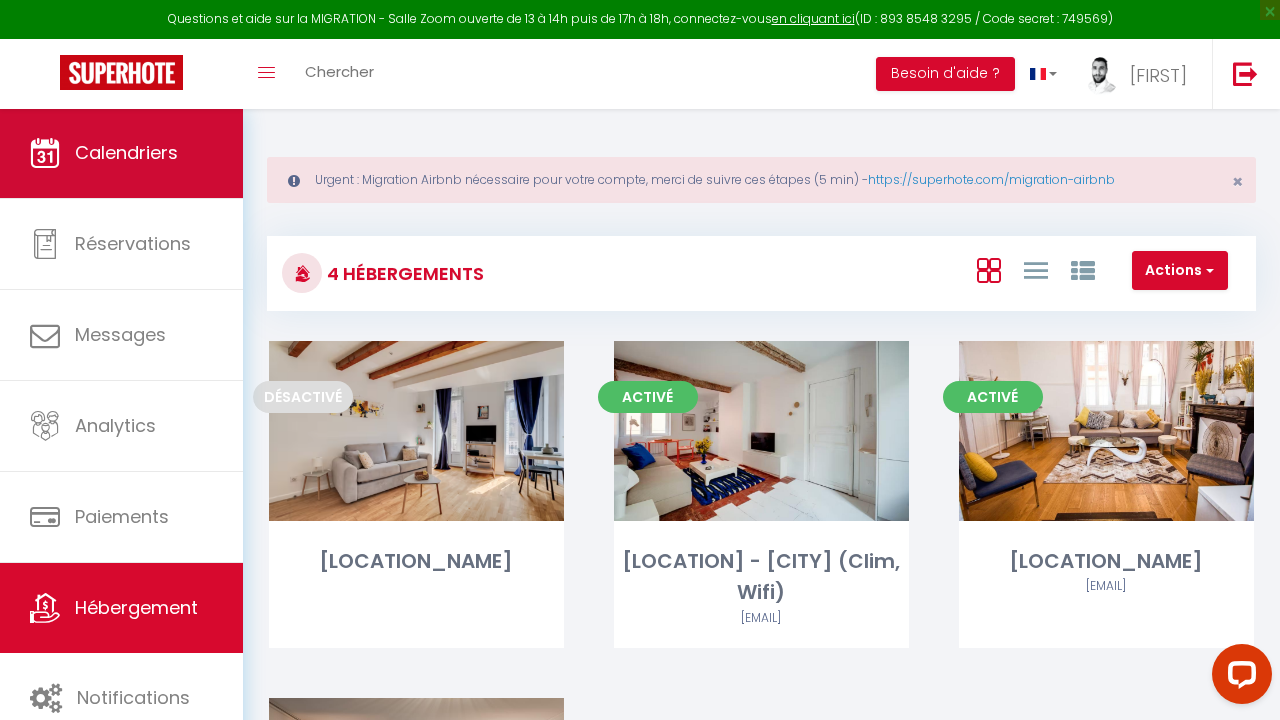 click on "Calendriers" at bounding box center (126, 152) 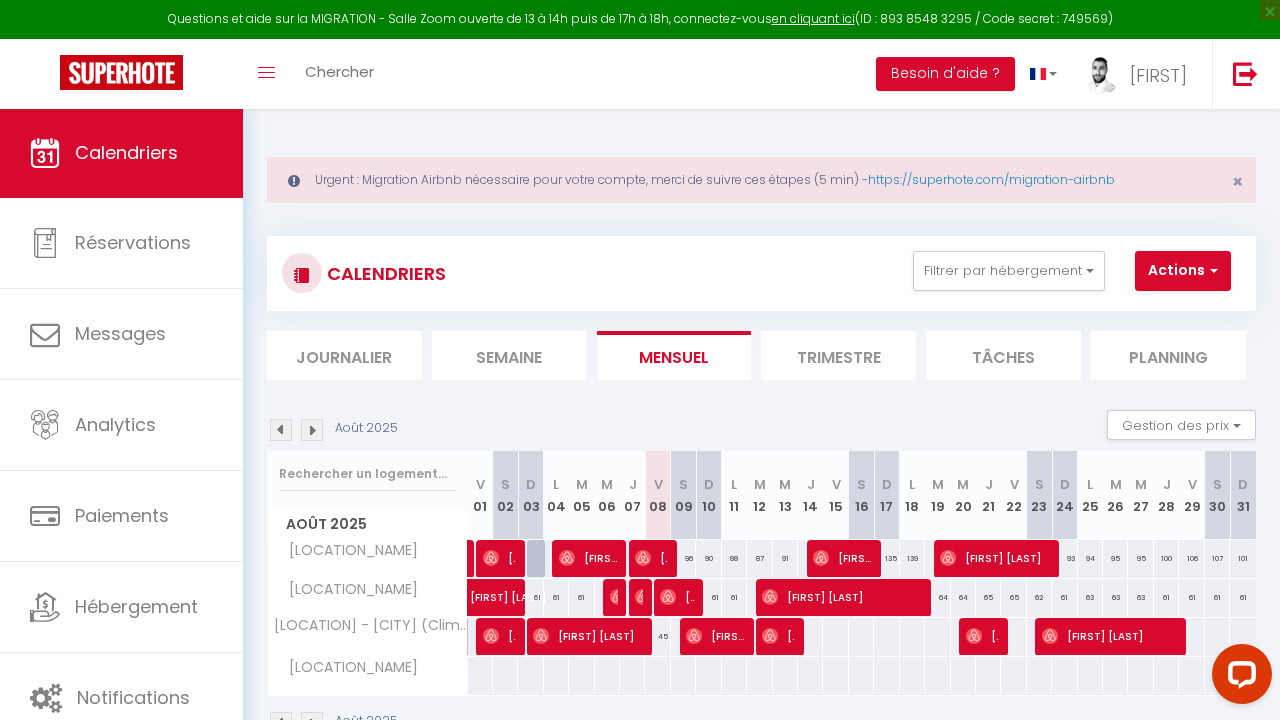 click at bounding box center [810, 636] 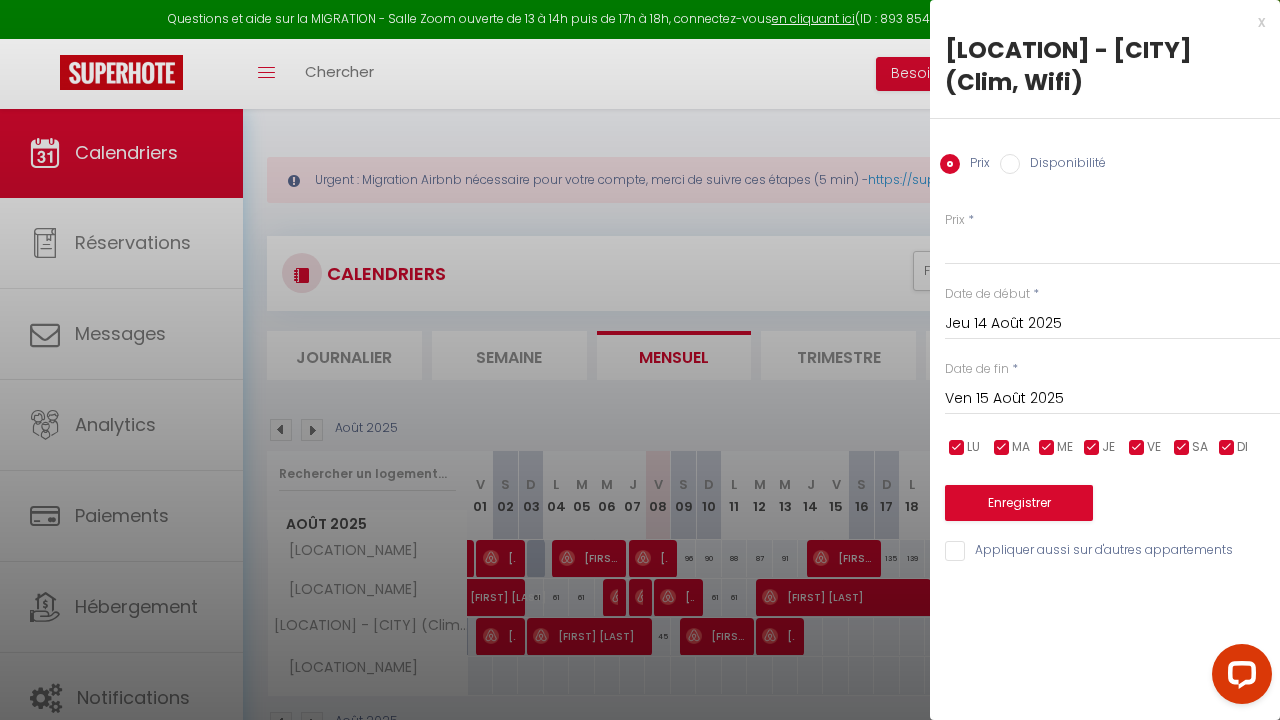 click on "x" at bounding box center (1097, 22) 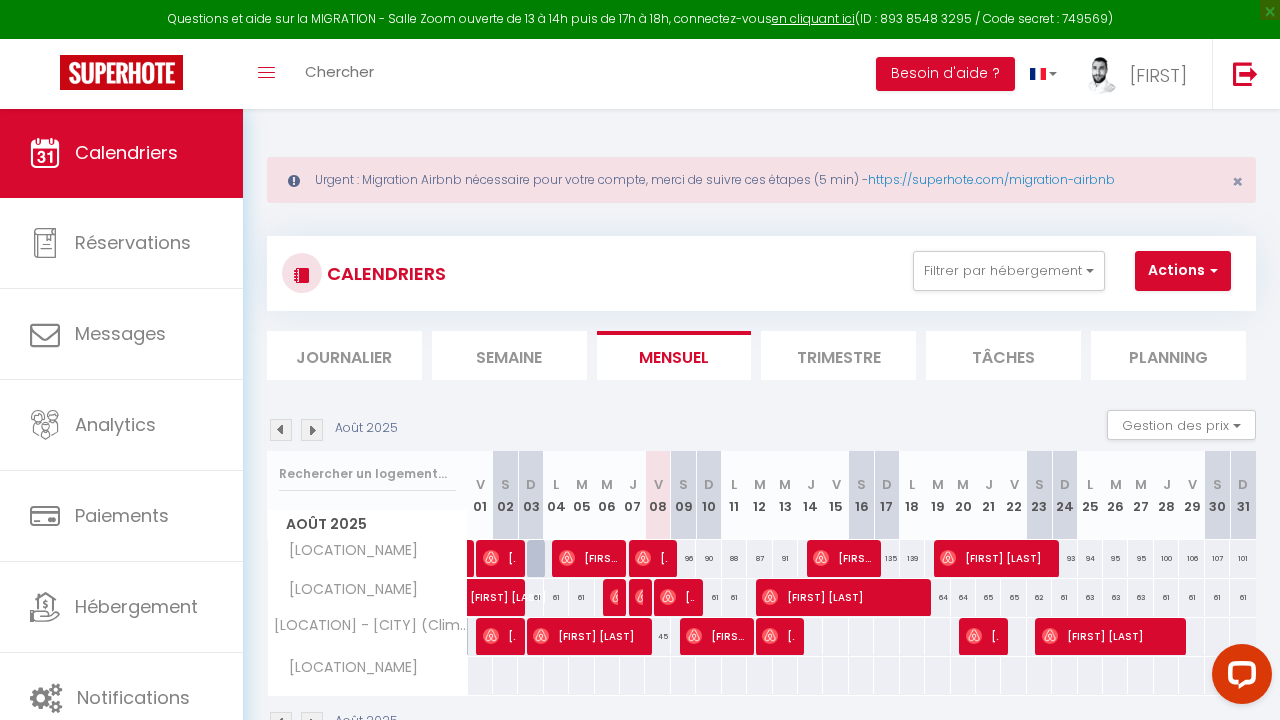 click at bounding box center (835, 636) 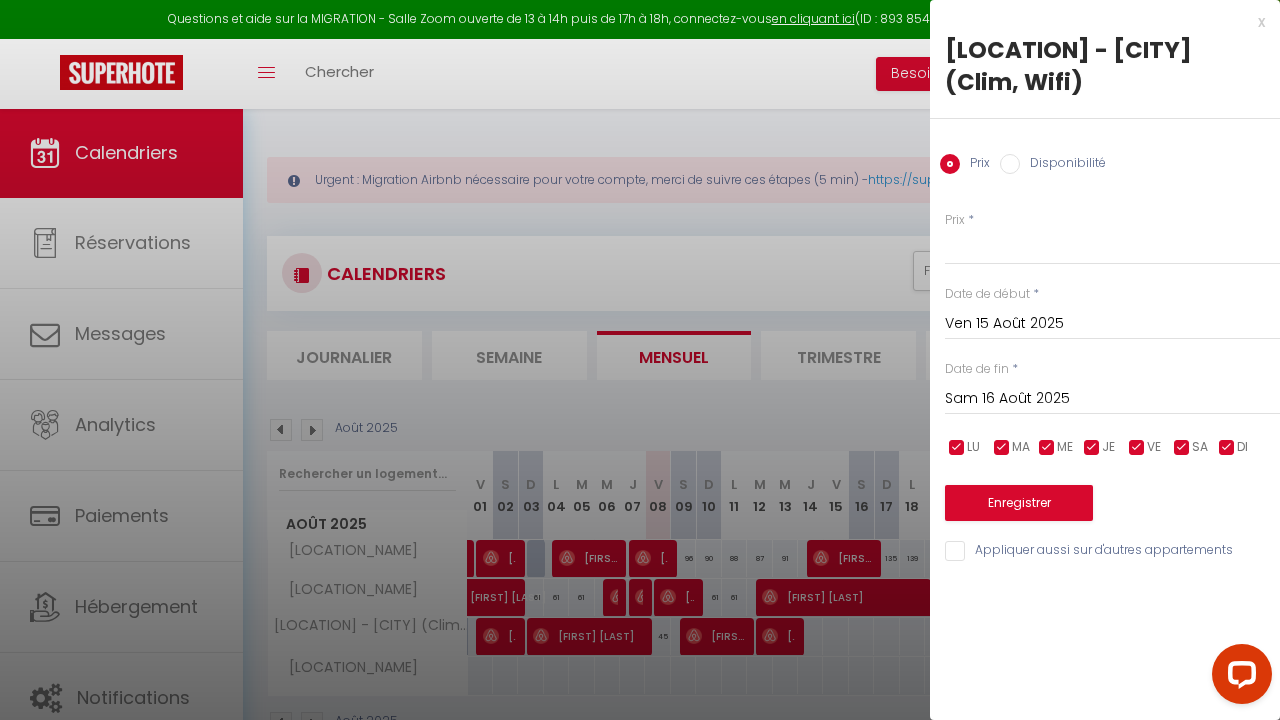 click on "Ven 15 Août 2025" at bounding box center [1112, 324] 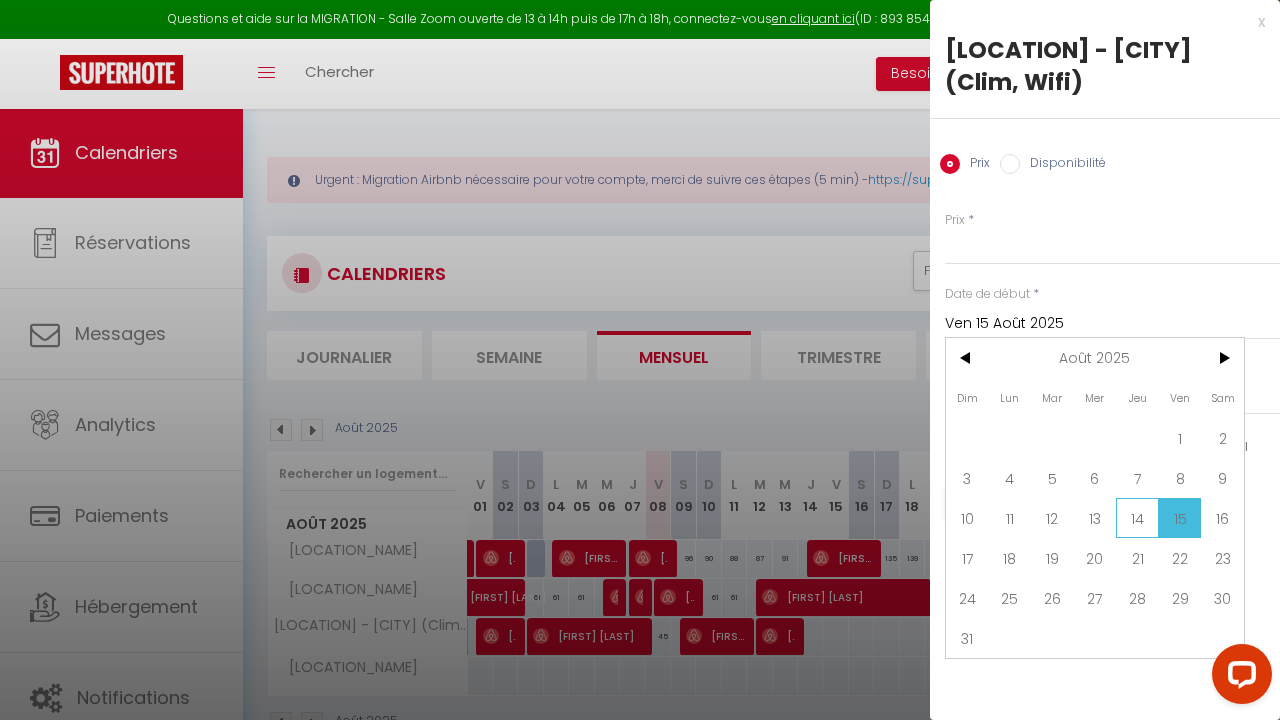 click on "14" at bounding box center [1137, 518] 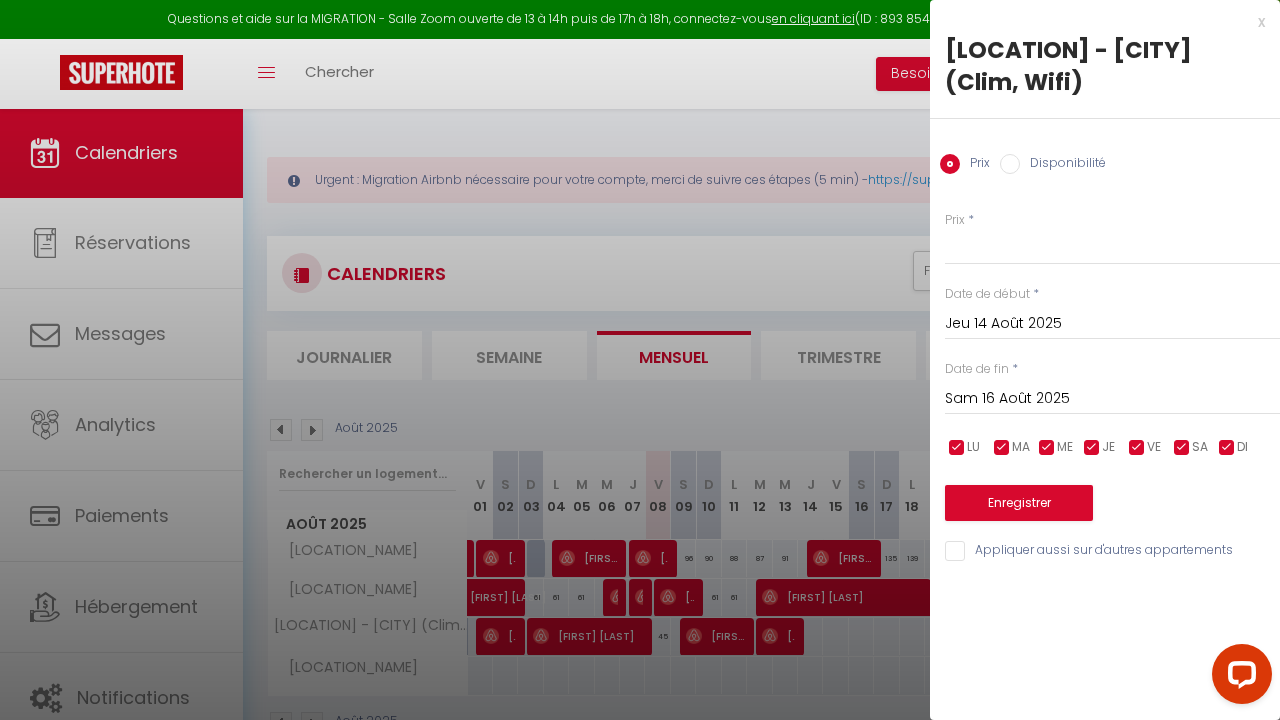 click on "Sam 16 Août 2025" at bounding box center [1112, 399] 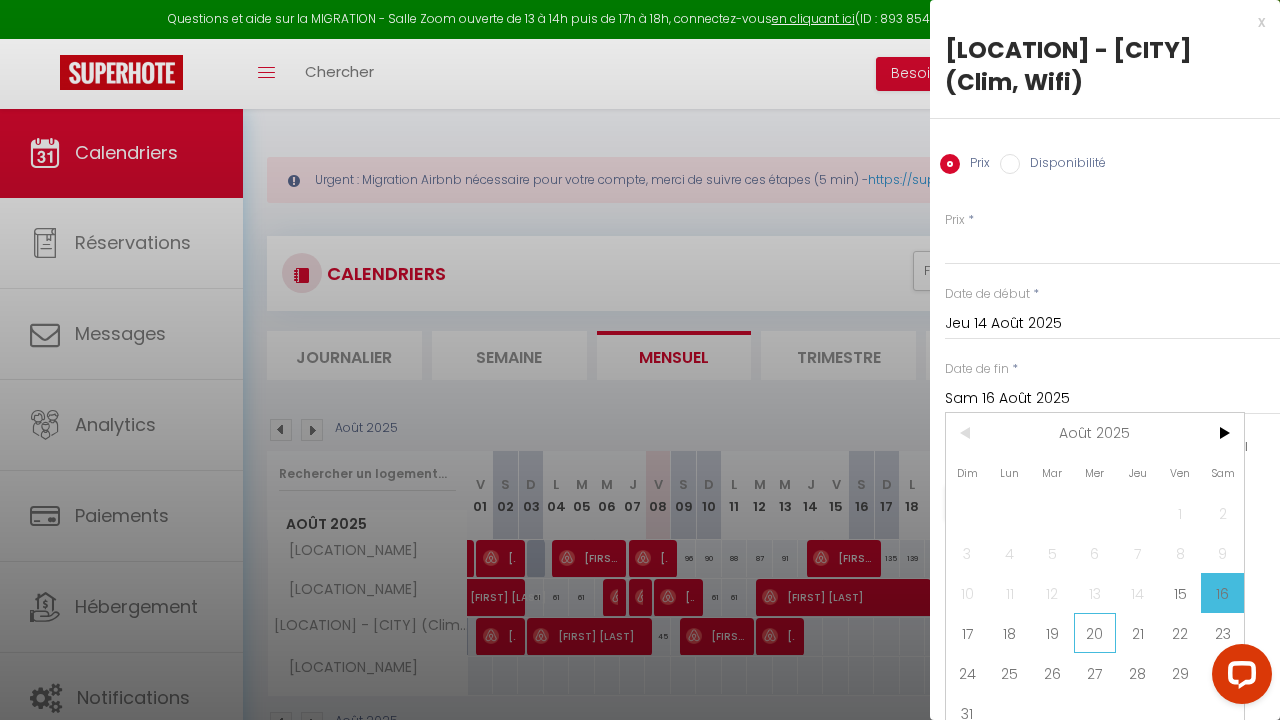 click on "20" at bounding box center (1095, 633) 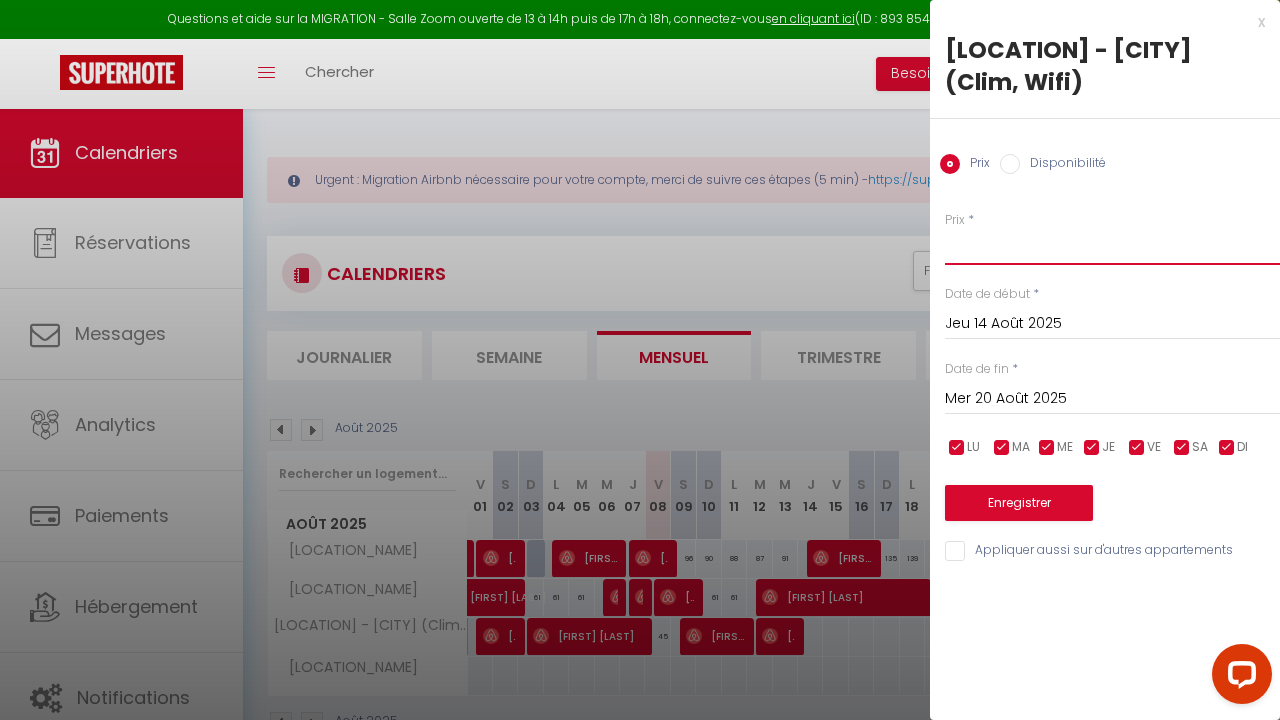 click on "Prix" at bounding box center (1112, 247) 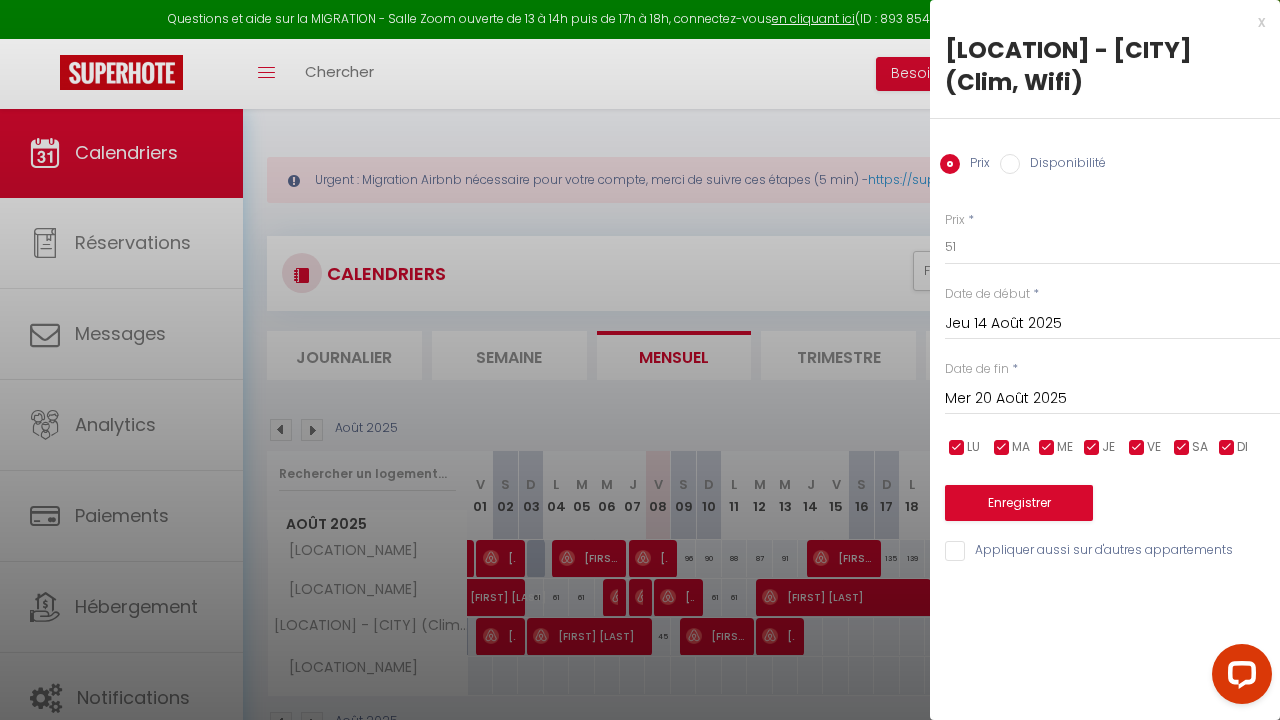 click on "Enregistrer" at bounding box center (1019, 503) 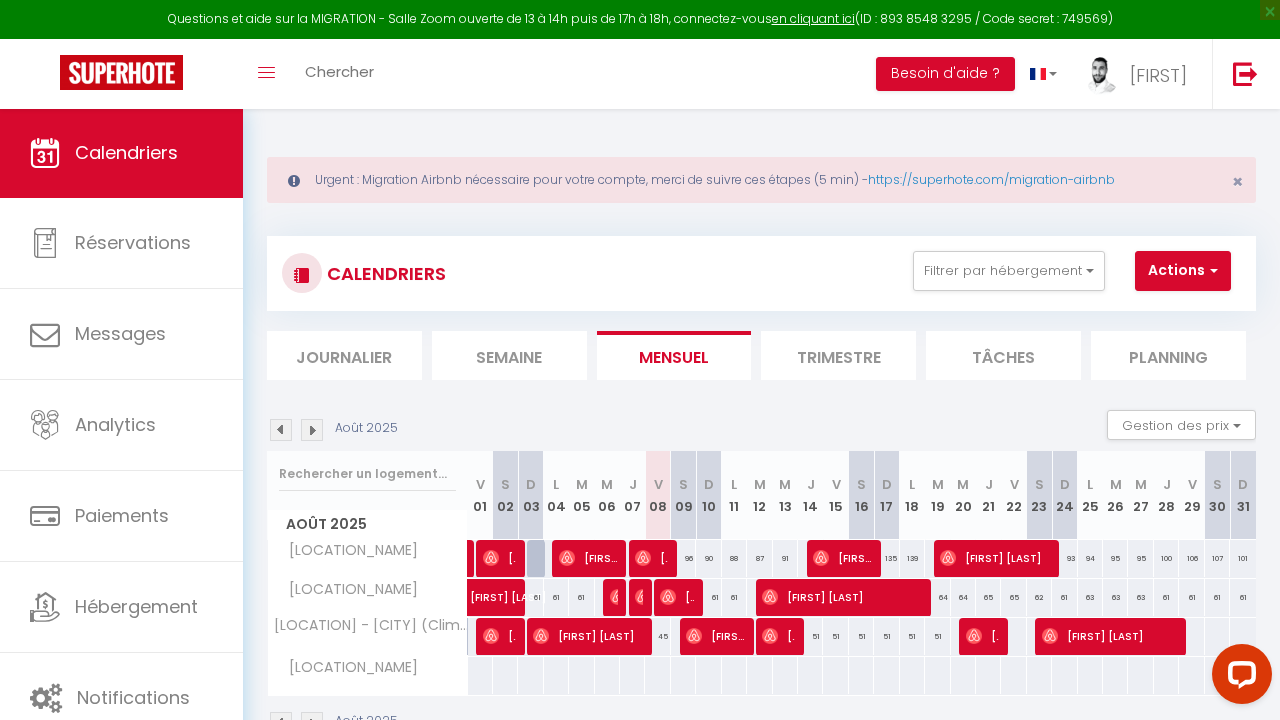 click at bounding box center [1013, 636] 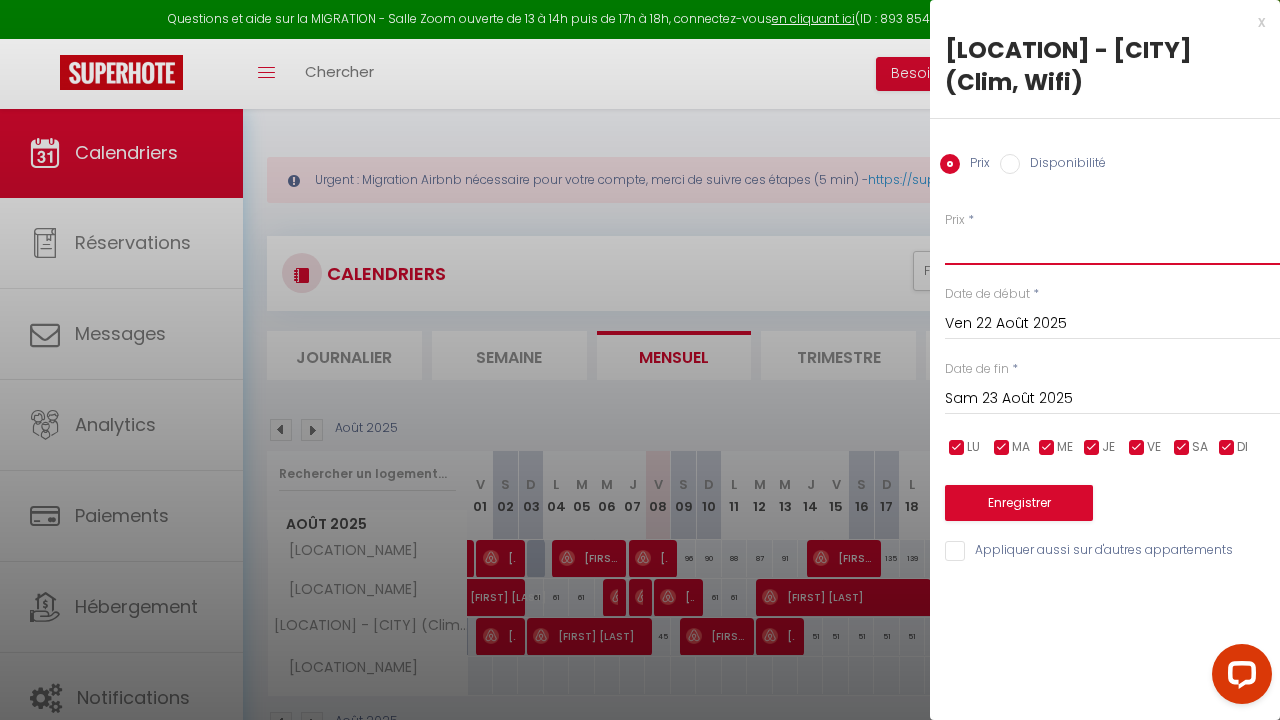 click on "Prix" at bounding box center (1112, 247) 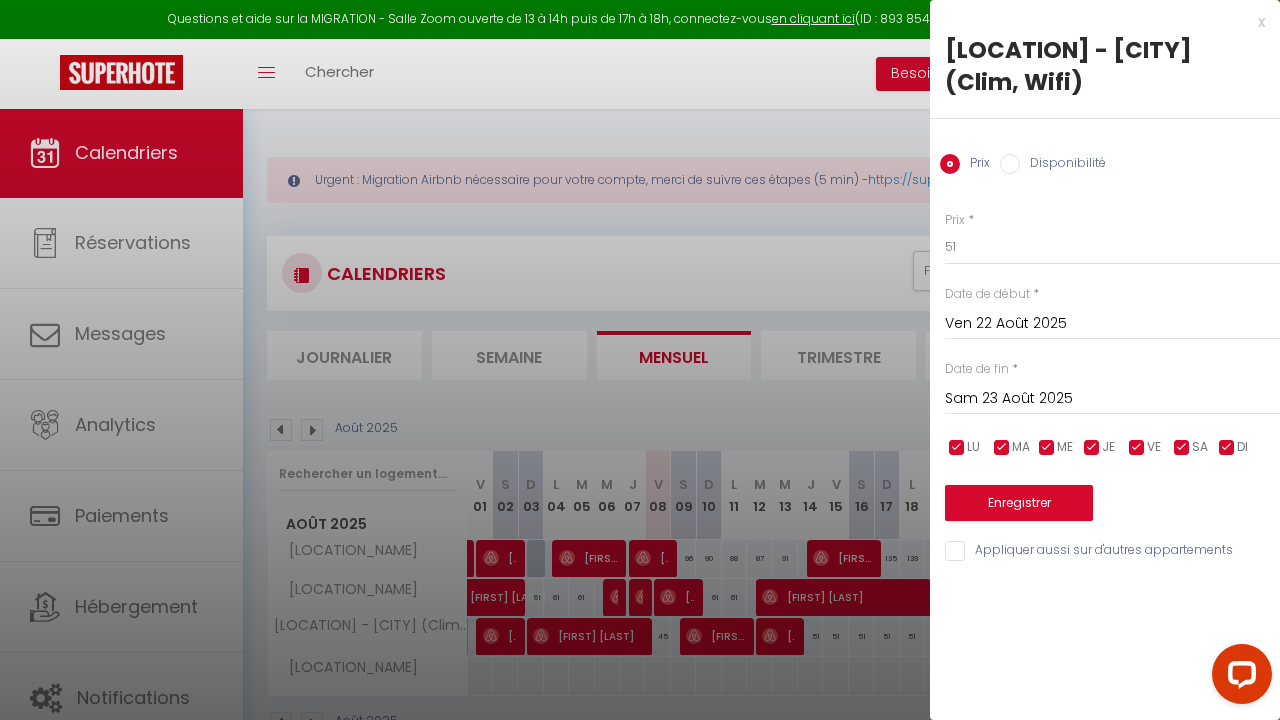 click on "Enregistrer" at bounding box center [1019, 503] 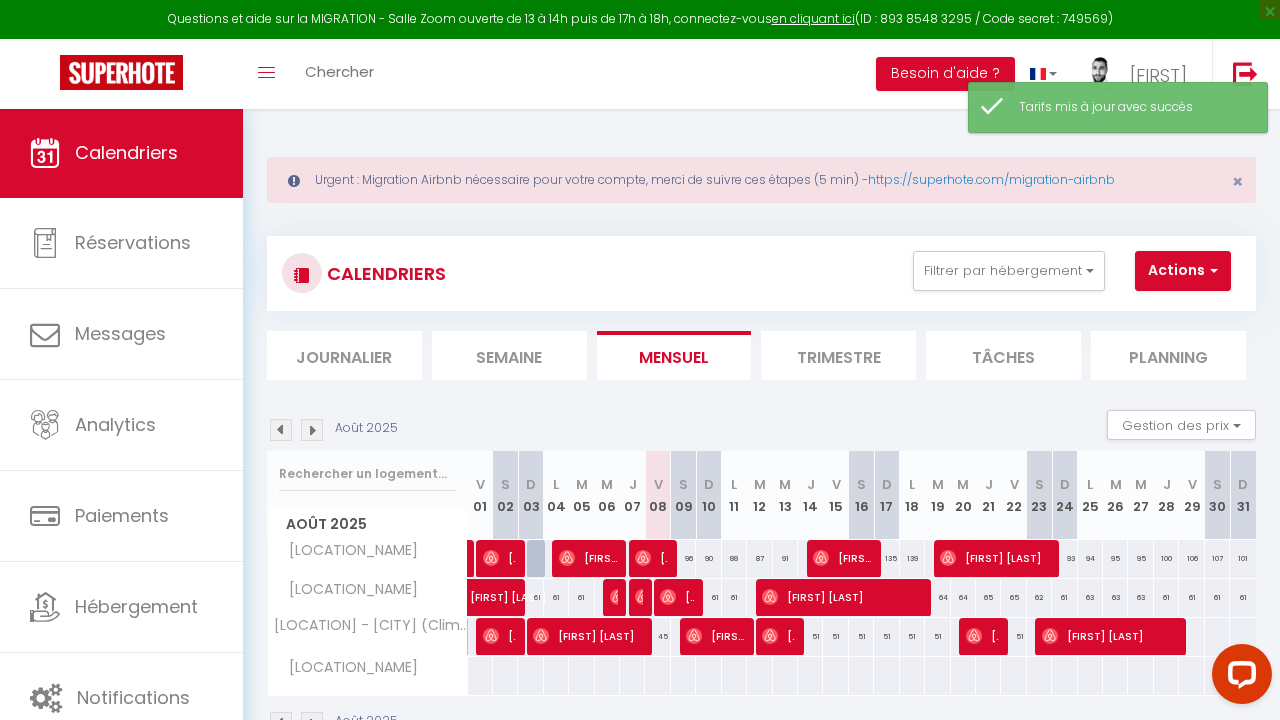 scroll, scrollTop: 0, scrollLeft: 0, axis: both 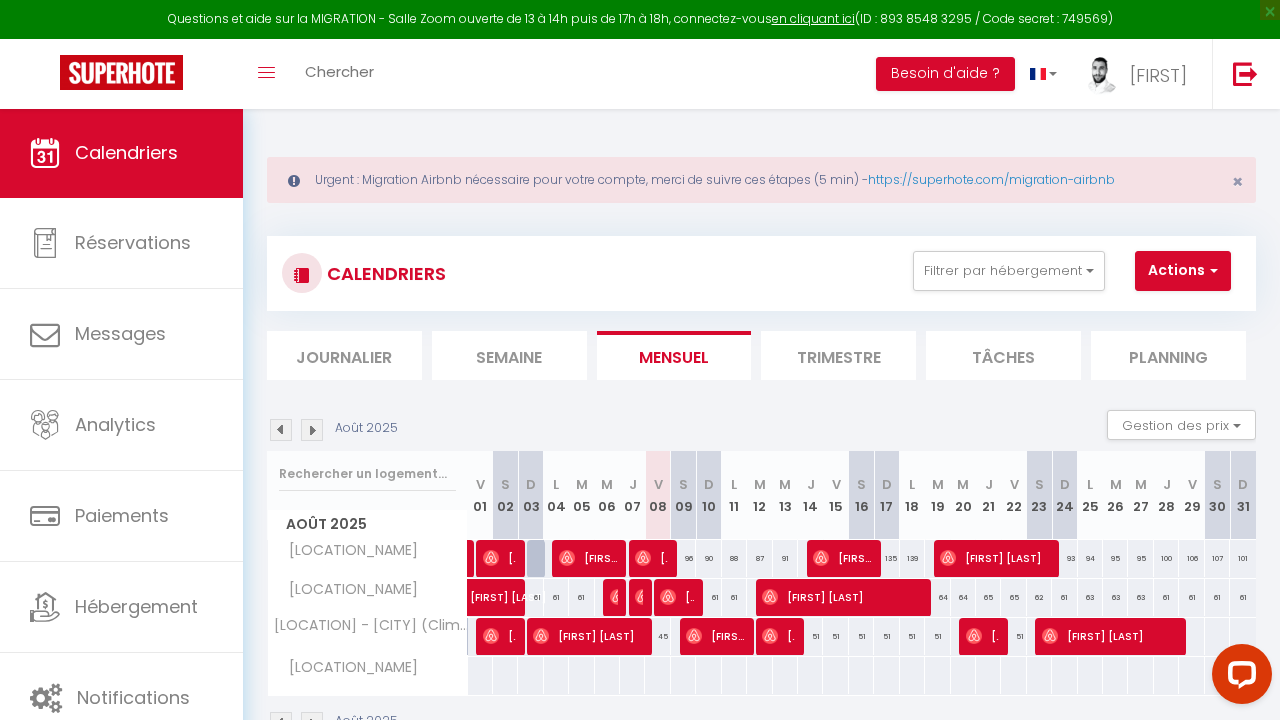click at bounding box center (1217, 636) 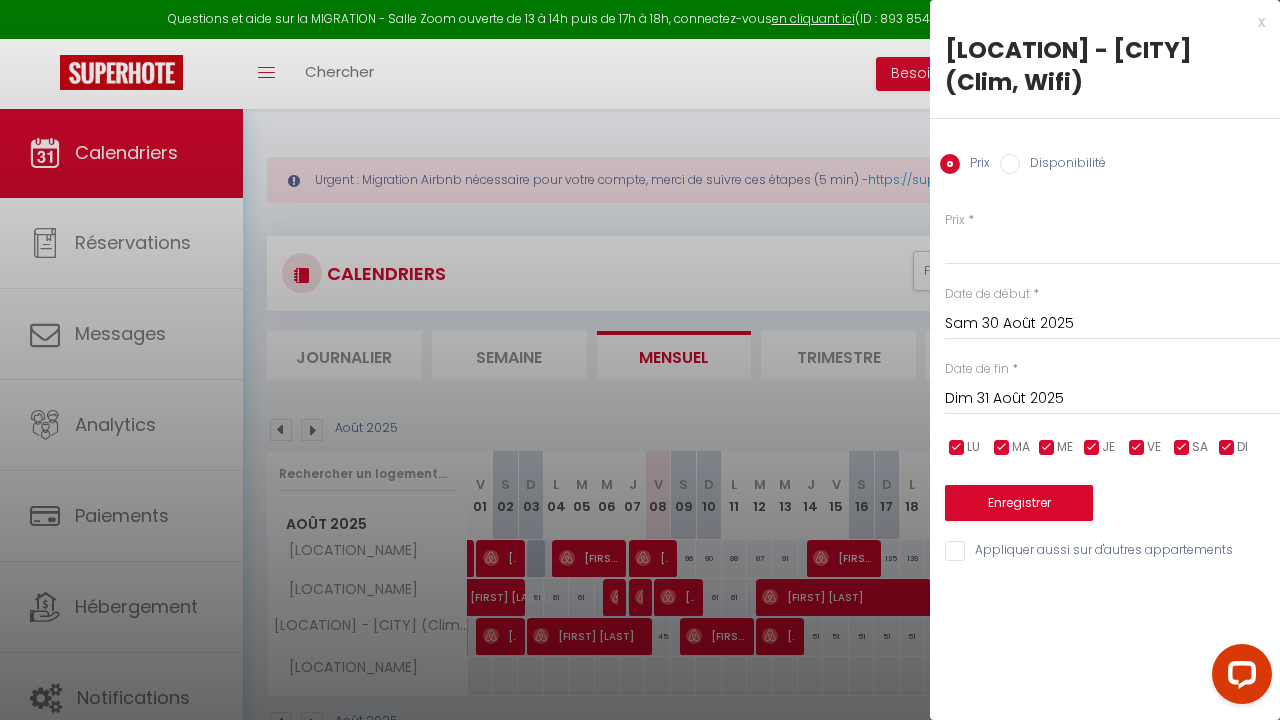 click on "Sam 30 Août 2025" at bounding box center (1112, 324) 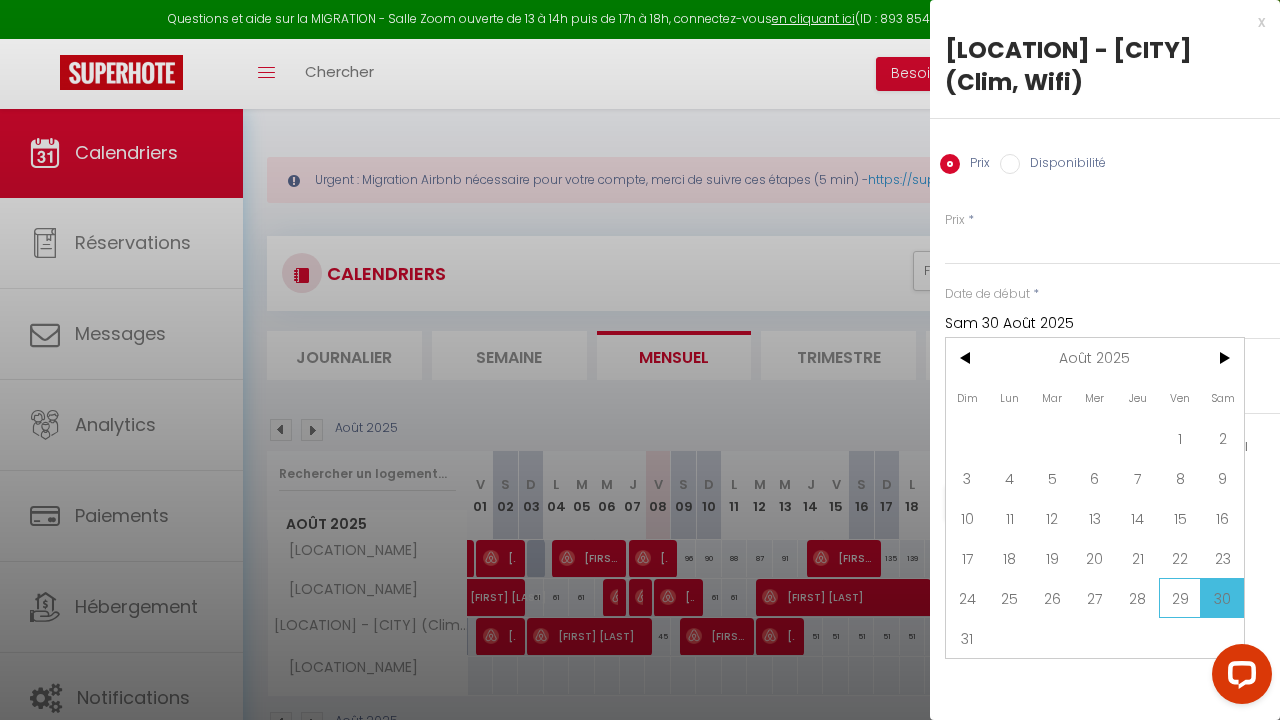 click on "29" at bounding box center [1180, 598] 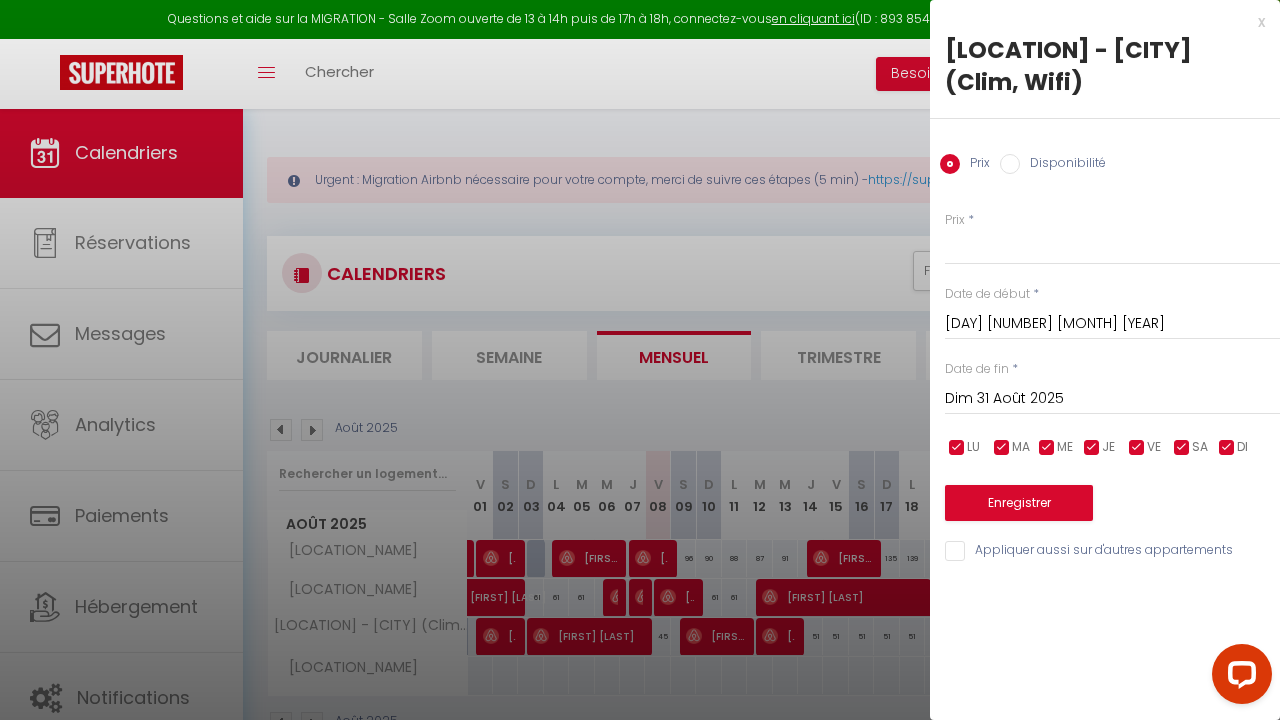 click on "Dim 31 Août 2025" at bounding box center [1112, 399] 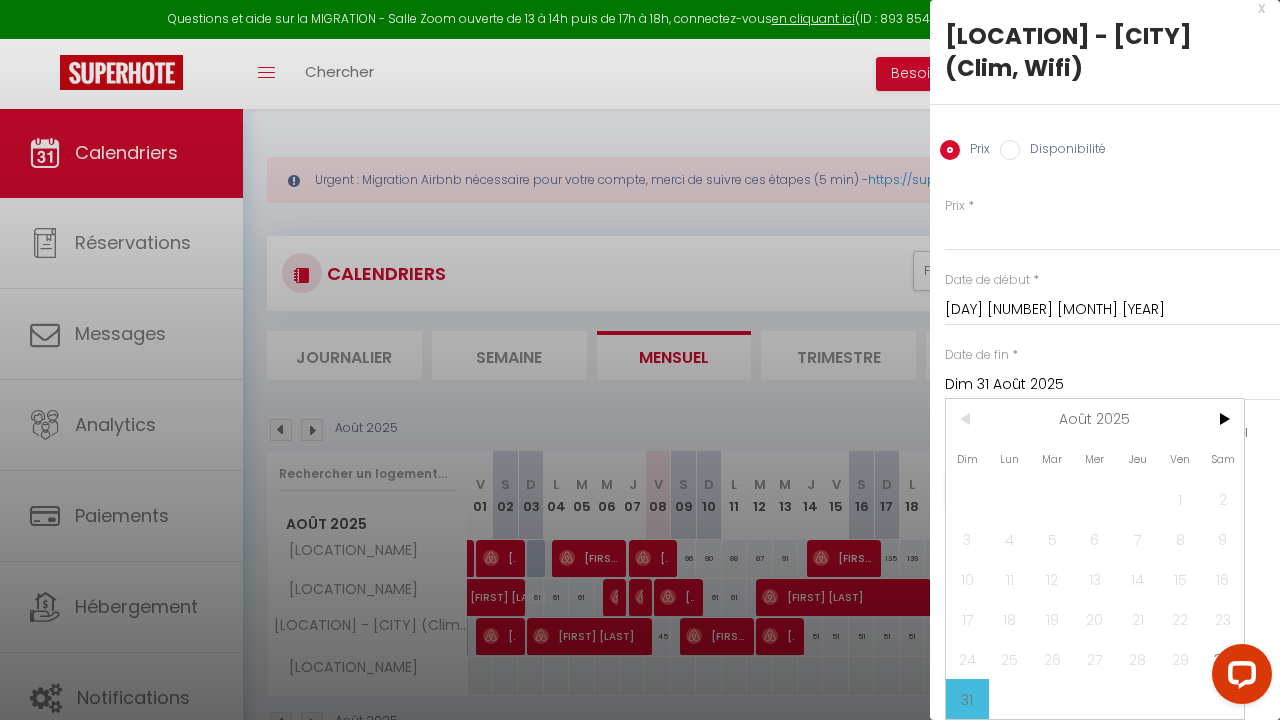 scroll, scrollTop: 14, scrollLeft: 0, axis: vertical 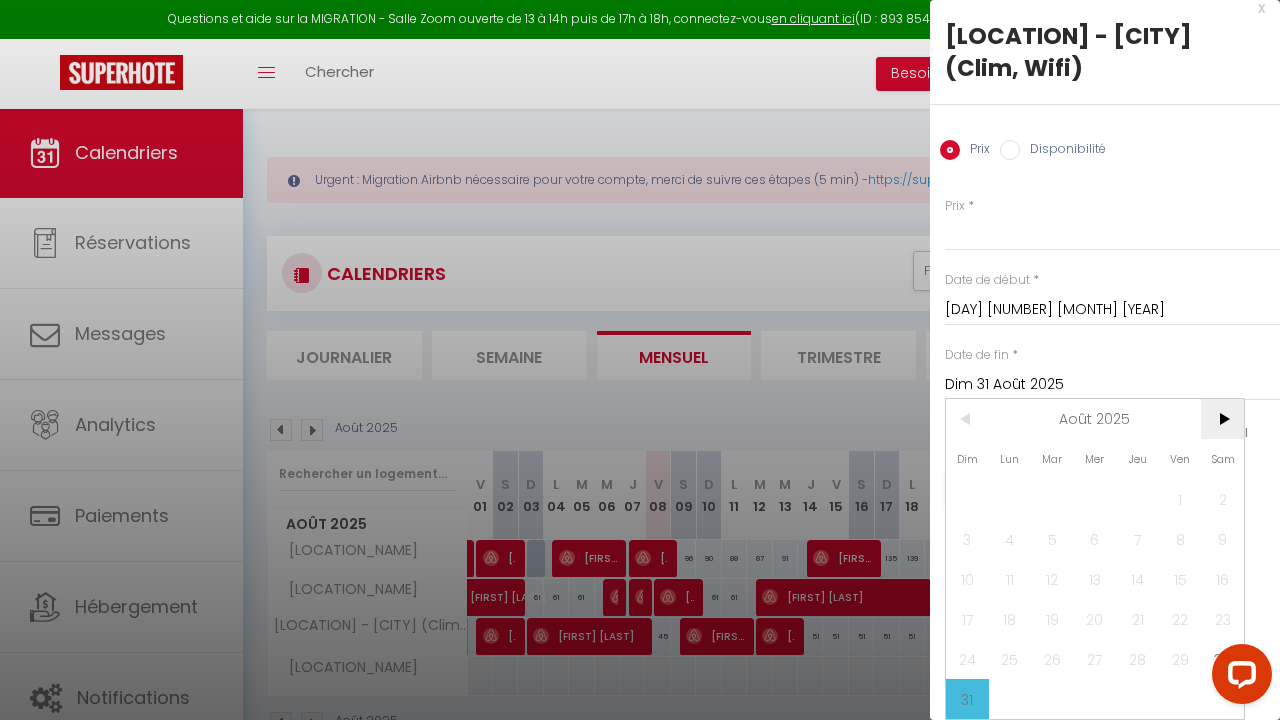 click on ">" at bounding box center (1222, 419) 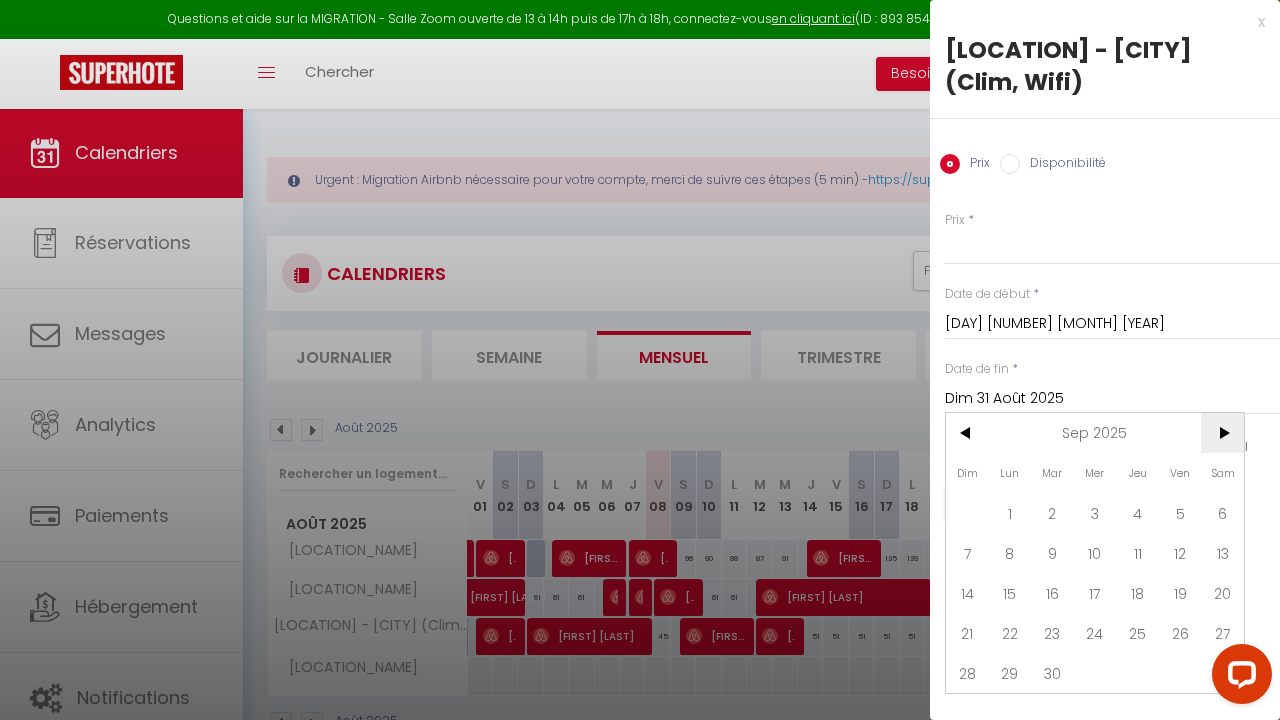 scroll, scrollTop: 0, scrollLeft: 0, axis: both 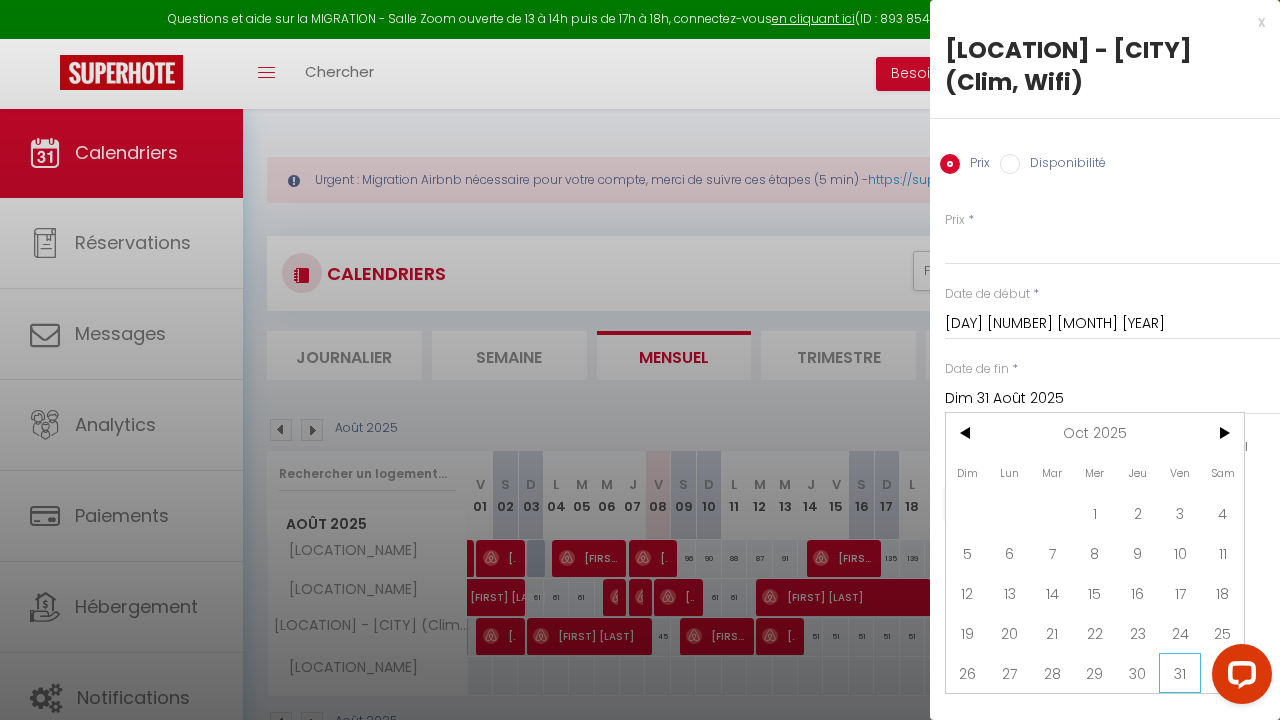 click on "31" at bounding box center (1180, 673) 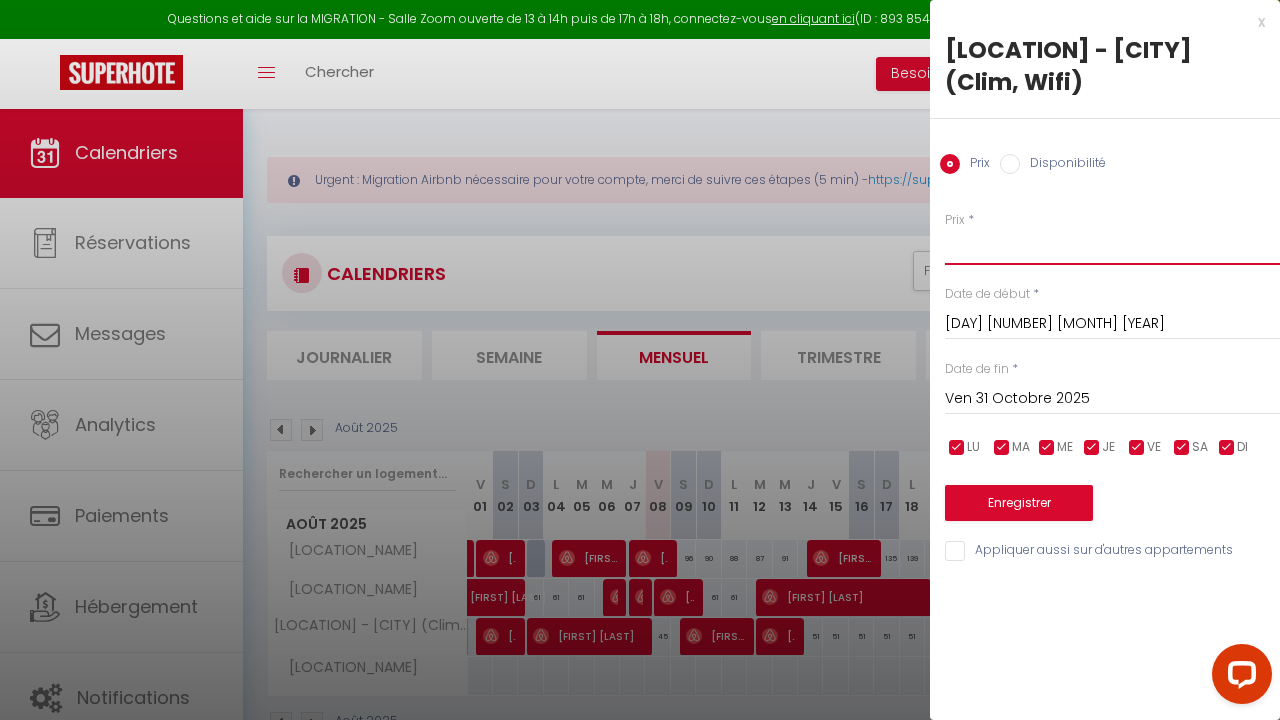 click on "Prix" at bounding box center [1112, 247] 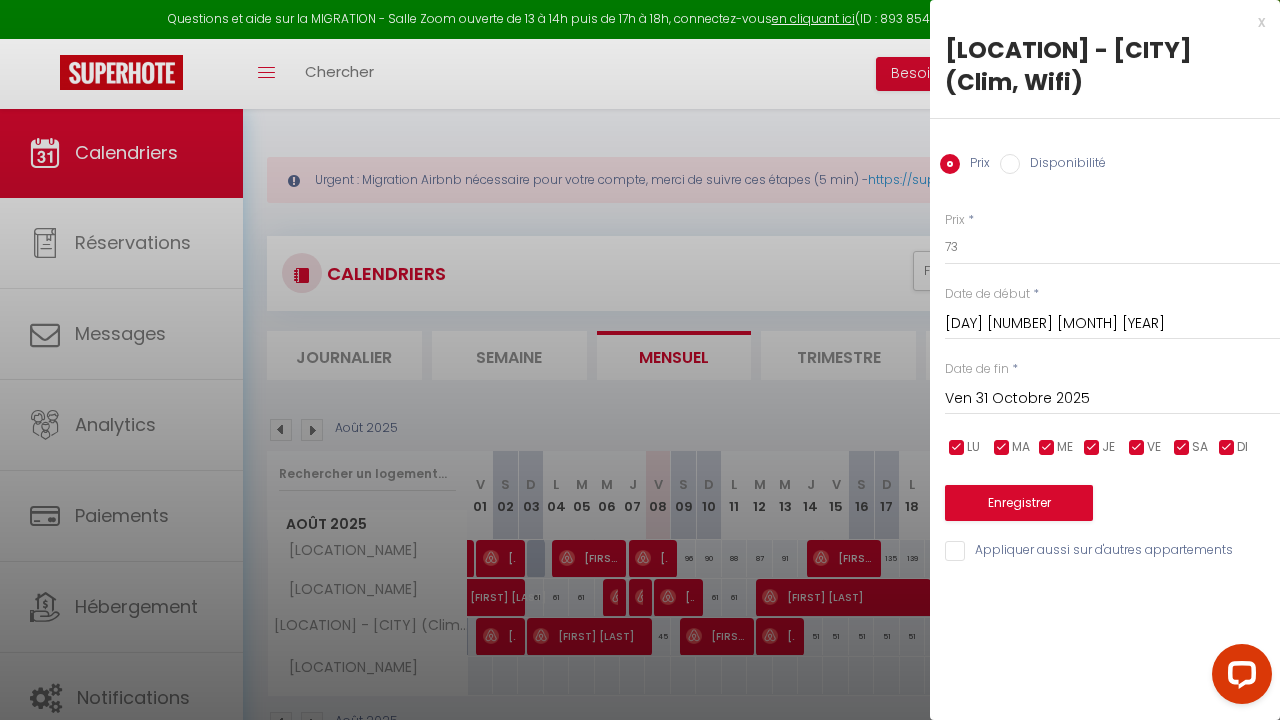 click on "Enregistrer" at bounding box center (1019, 503) 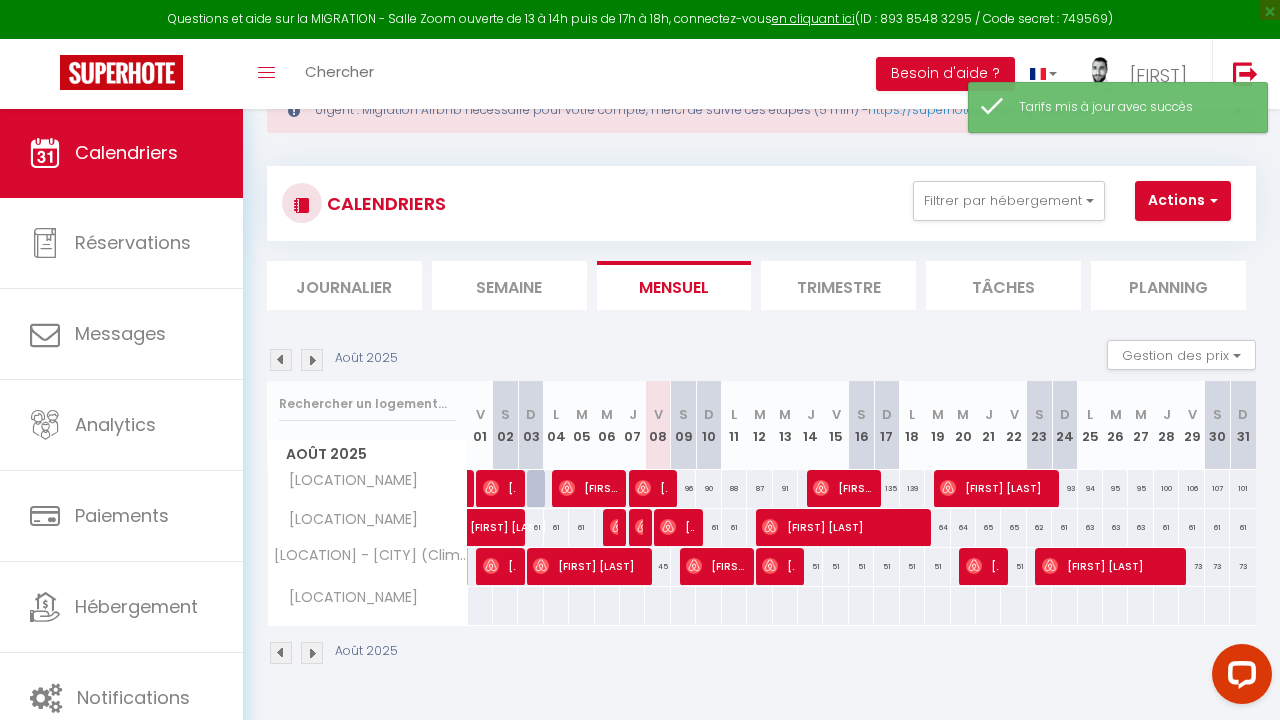 scroll, scrollTop: 103, scrollLeft: 0, axis: vertical 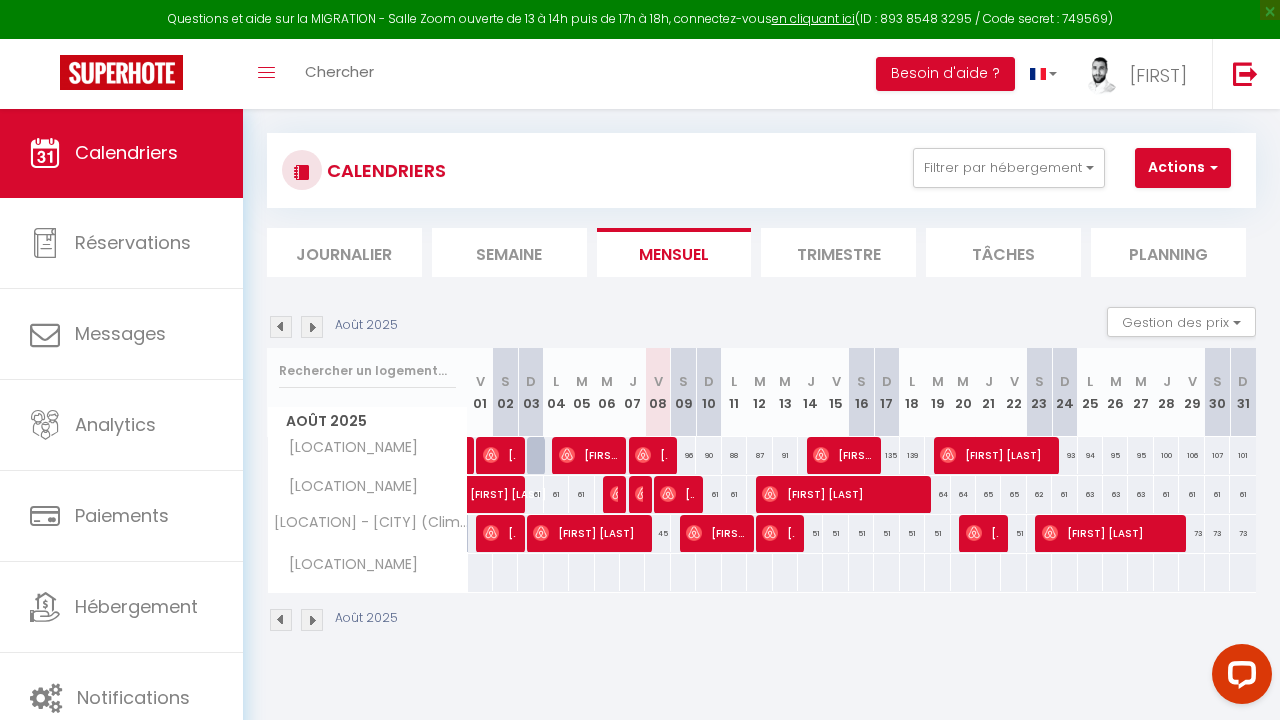 click on "90" at bounding box center (708, 455) 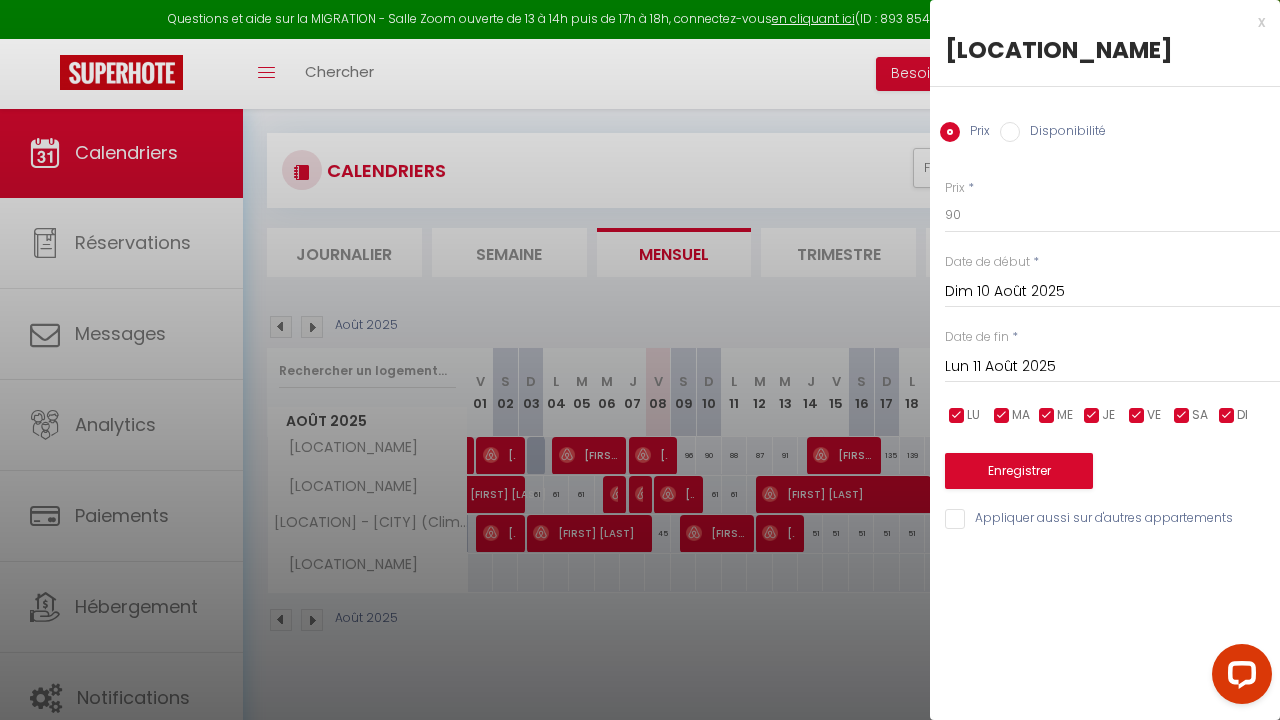 click on "Dim 10 Août 2025" at bounding box center [1112, 292] 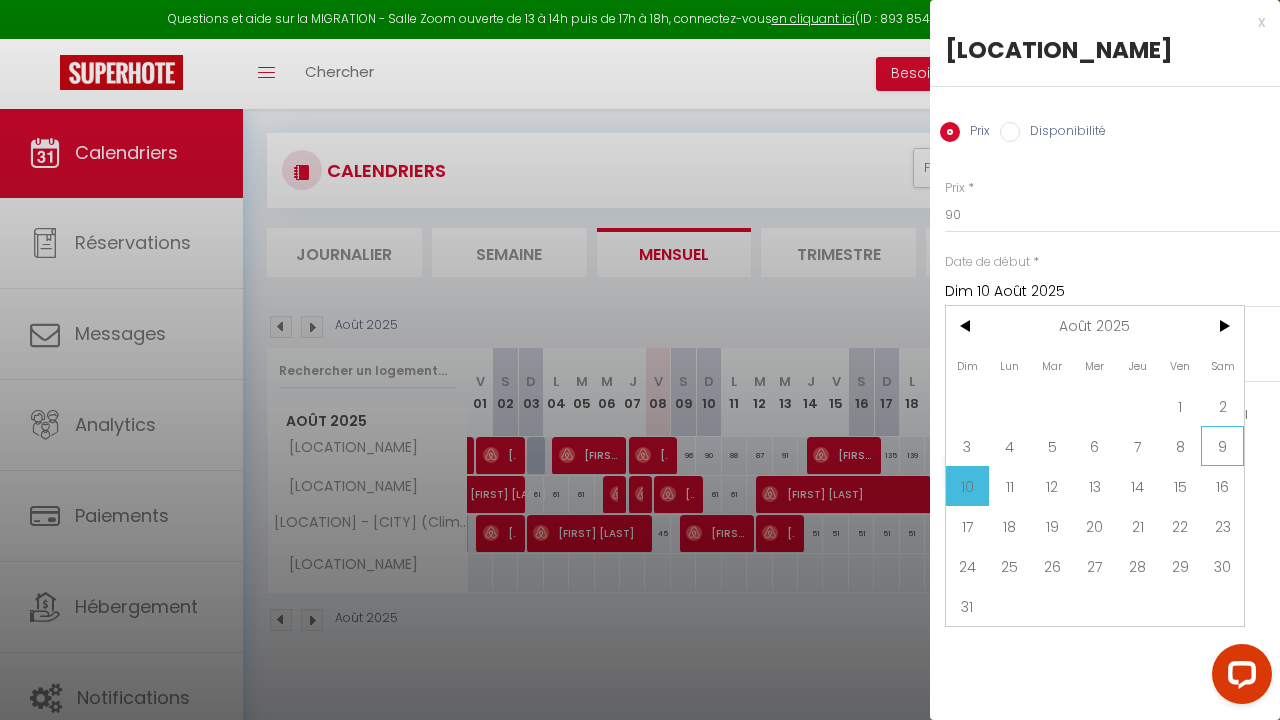 click on "9" at bounding box center [1222, 446] 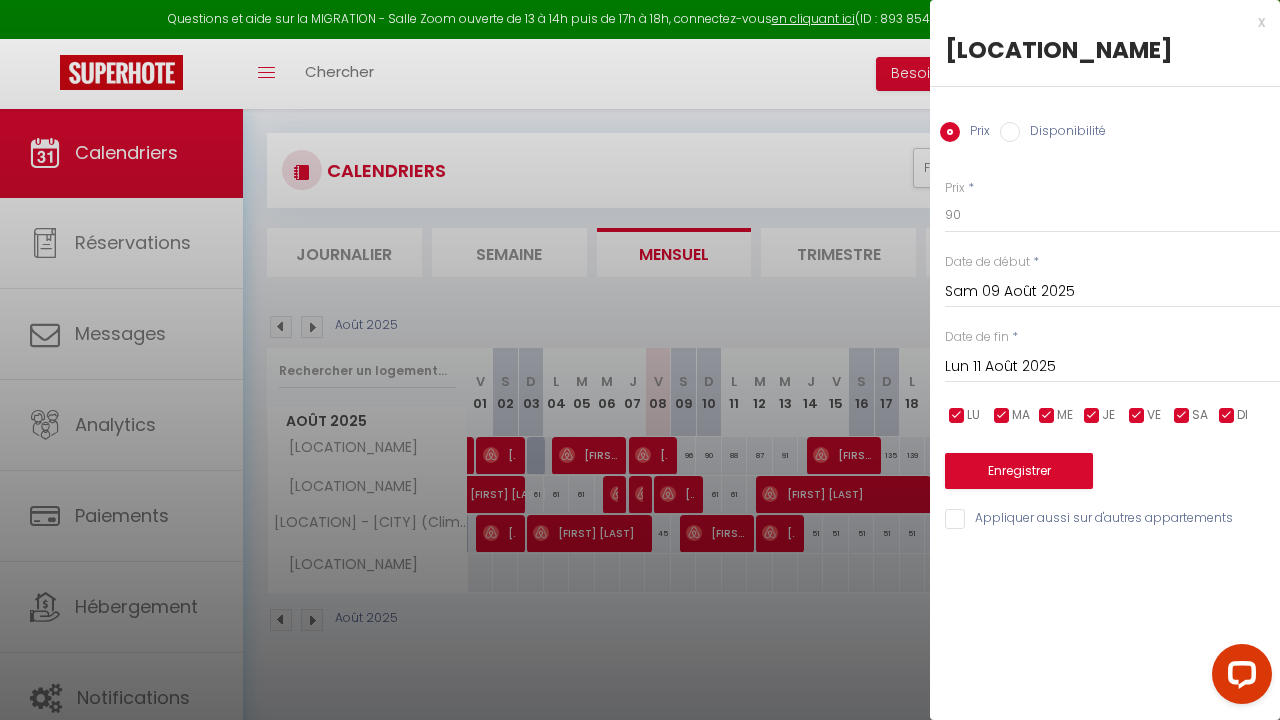 click on "Lun 11 Août 2025" at bounding box center (1112, 367) 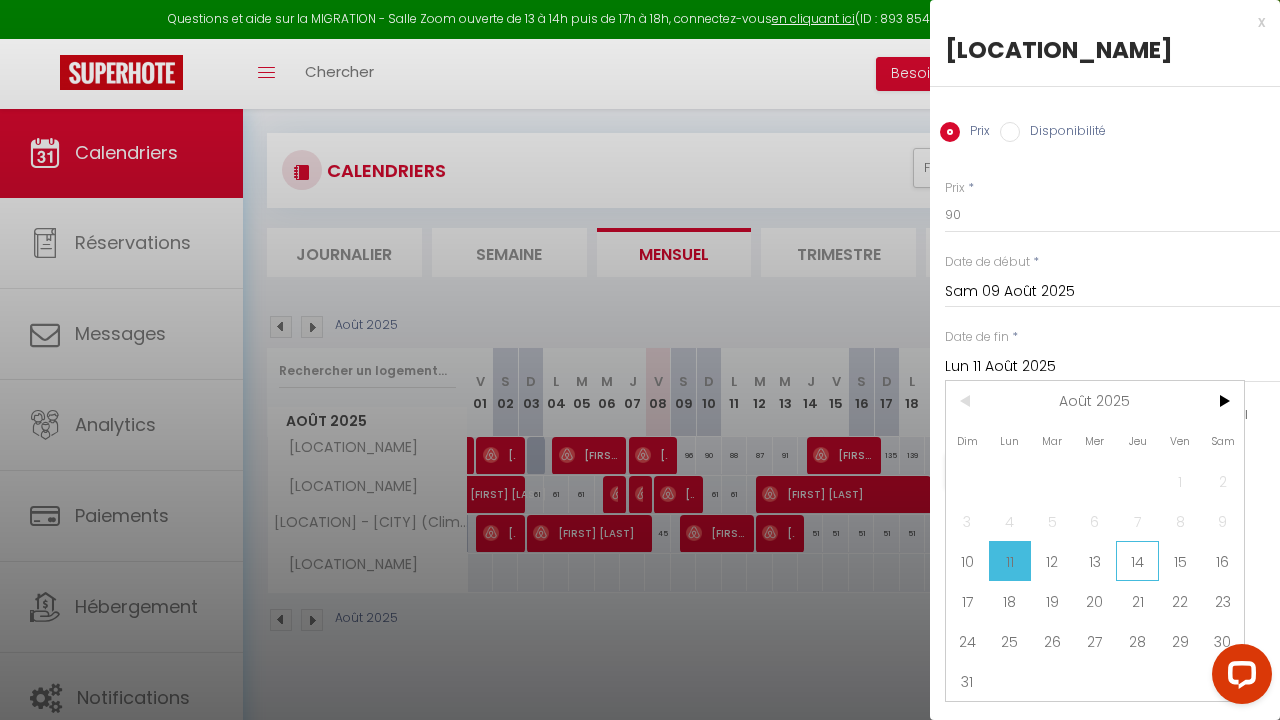 click on "14" at bounding box center [1137, 561] 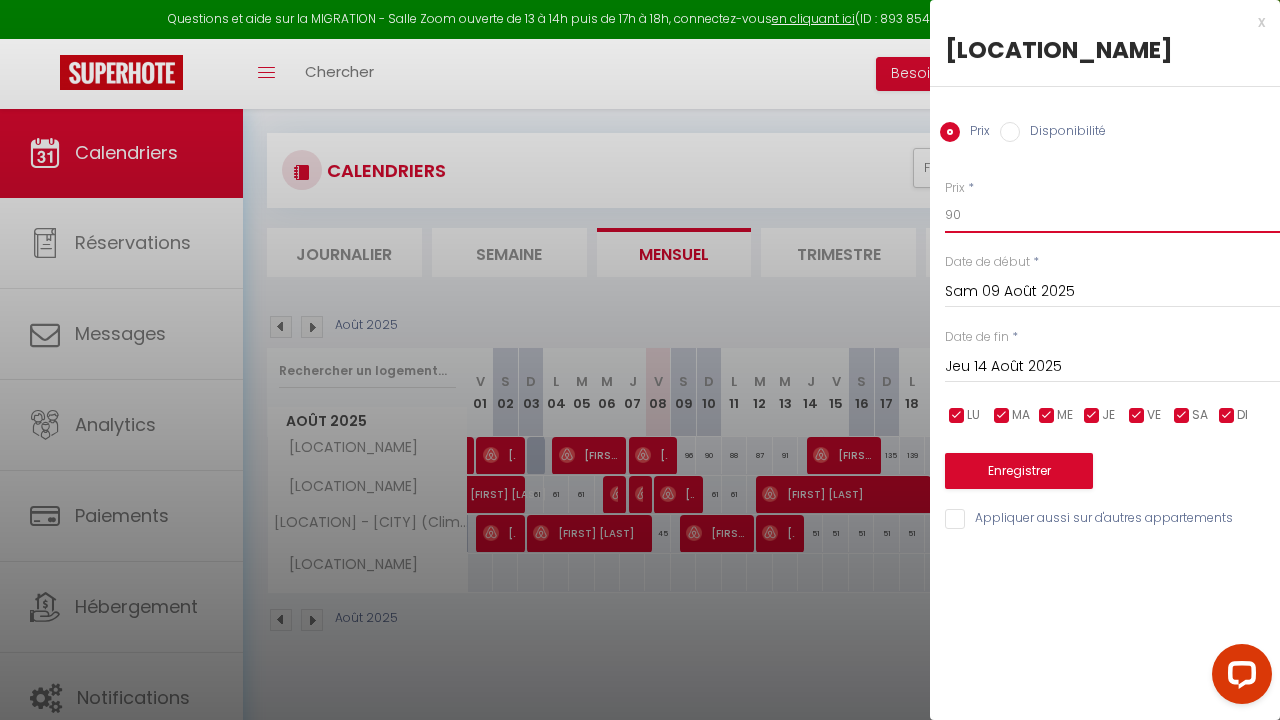 click on "90" at bounding box center [1112, 215] 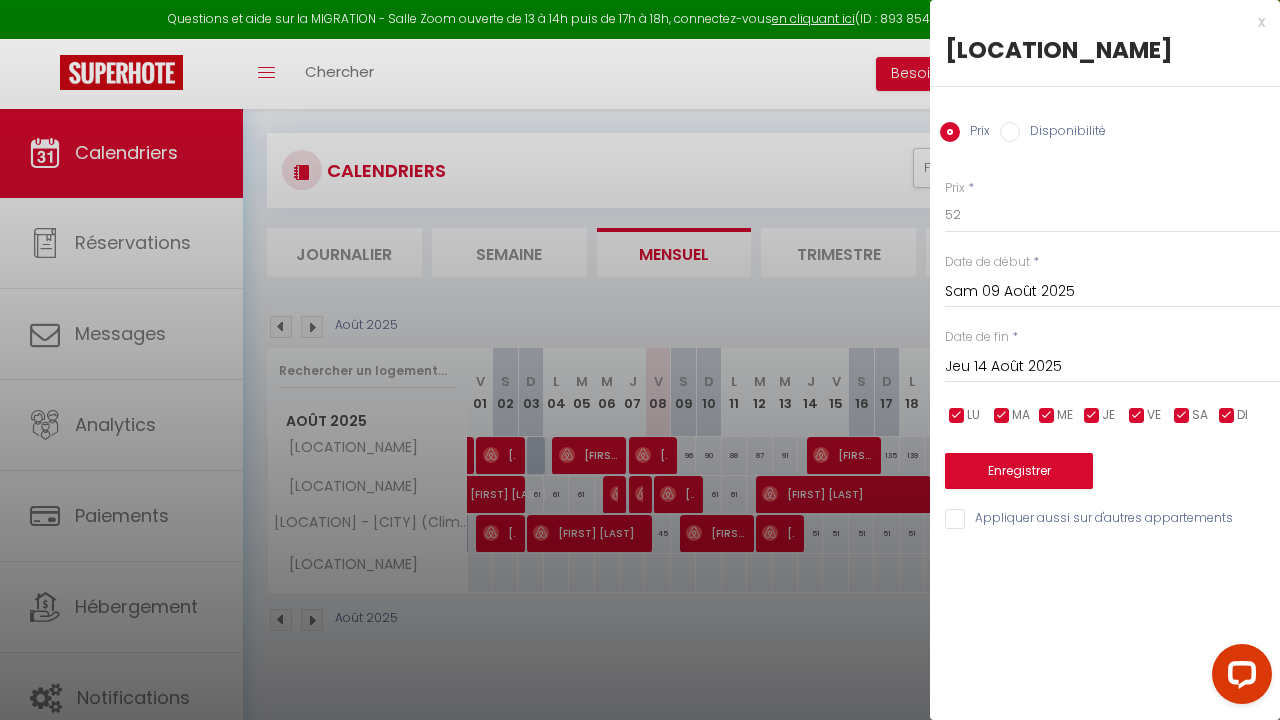click on "Enregistrer" at bounding box center (1019, 471) 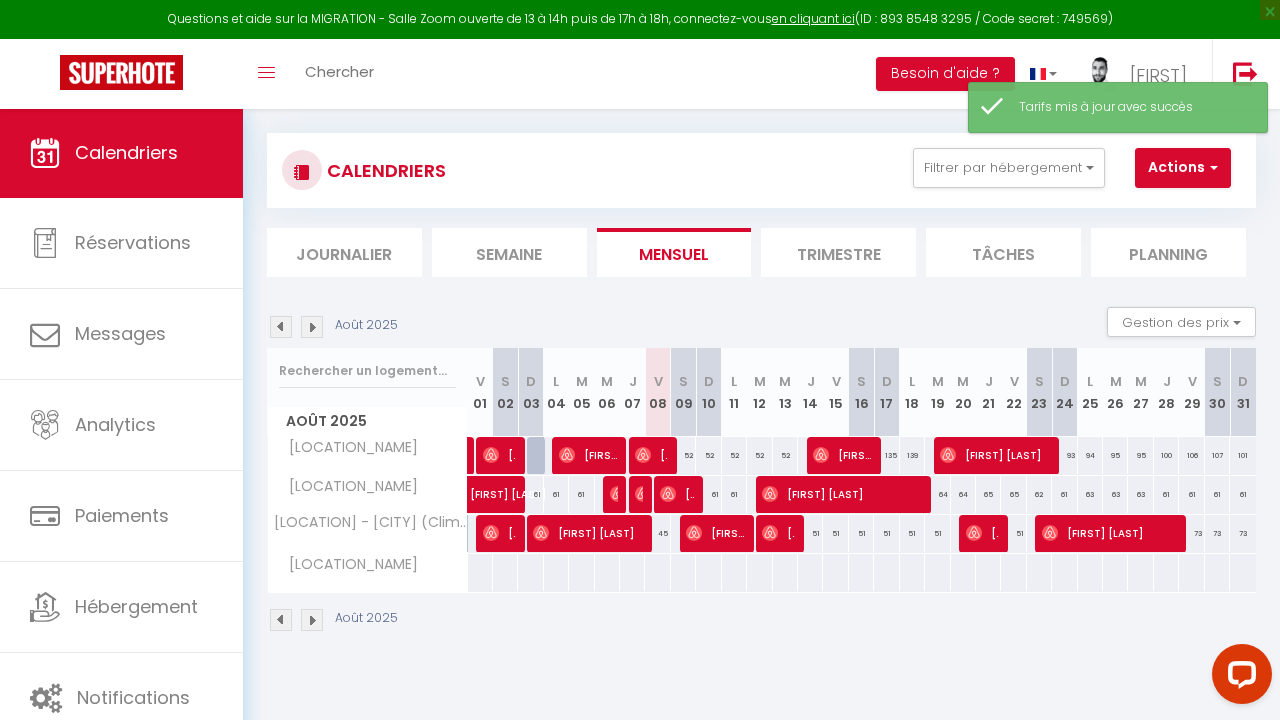 click on "135" at bounding box center (886, 455) 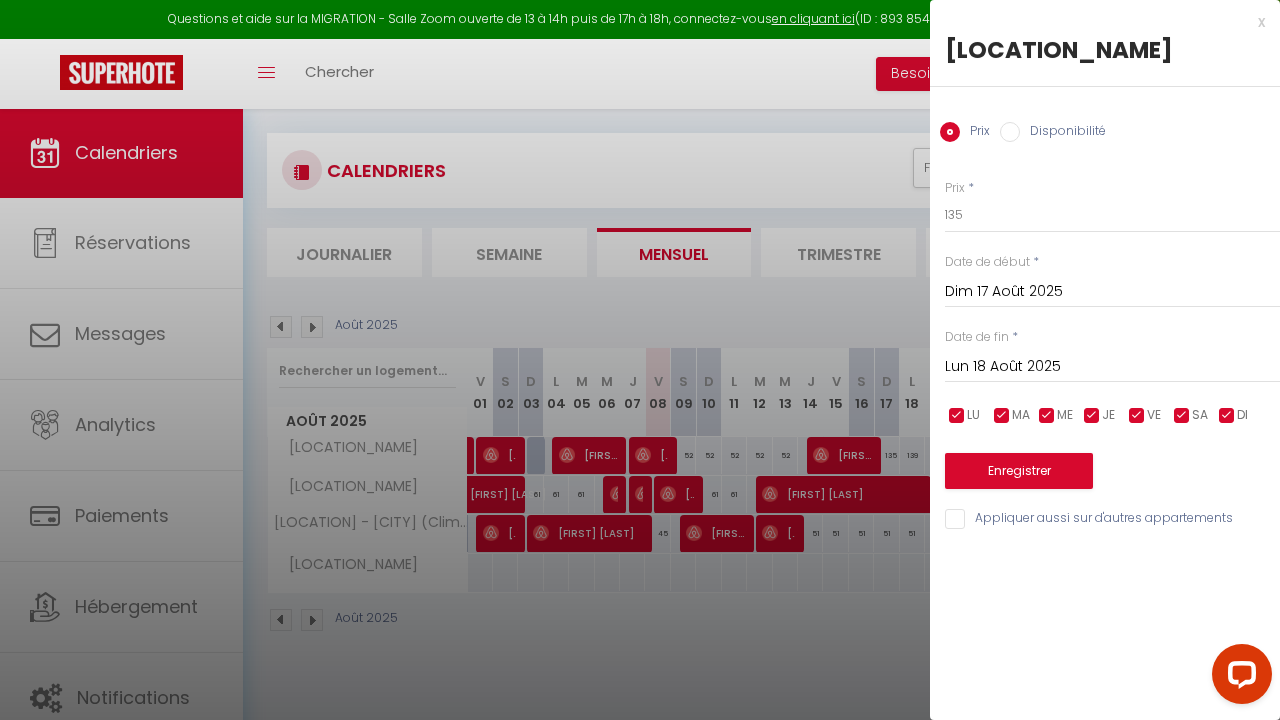 click on "Lun 18 Août 2025" at bounding box center (1112, 367) 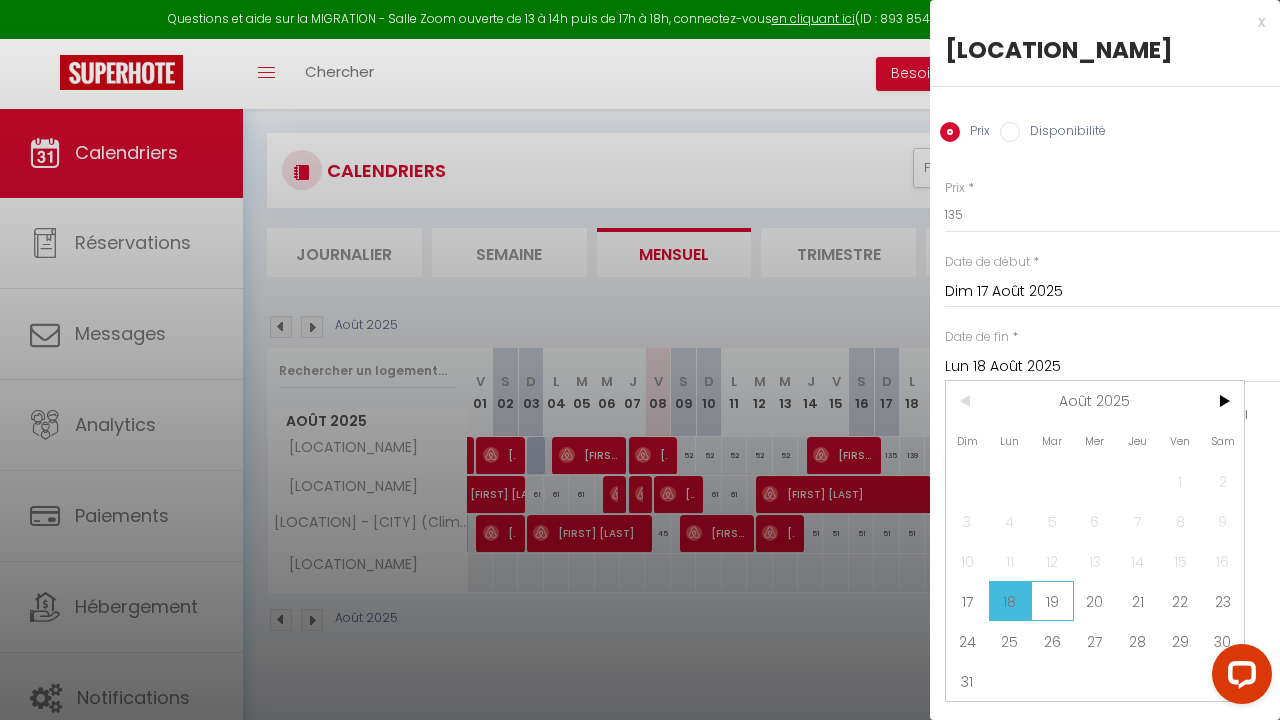 click on "19" at bounding box center (1052, 601) 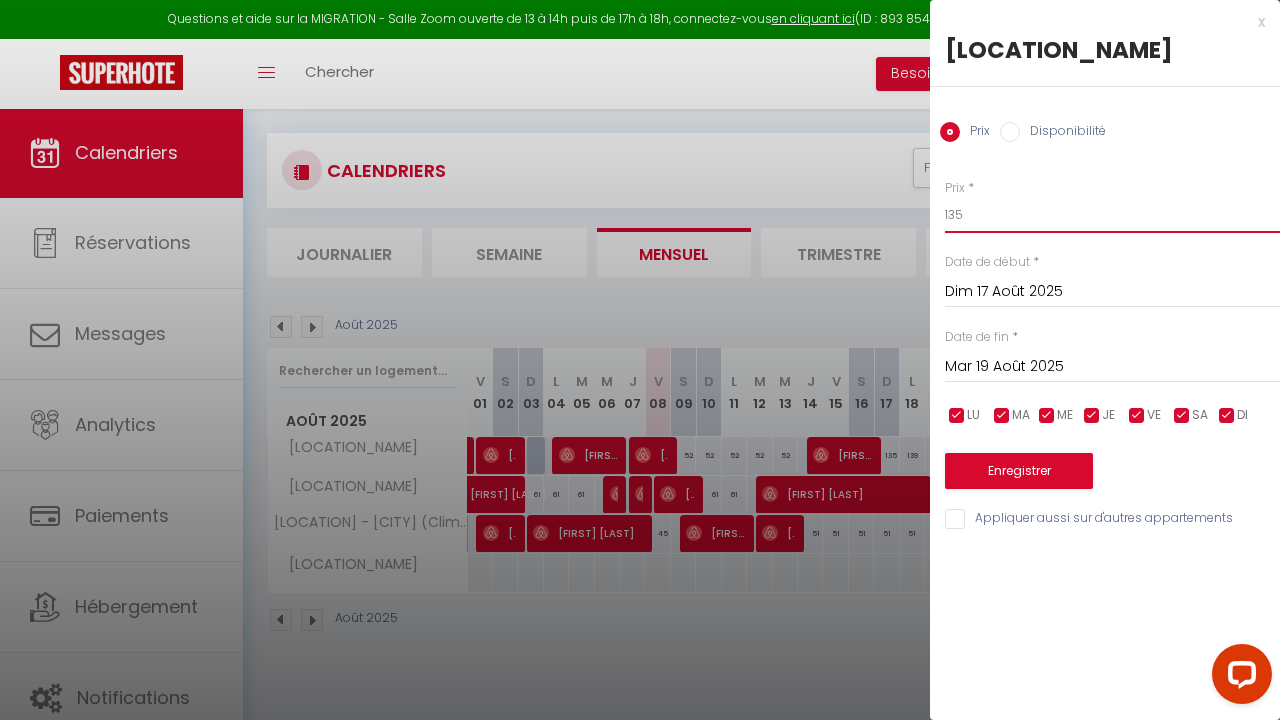 click on "135" at bounding box center (1112, 215) 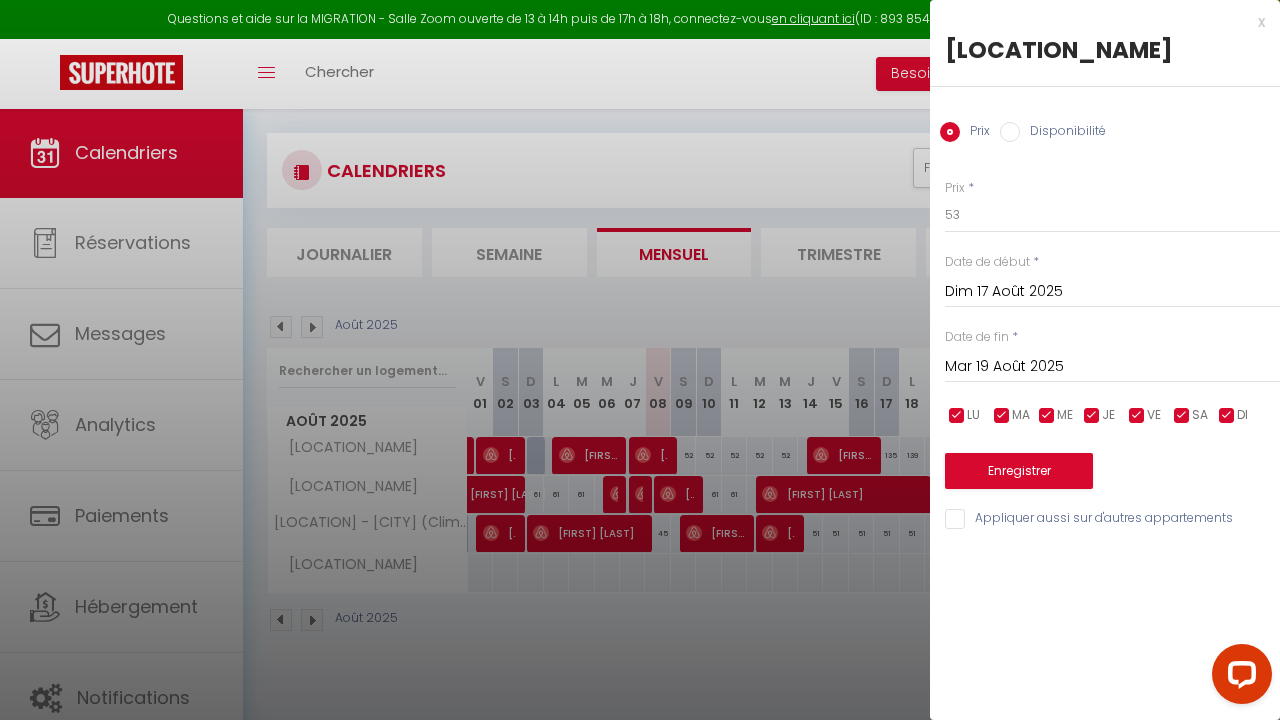 click on "Enregistrer" at bounding box center (1019, 471) 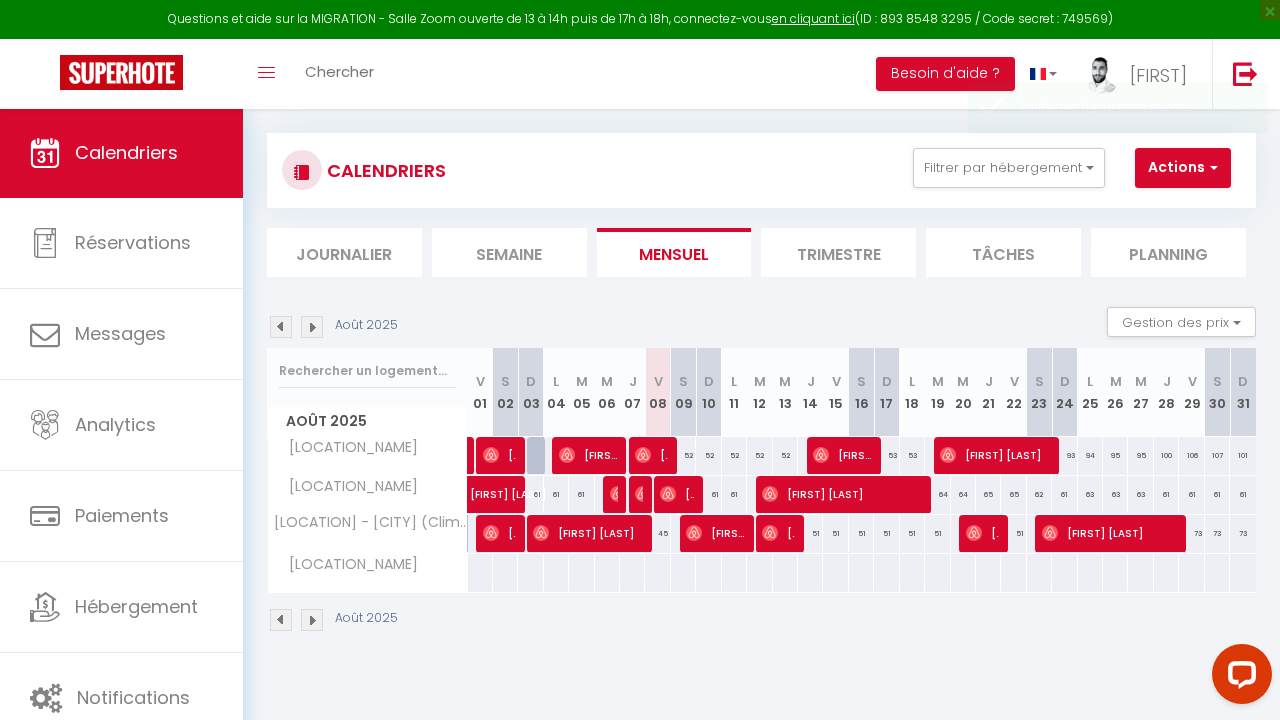 click on "93" at bounding box center (1064, 455) 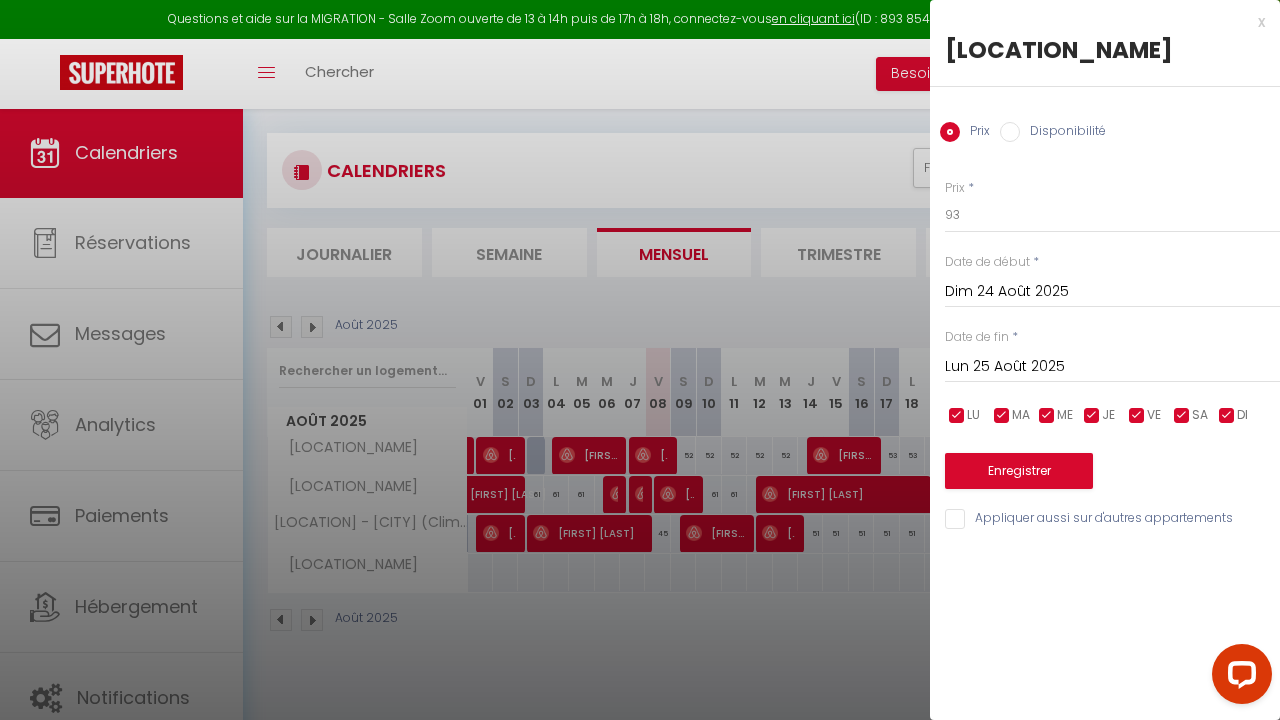 click on "Lun 25 Août 2025" at bounding box center [1112, 367] 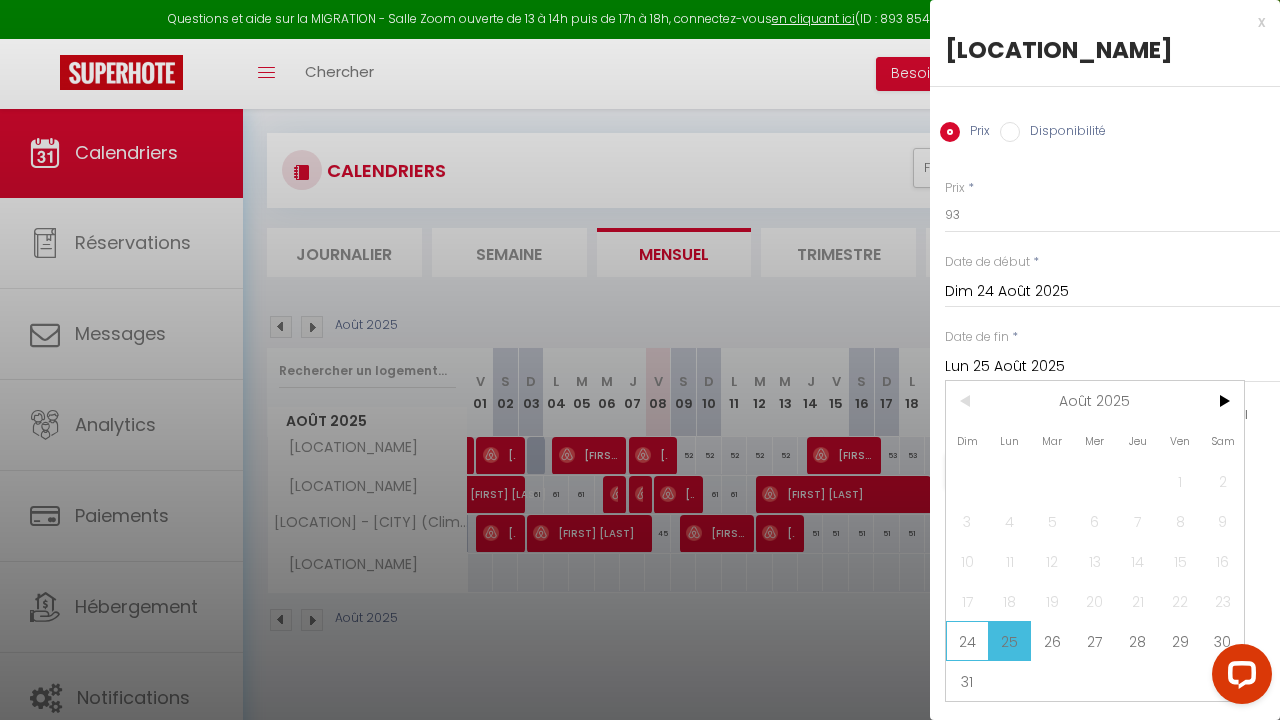 click on "24" at bounding box center (967, 641) 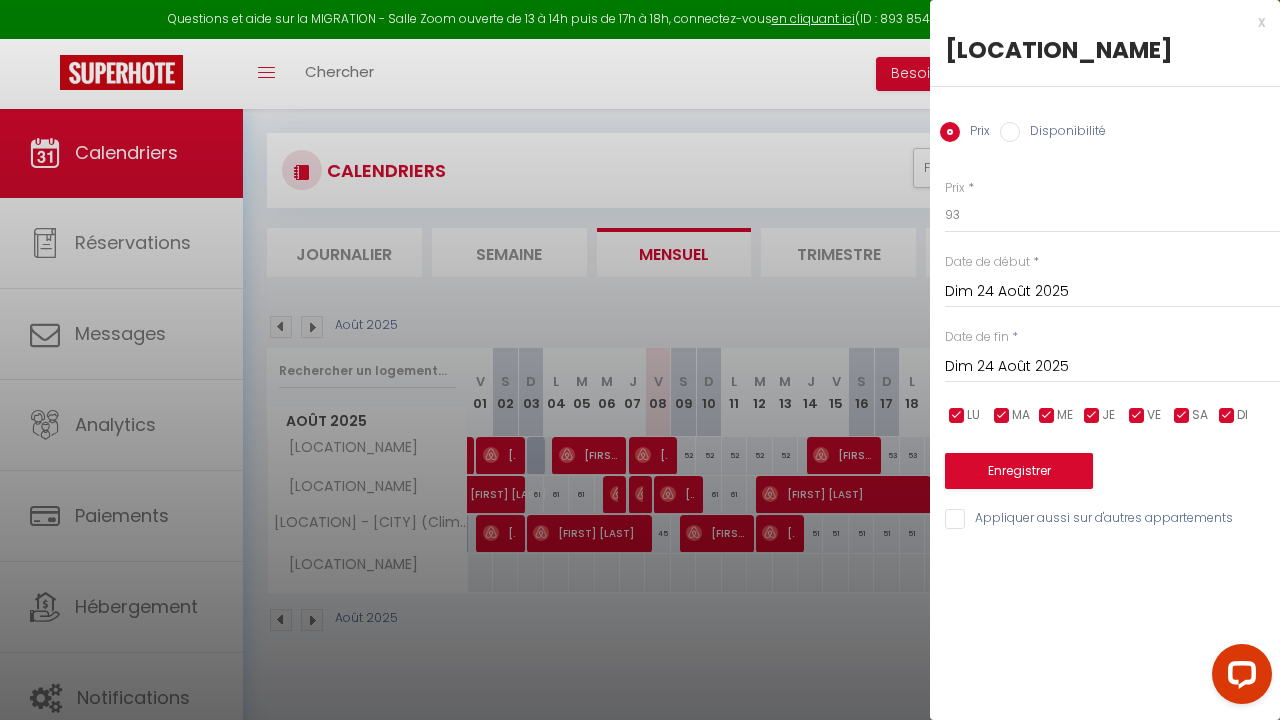 click on "Dim 24 Août 2025" at bounding box center (1112, 367) 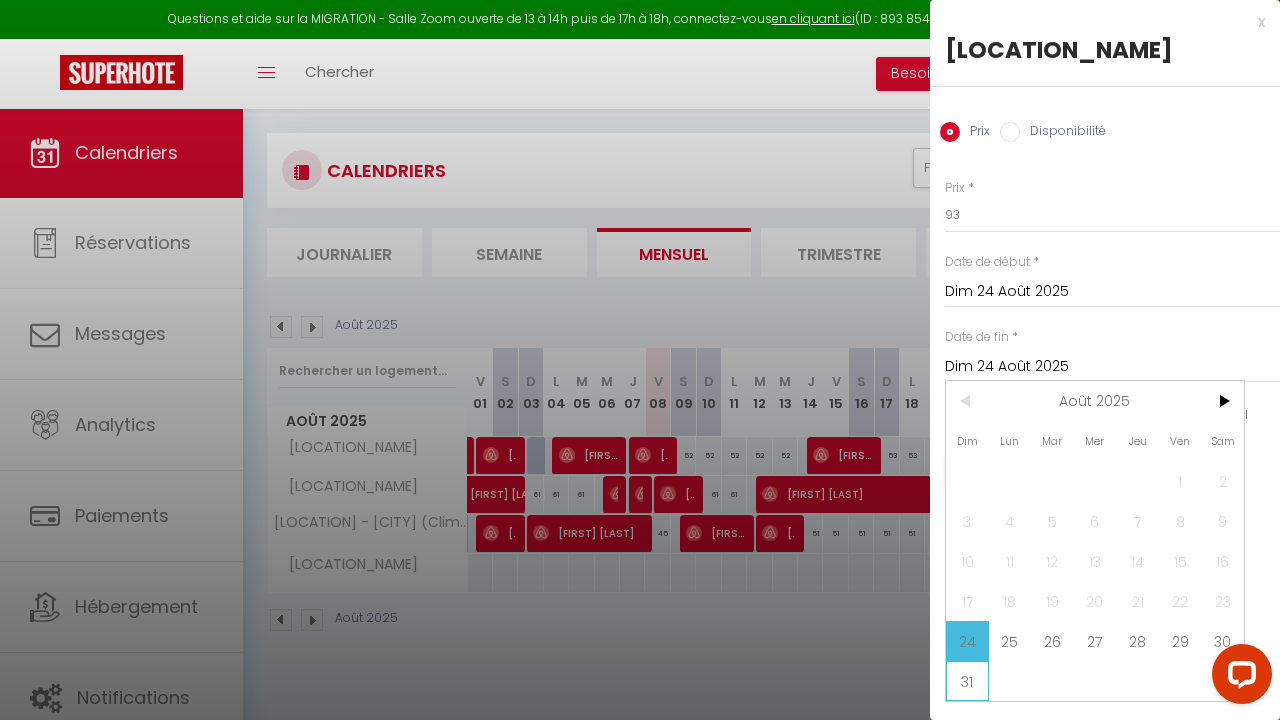 click on "31" at bounding box center (967, 681) 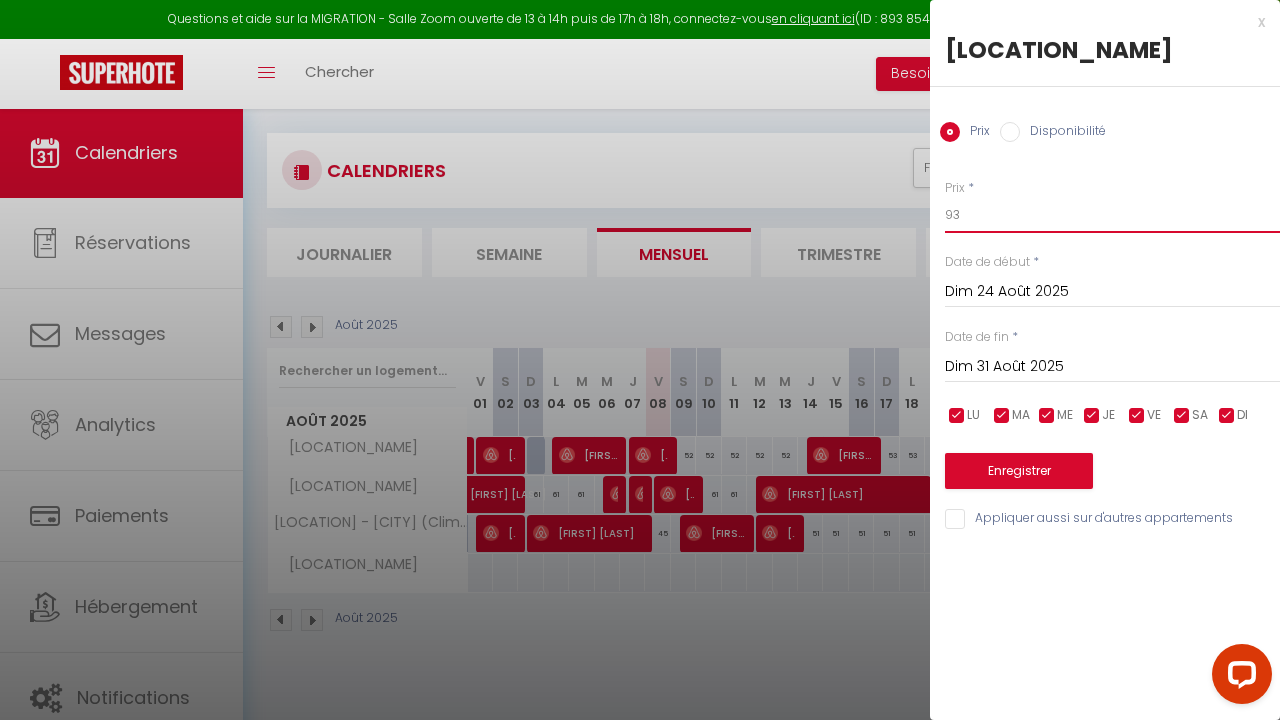 click on "93" at bounding box center [1112, 215] 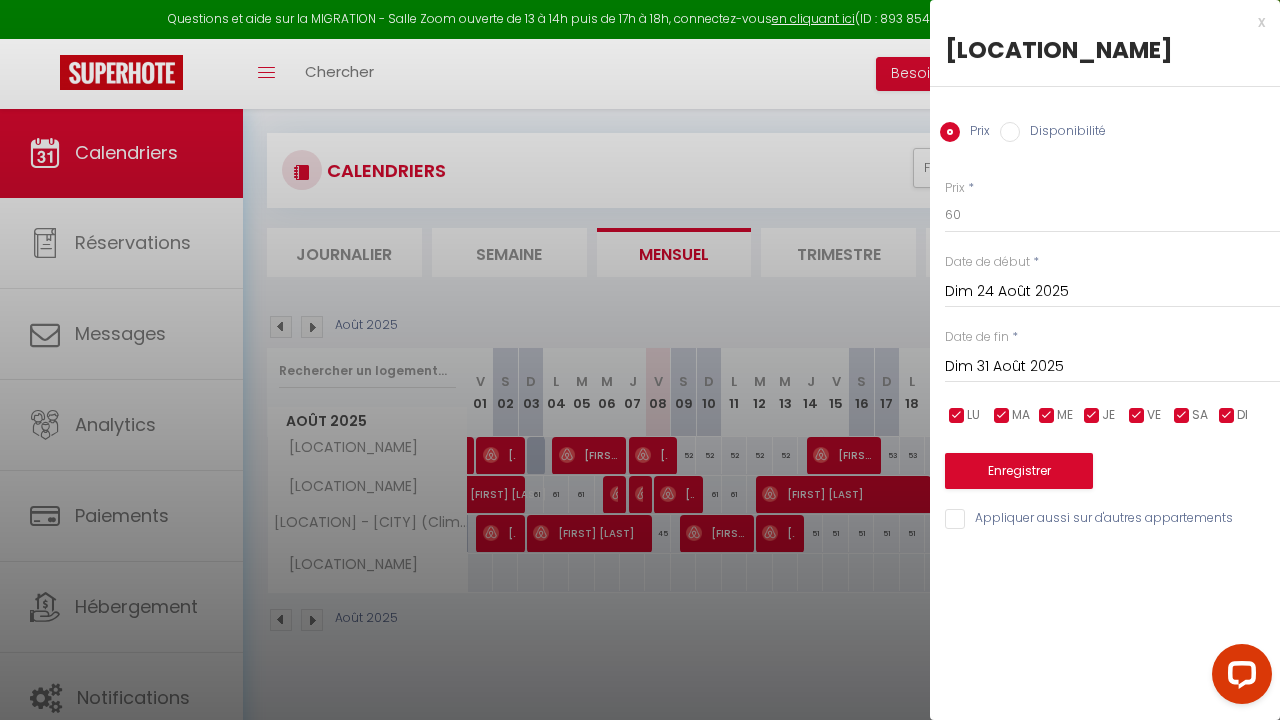 click on "Enregistrer" at bounding box center (1019, 471) 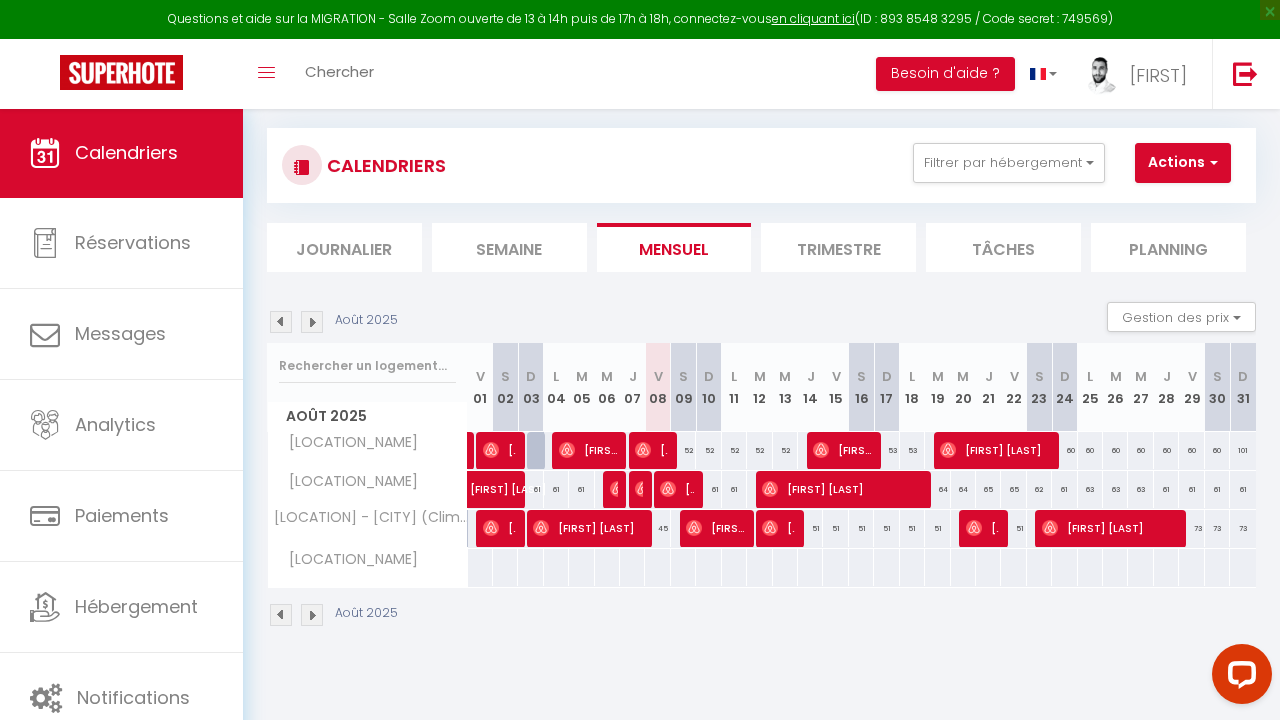 scroll, scrollTop: 108, scrollLeft: 0, axis: vertical 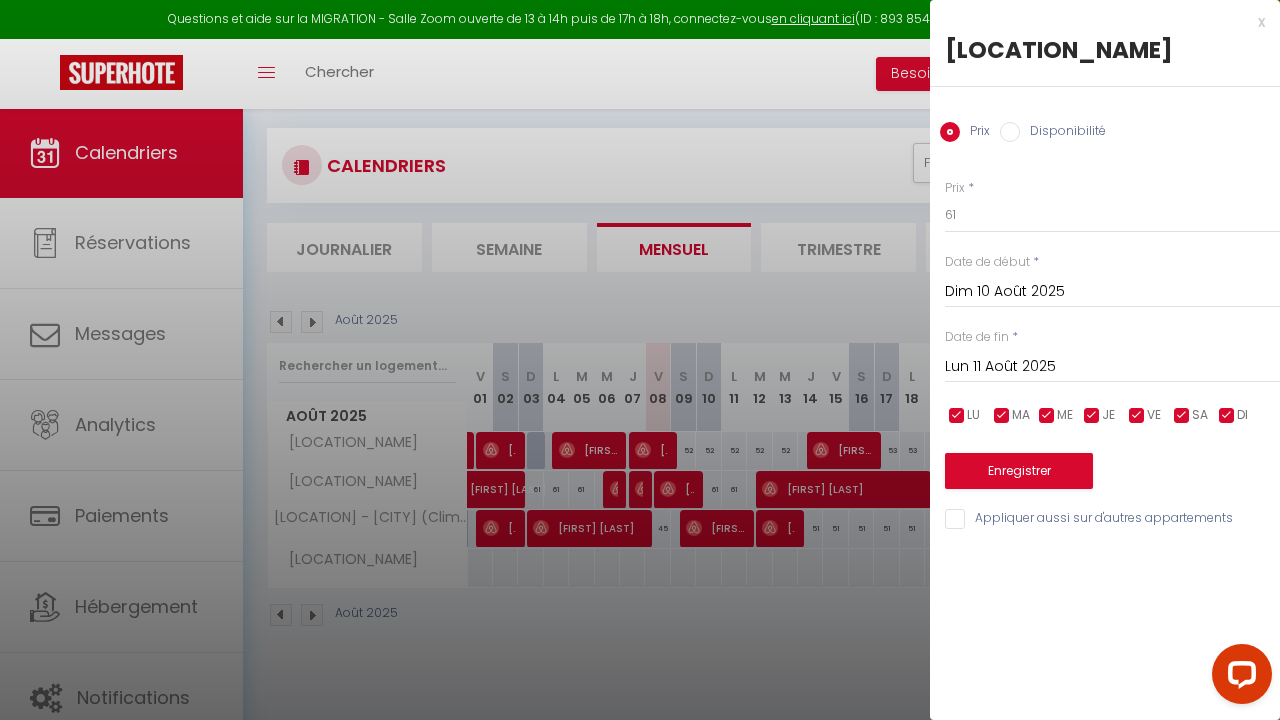 click on "Dim 10 Août 2025" at bounding box center (1112, 292) 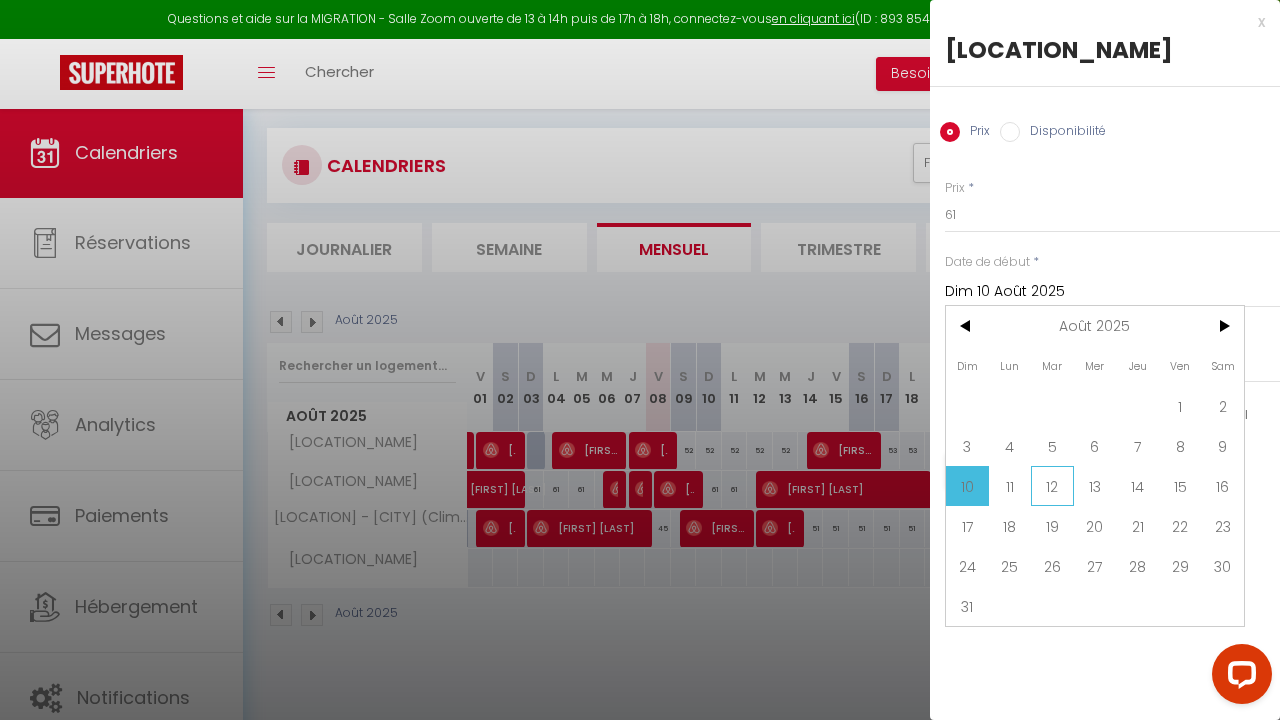 click on "12" at bounding box center [1052, 486] 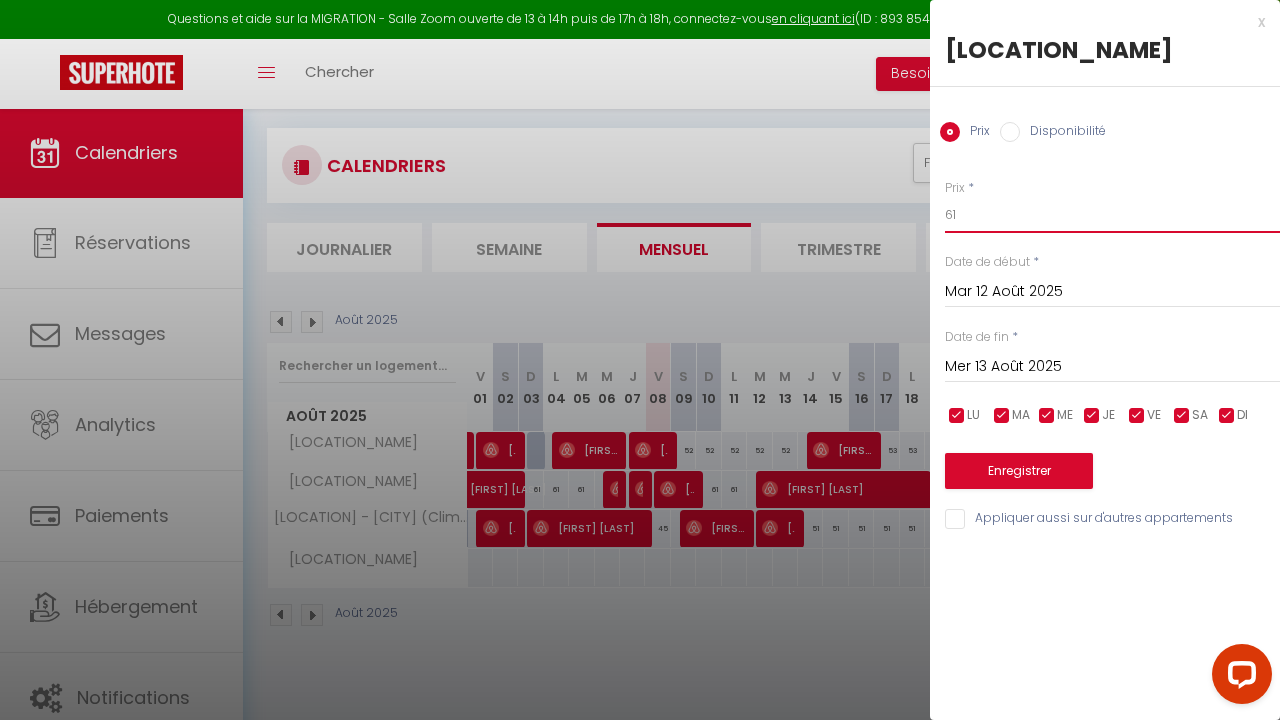 click on "61" at bounding box center (1112, 215) 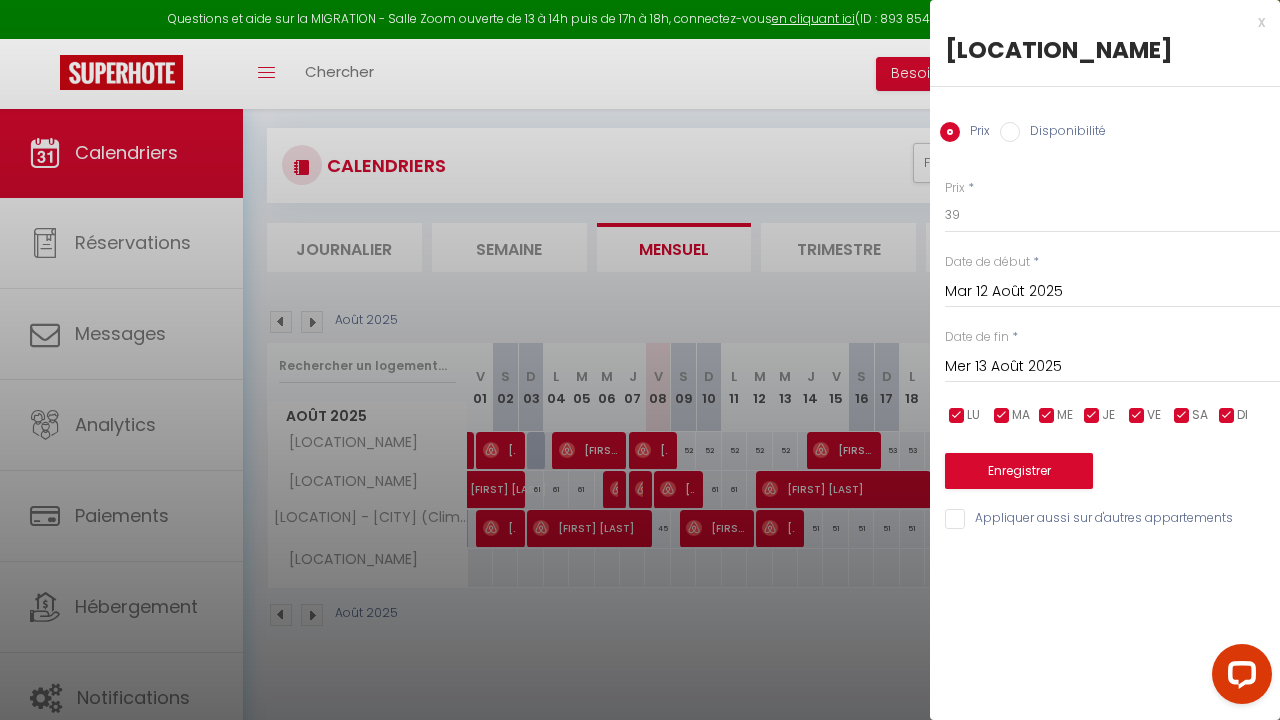 click on "Enregistrer" at bounding box center [1019, 471] 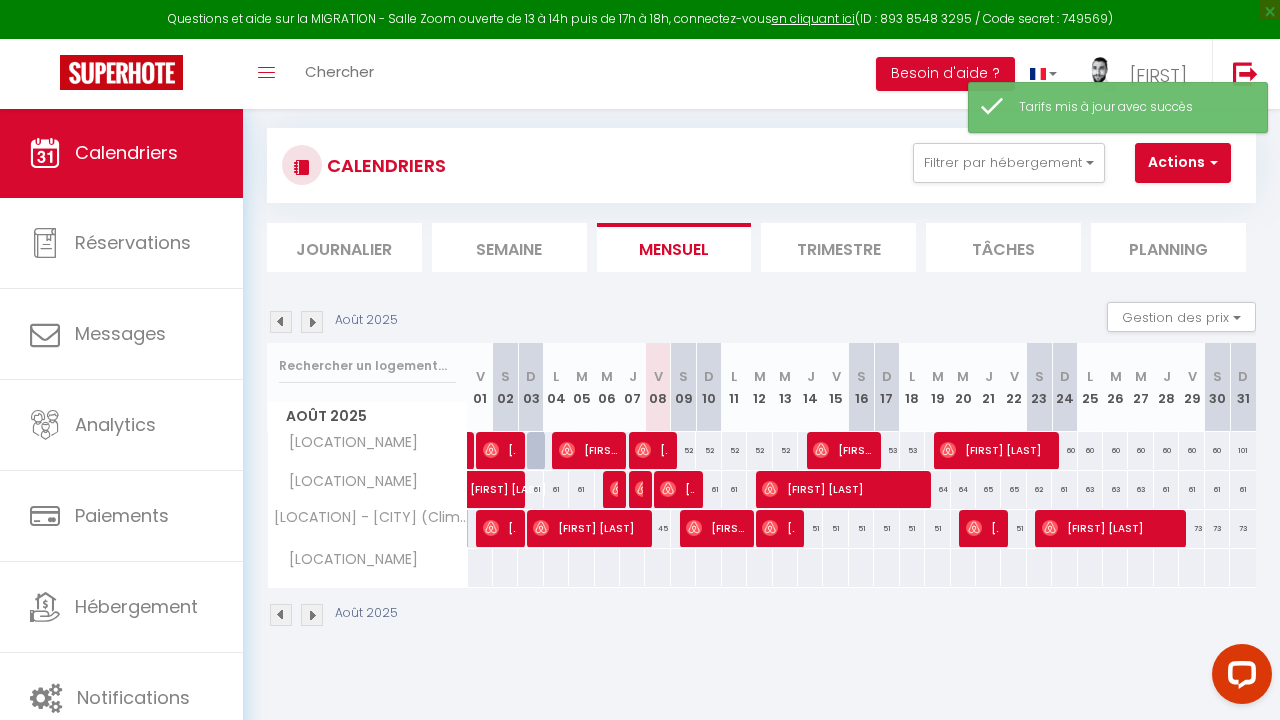 click on "61" at bounding box center (734, 489) 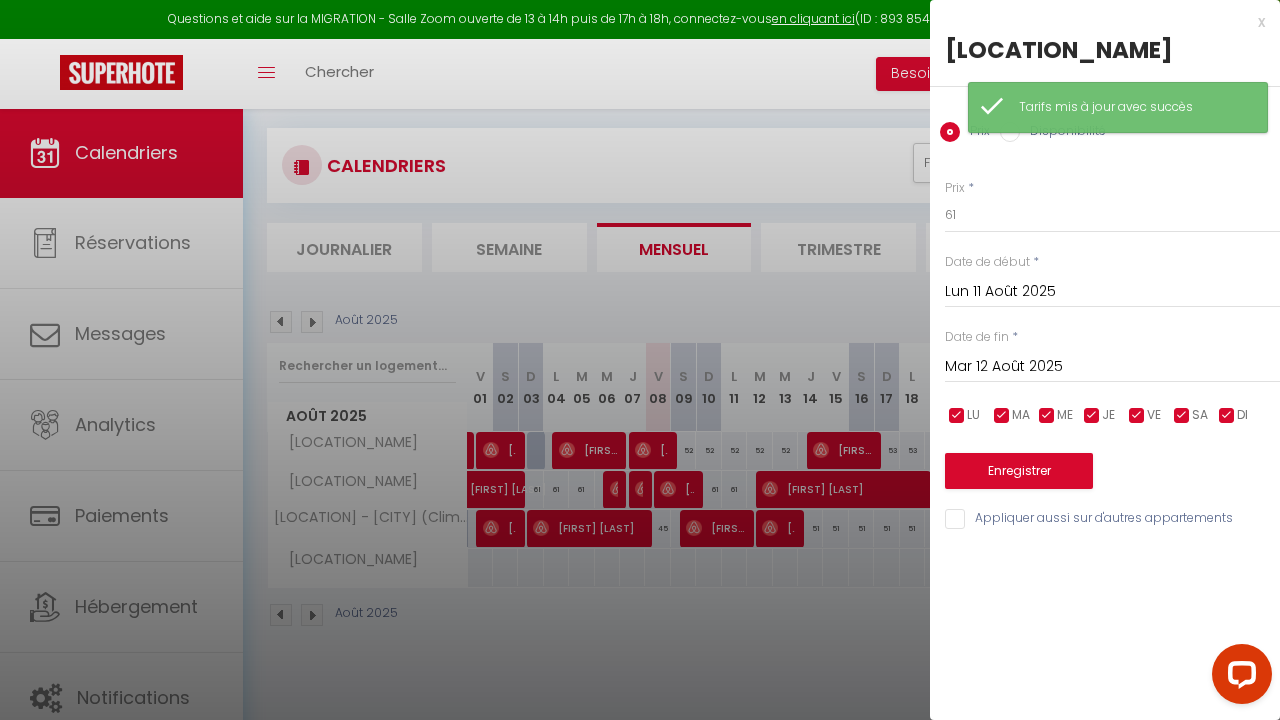 click at bounding box center [640, 360] 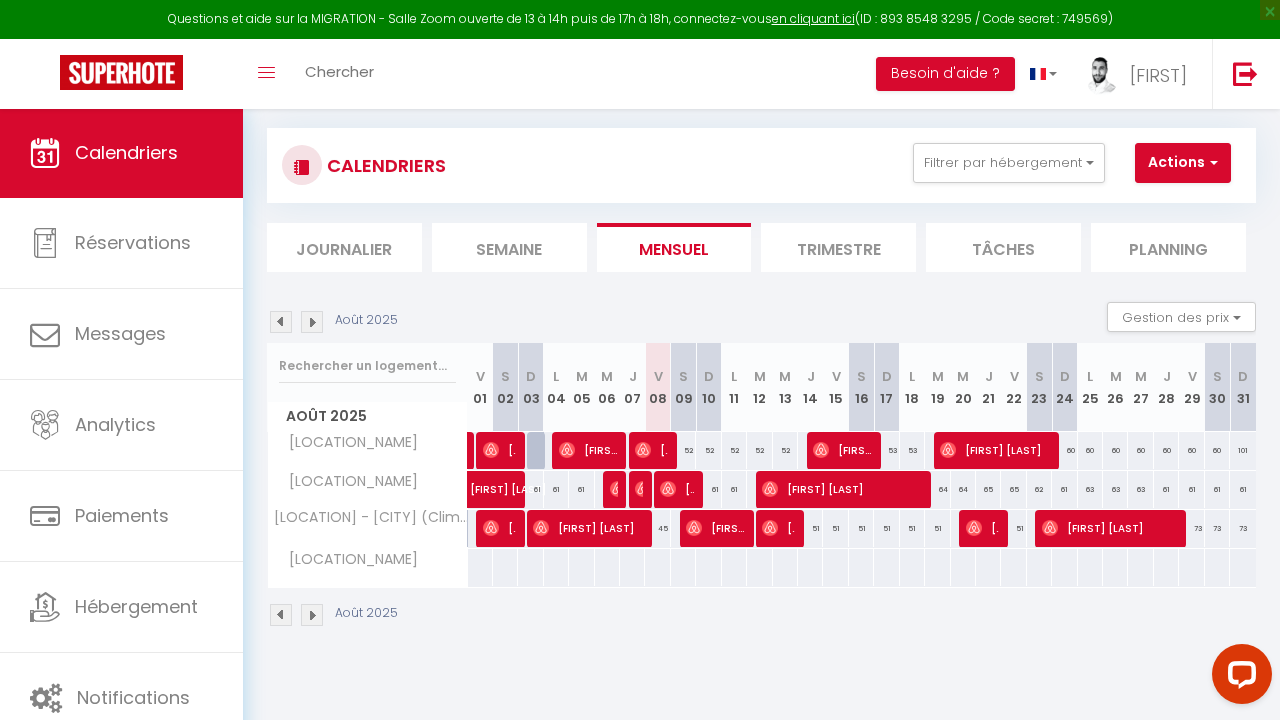click on "61" at bounding box center [708, 489] 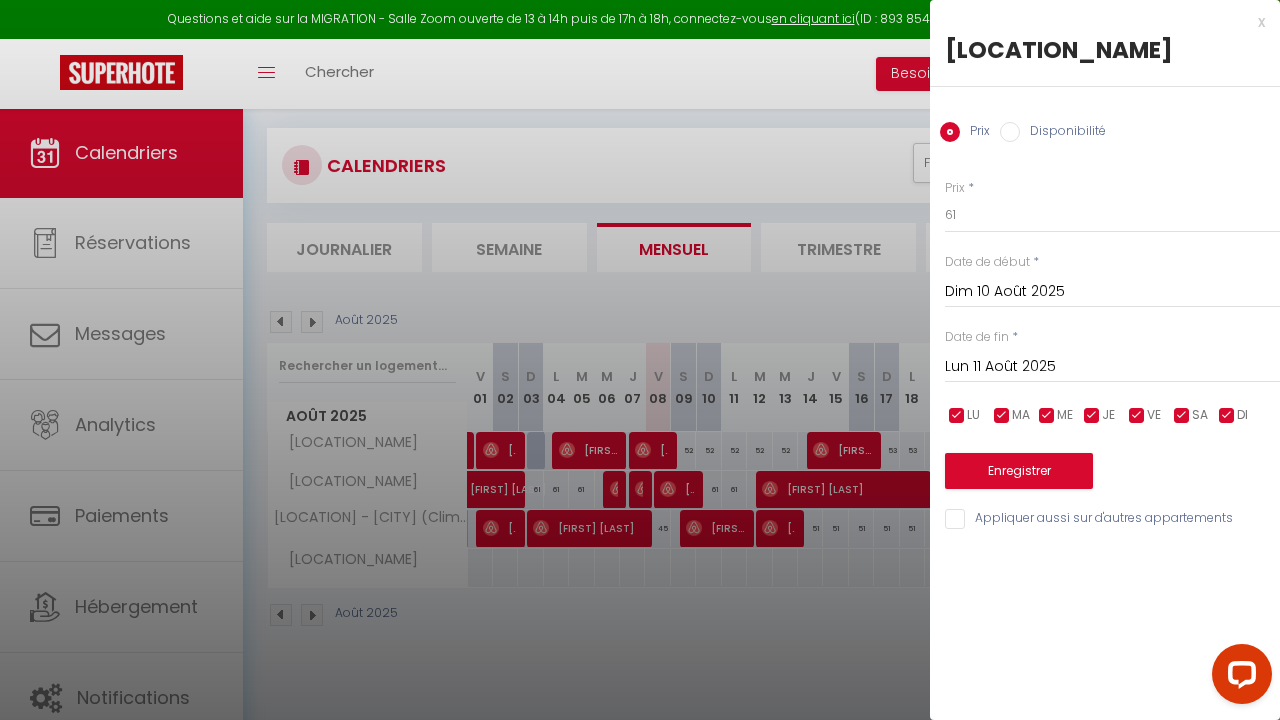 click on "x" at bounding box center [1097, 22] 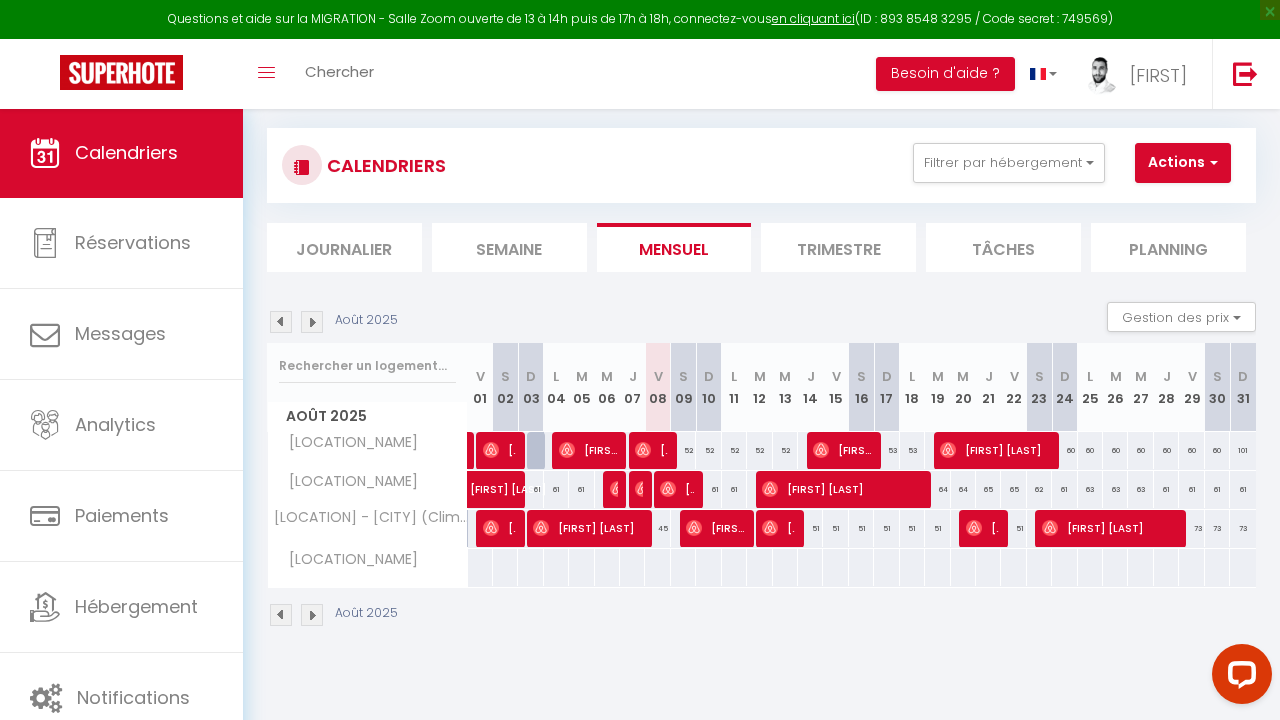 click on "73" at bounding box center (1191, 528) 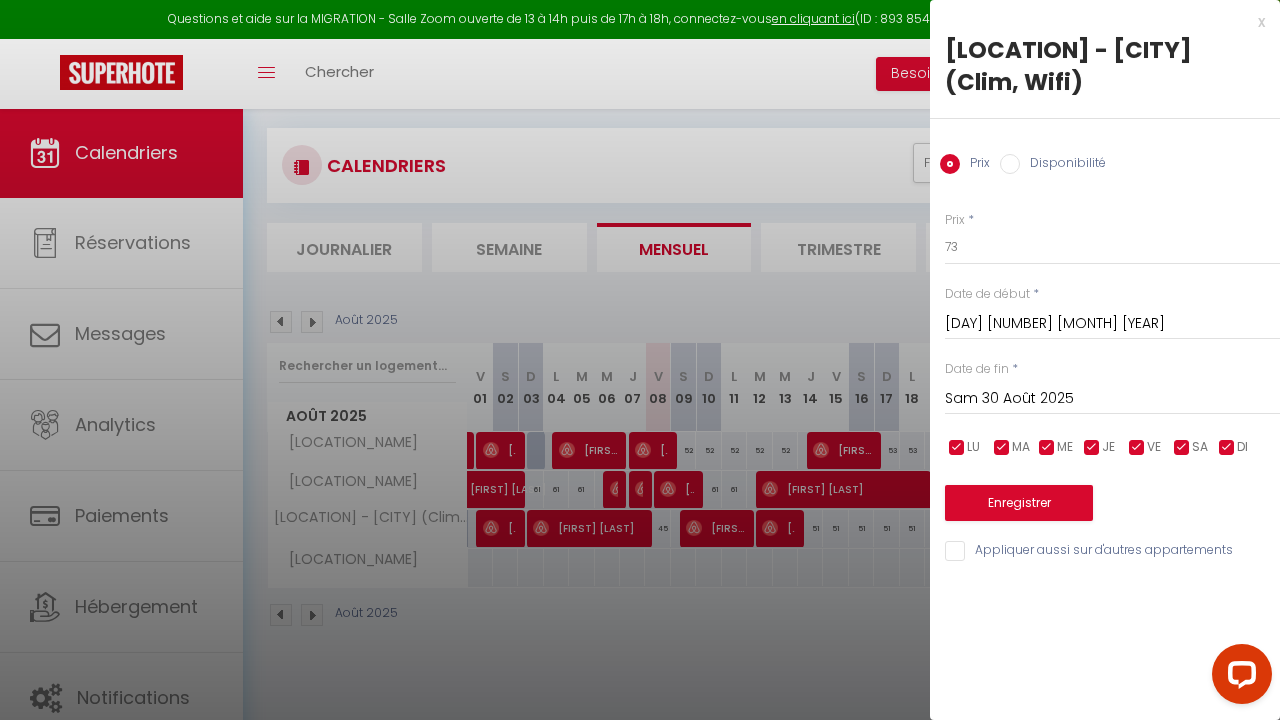 click on "x" at bounding box center [1097, 22] 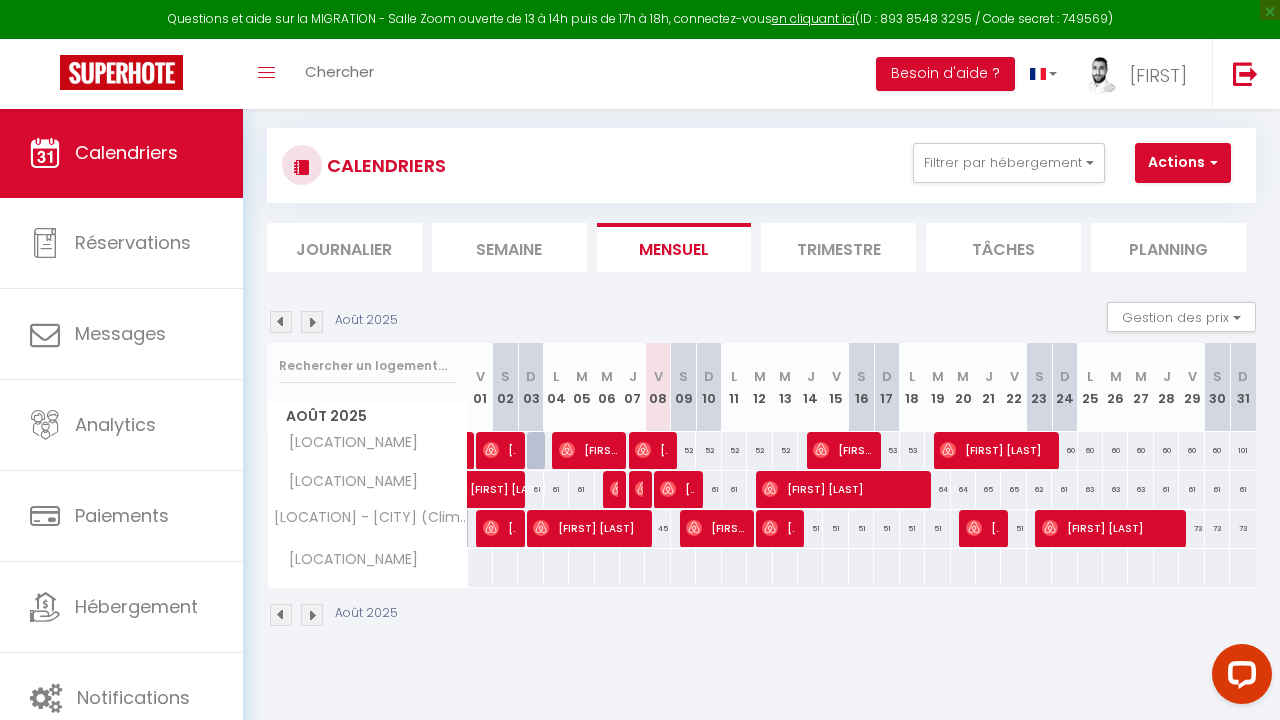 click at bounding box center [312, 615] 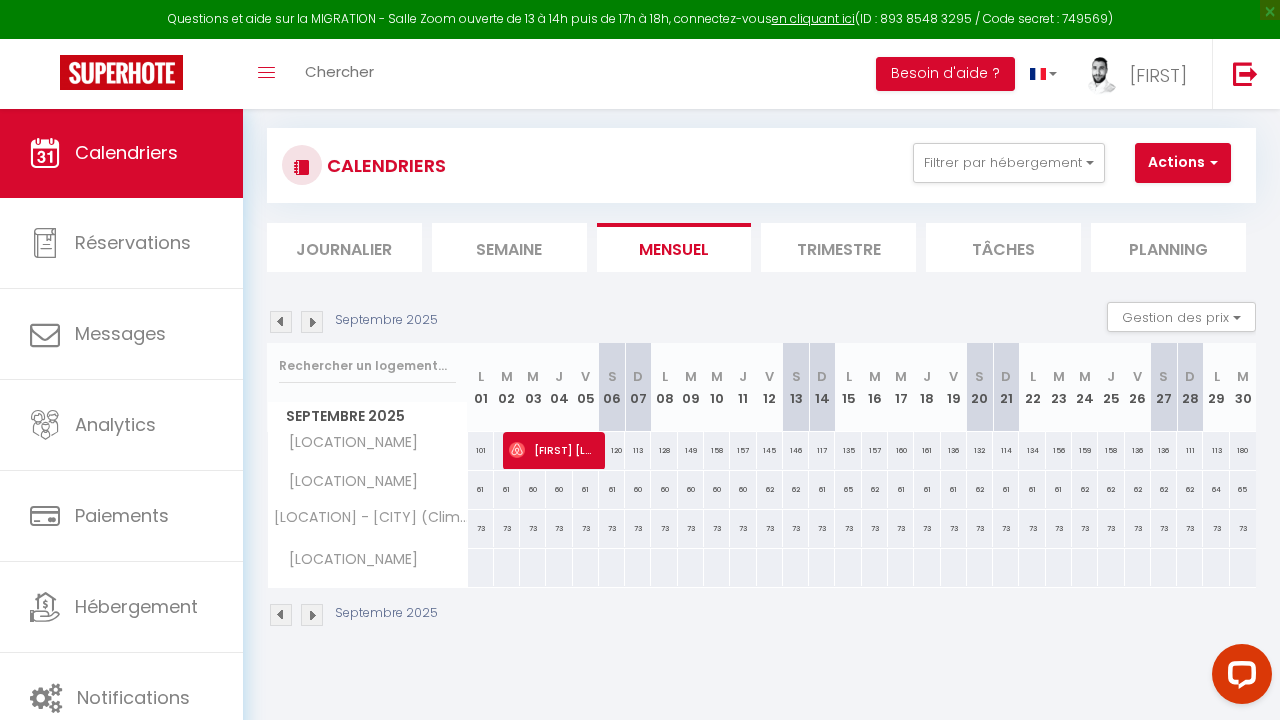 click at bounding box center [312, 615] 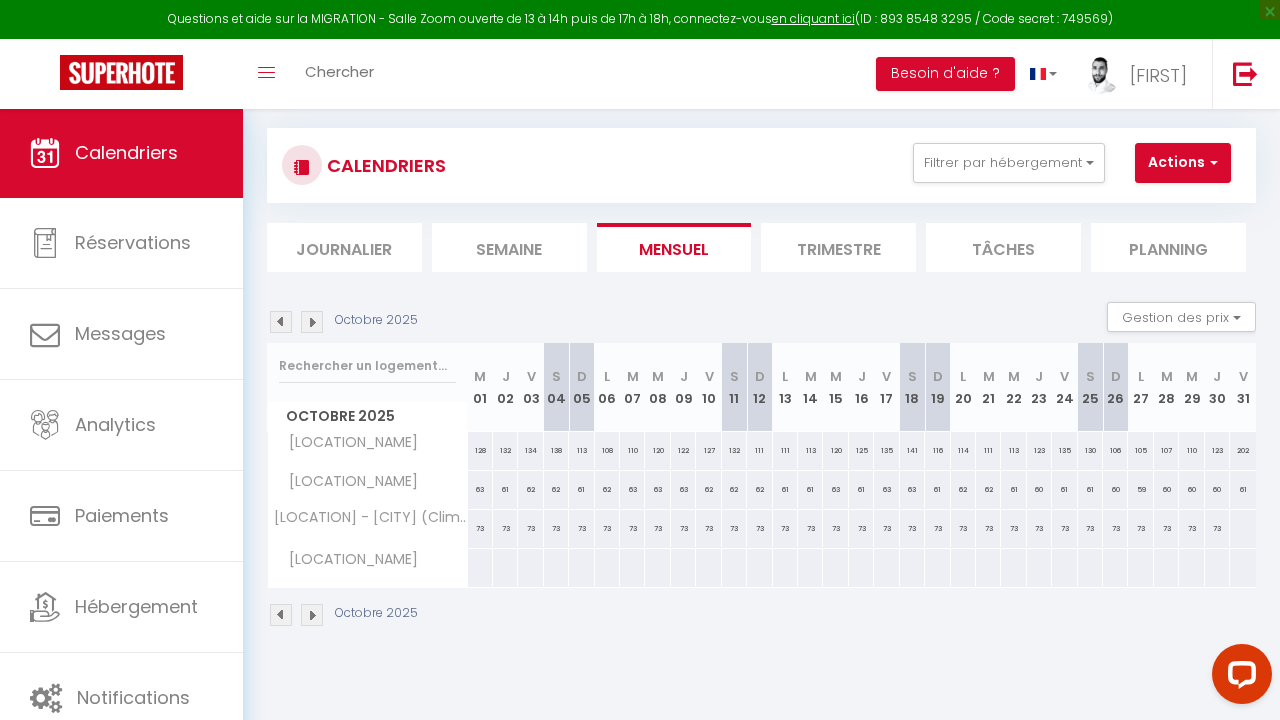 click on "73" at bounding box center (937, 528) 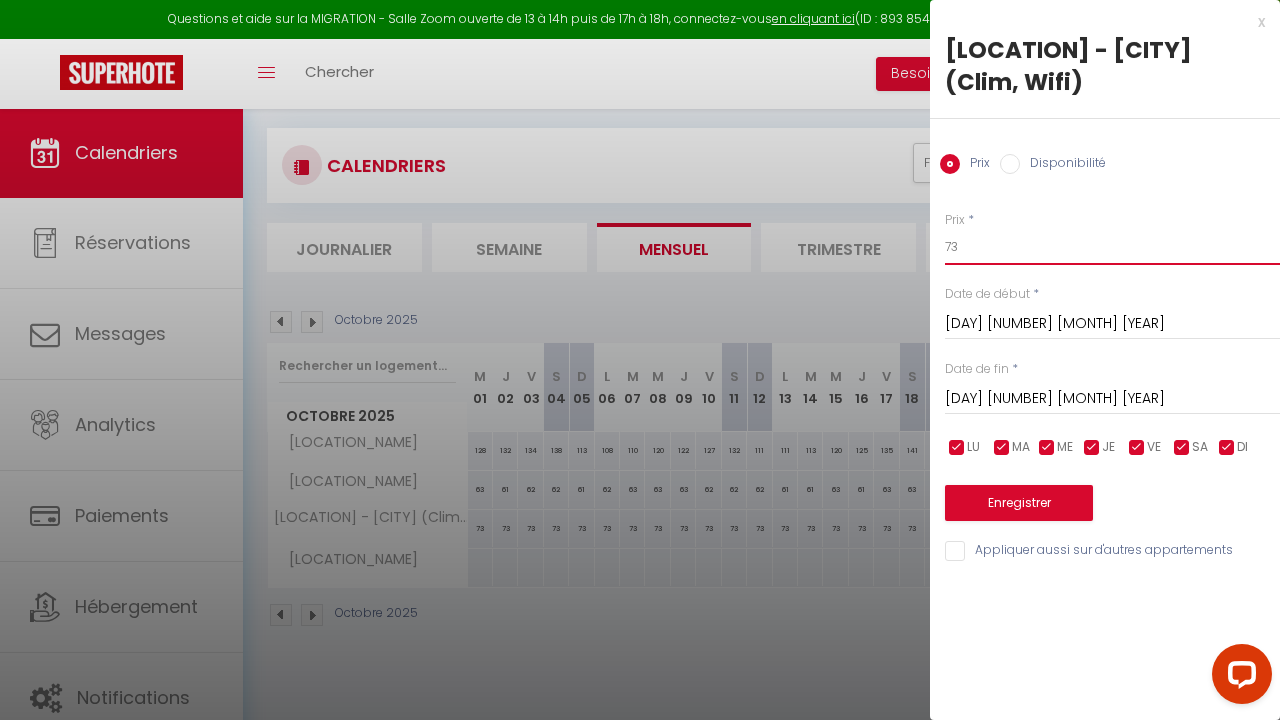 click on "73" at bounding box center (1112, 247) 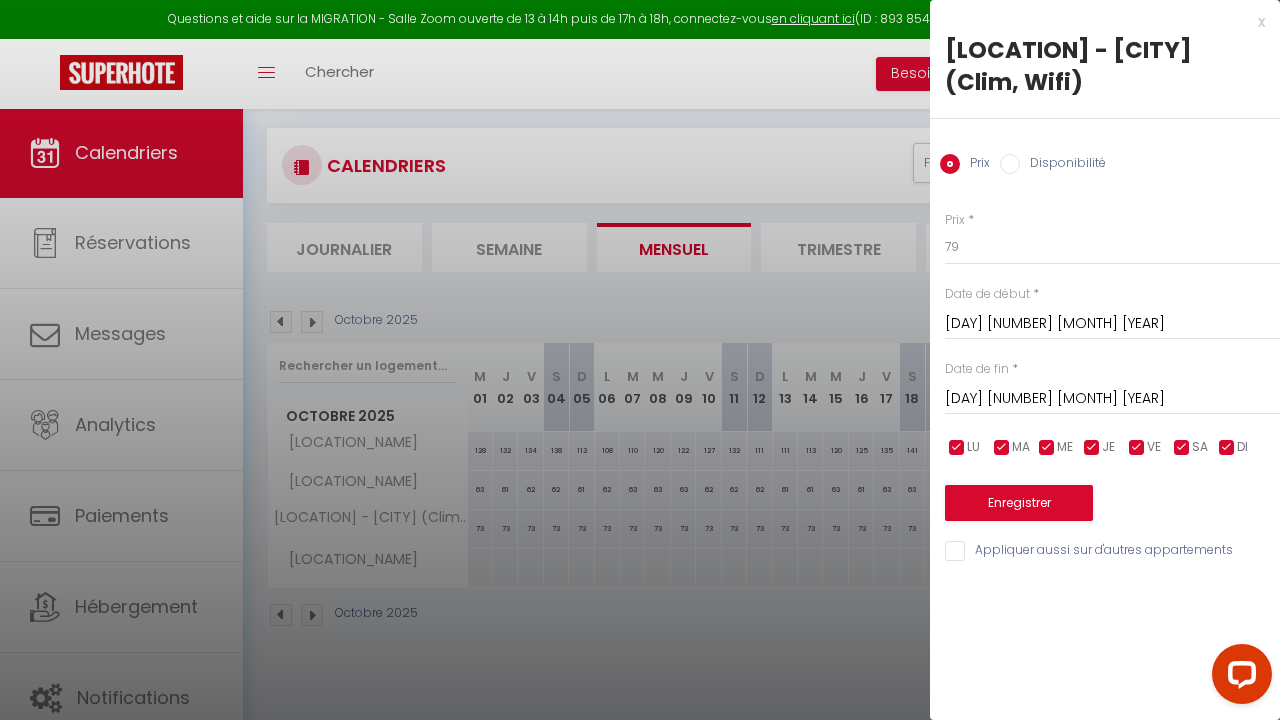 click on "Enregistrer" at bounding box center [1019, 503] 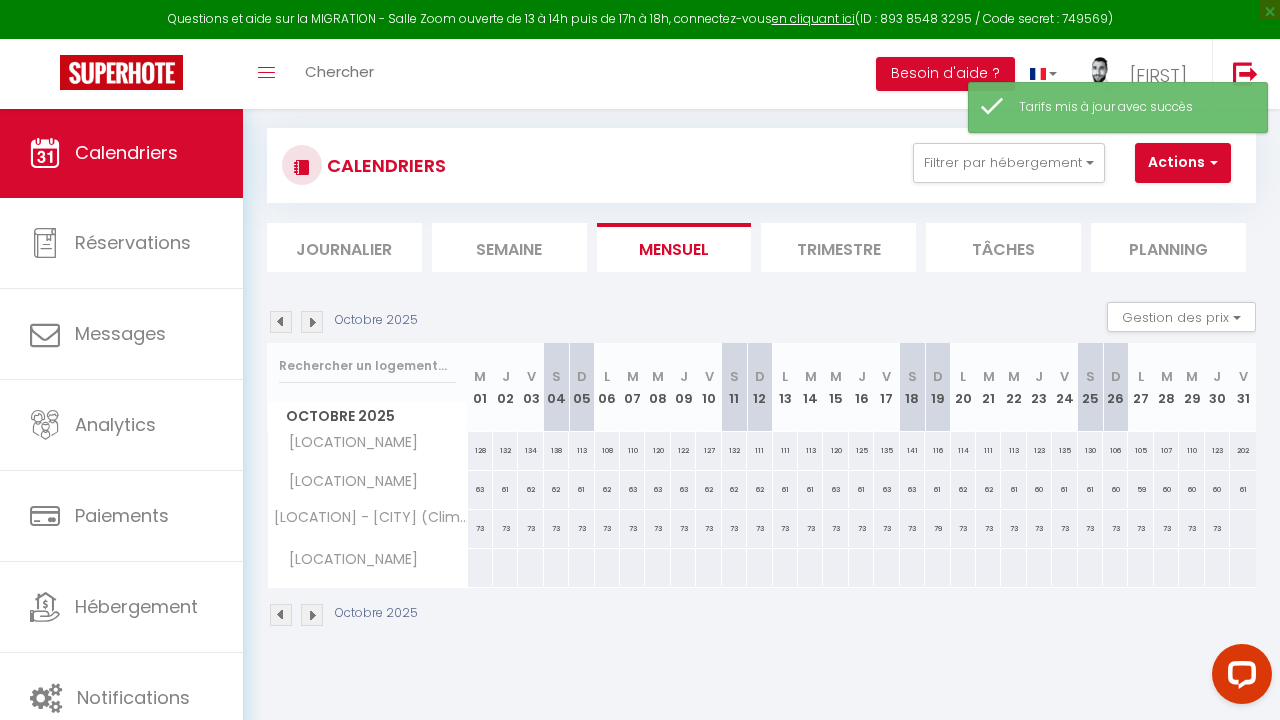 click on "73" at bounding box center [810, 528] 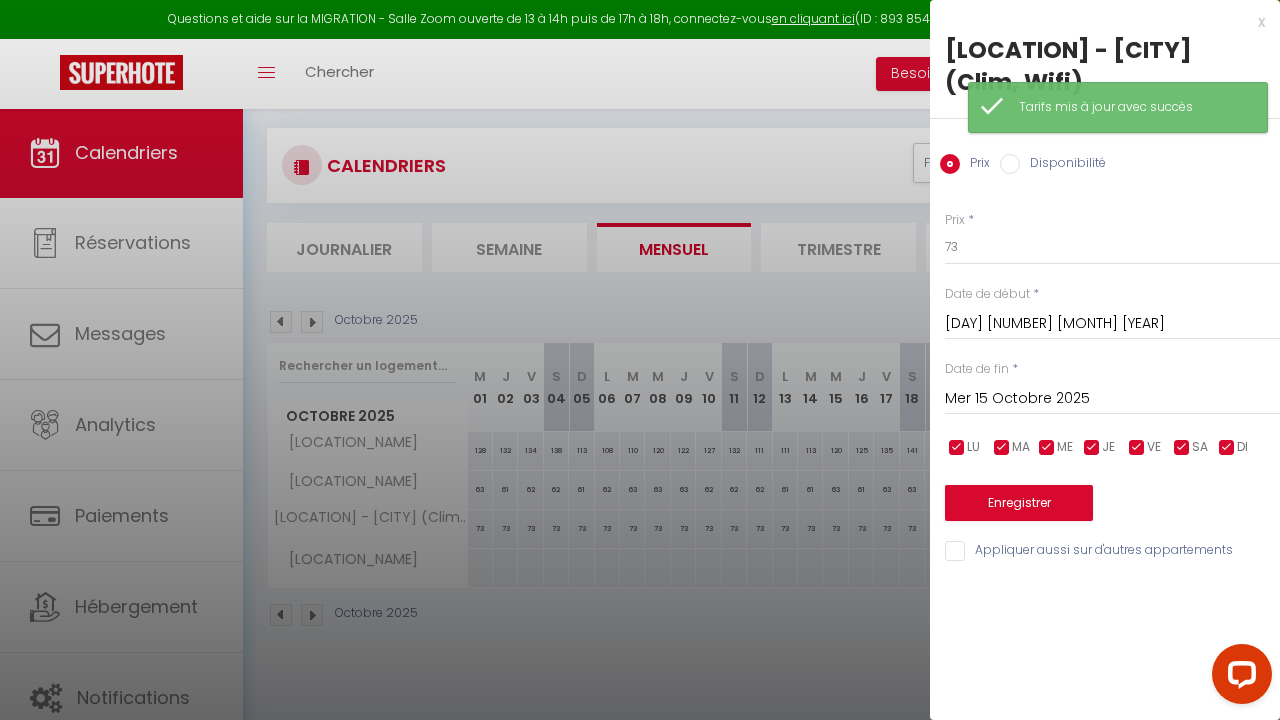 click on "[DAY] [NUMBER] [MONTH] [YEAR]" at bounding box center (1112, 324) 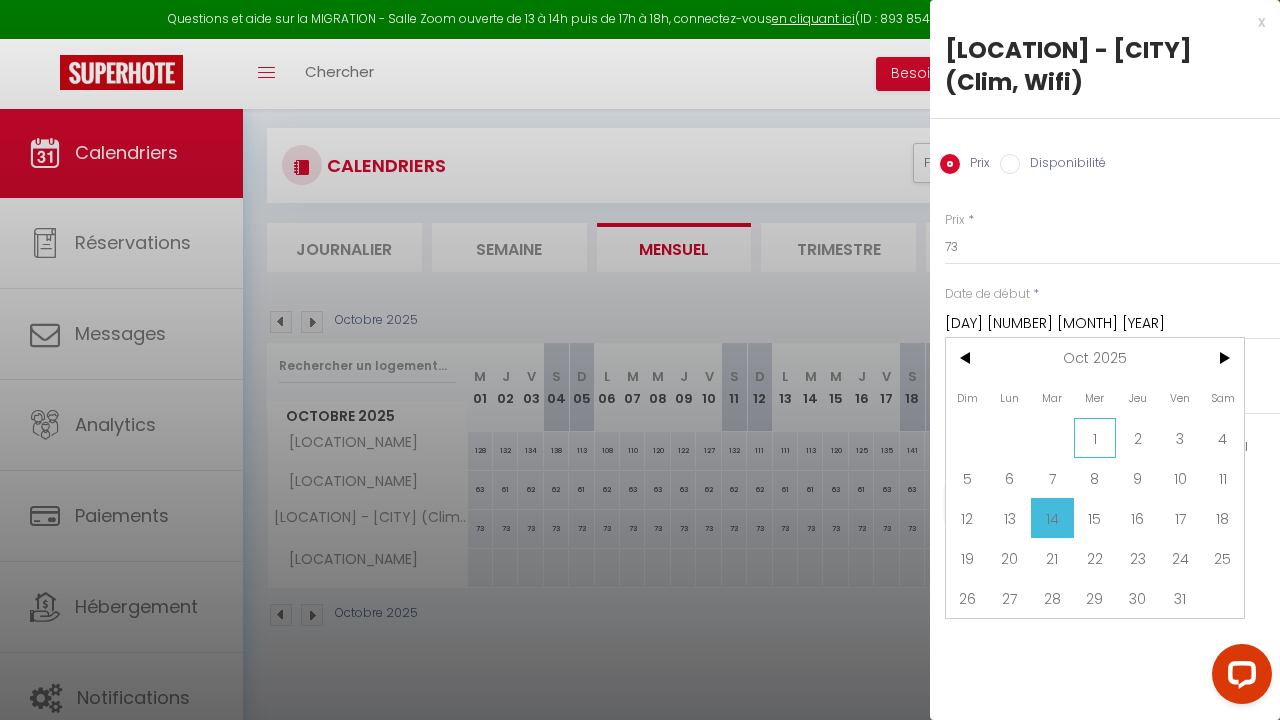 click on "1" at bounding box center [1095, 438] 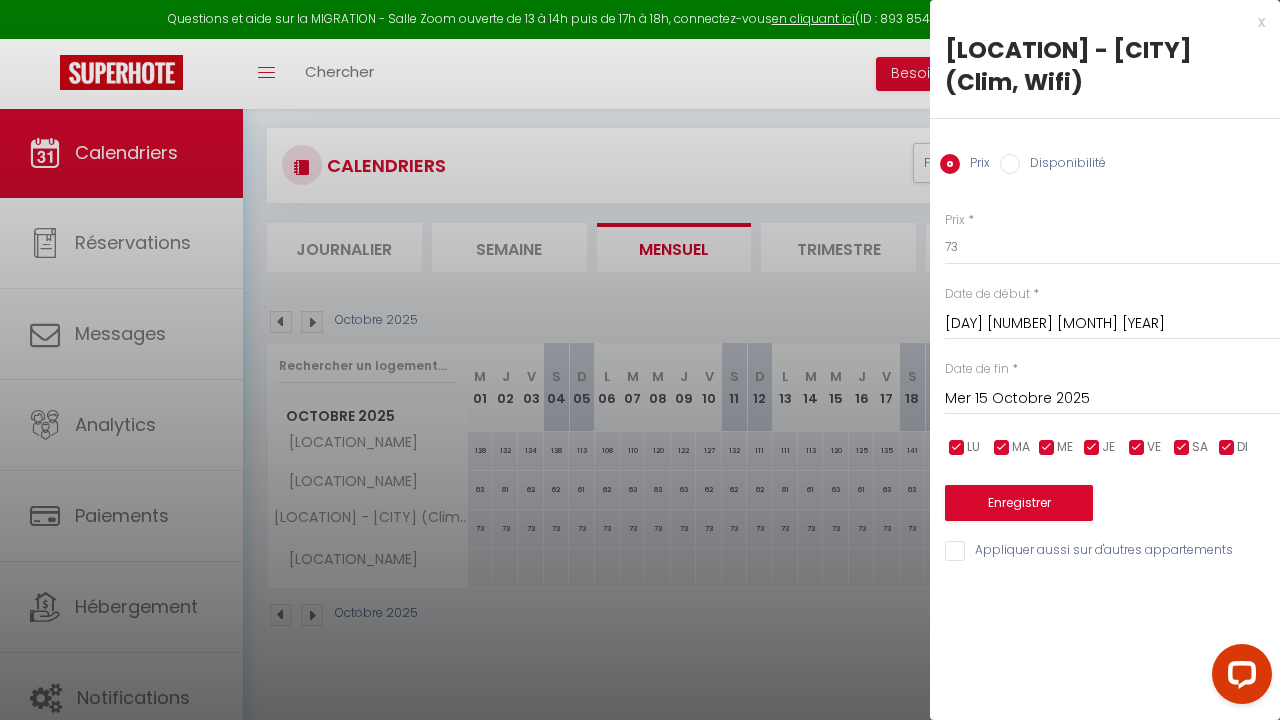 click on "[DAY] [NUMBER] [MONTH] [YEAR]        <   Oct 2025   >   Oct 2025   >   2025" at bounding box center [1112, 397] 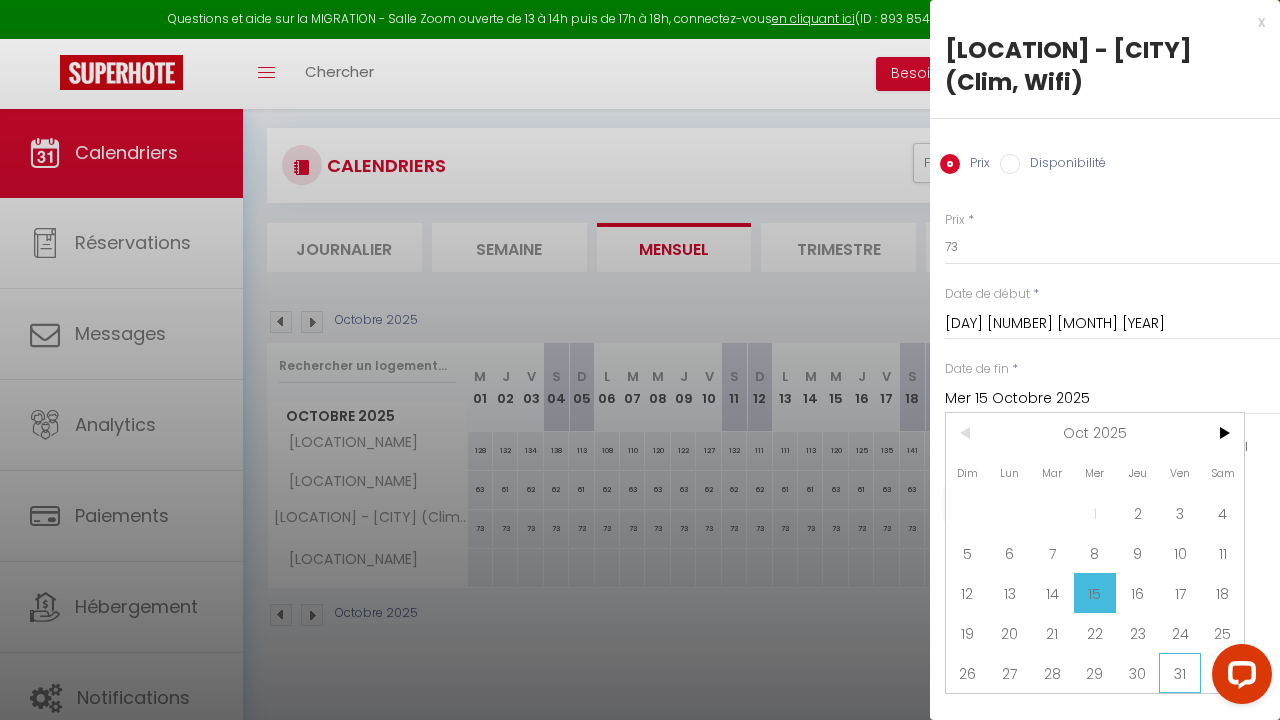 click on "31" at bounding box center [1180, 673] 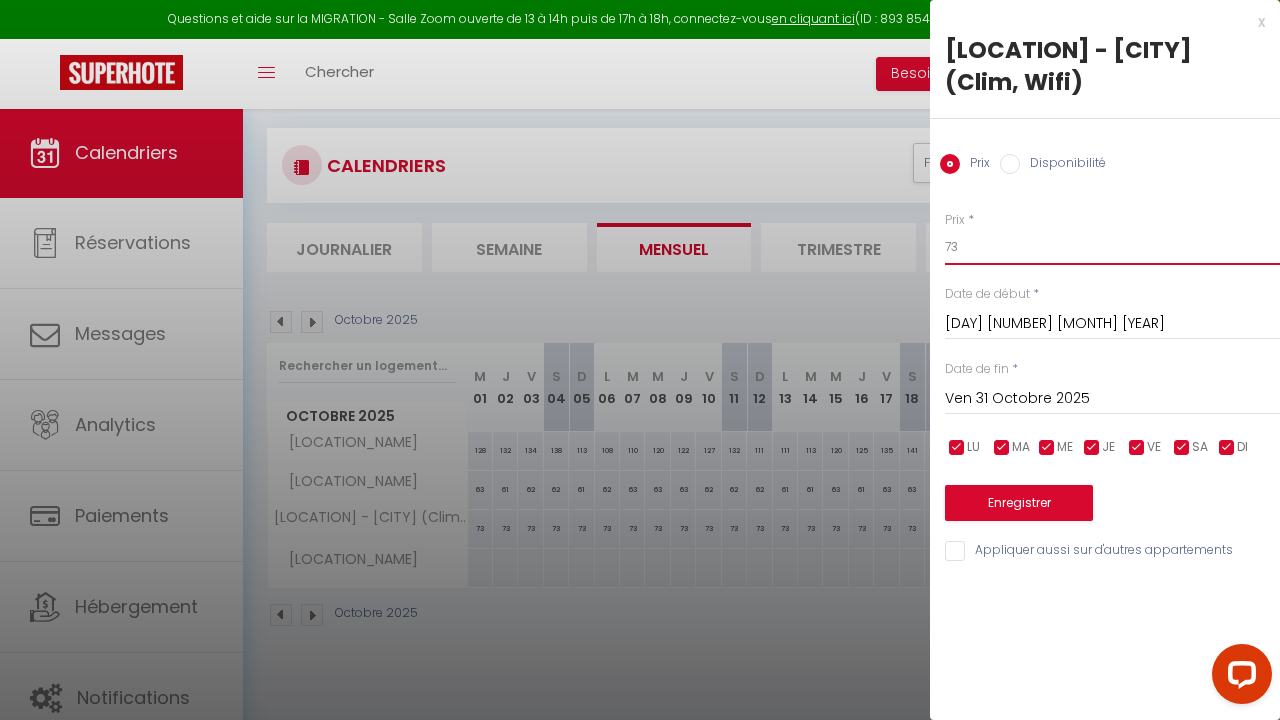 click on "73" at bounding box center [1112, 247] 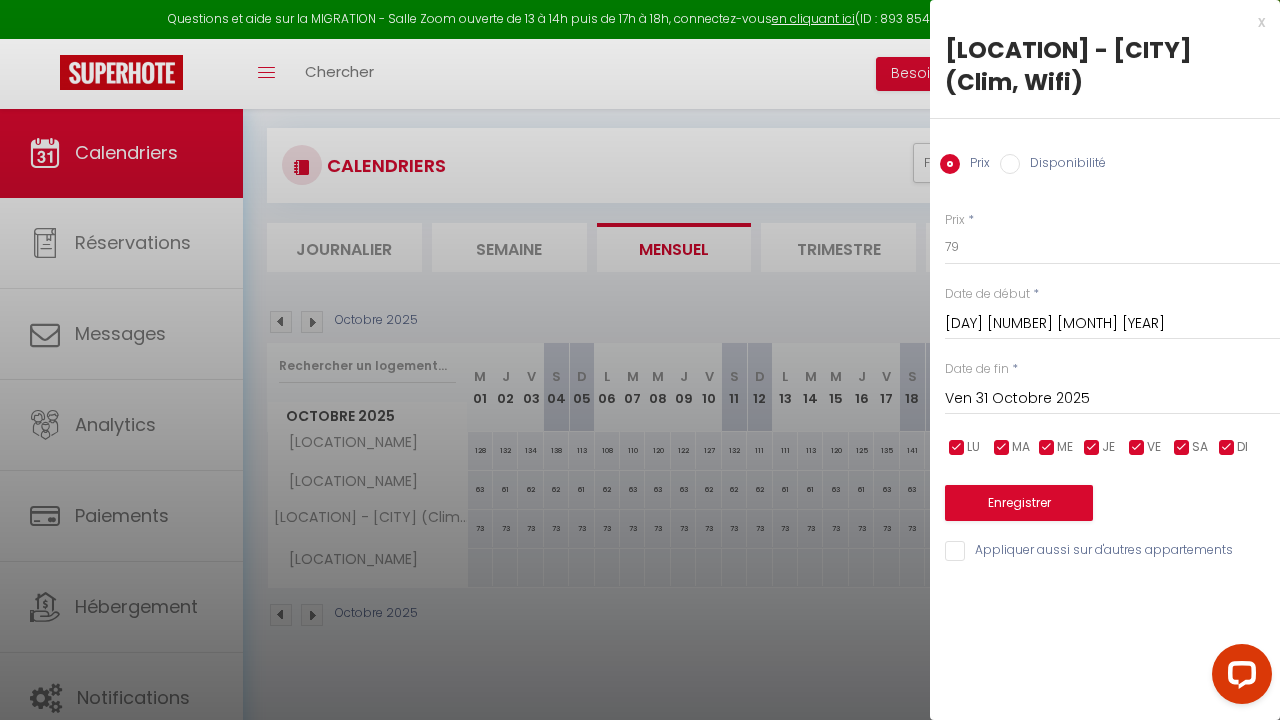 click on "Enregistrer" at bounding box center (1019, 503) 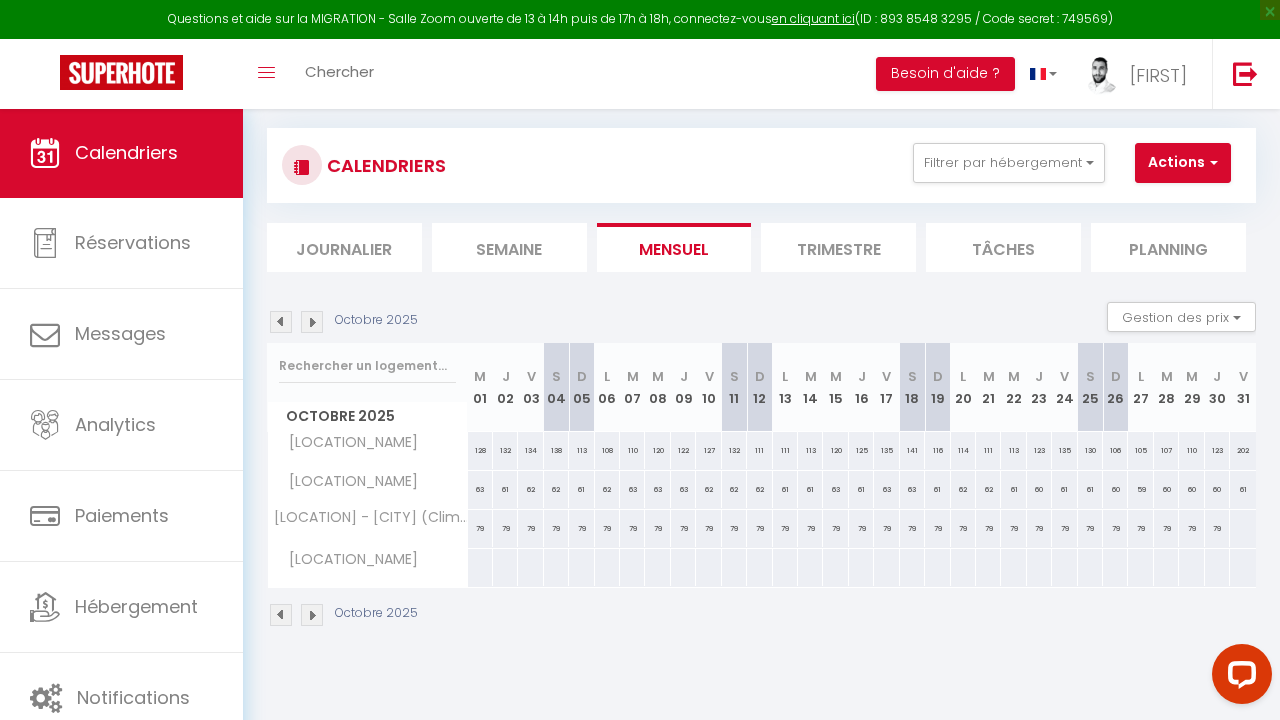 click at bounding box center (281, 615) 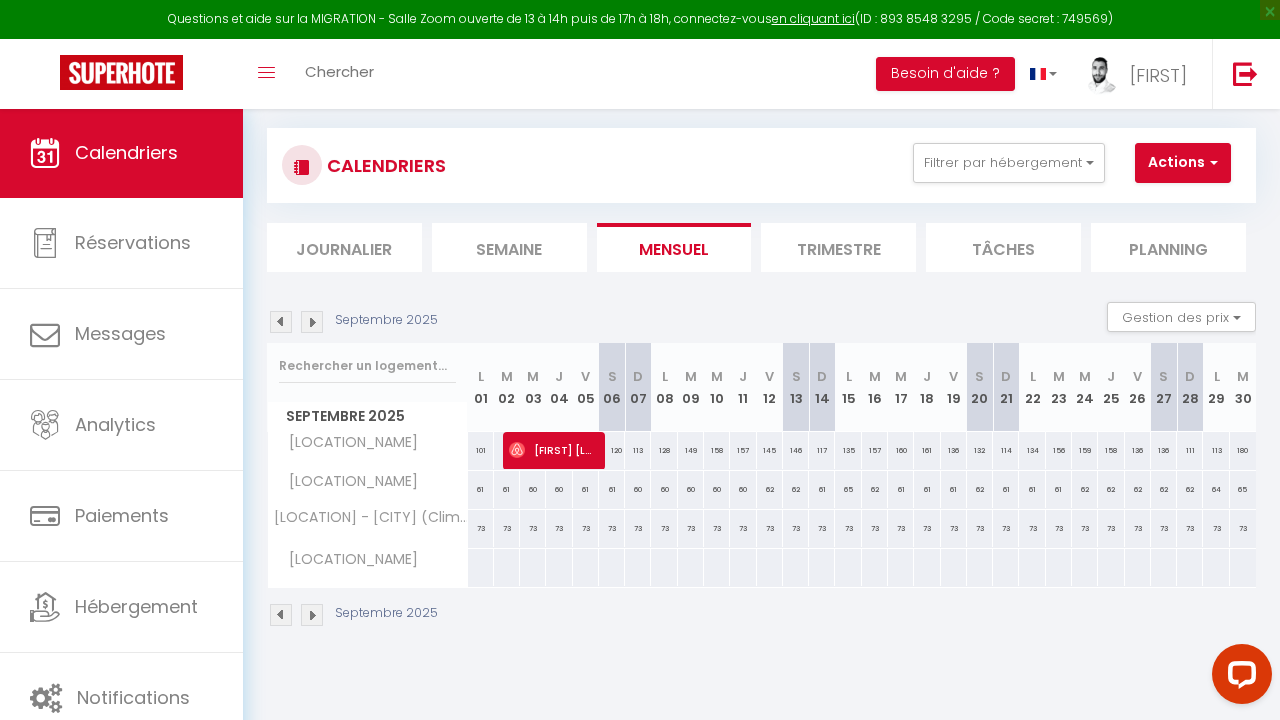 click at bounding box center [281, 615] 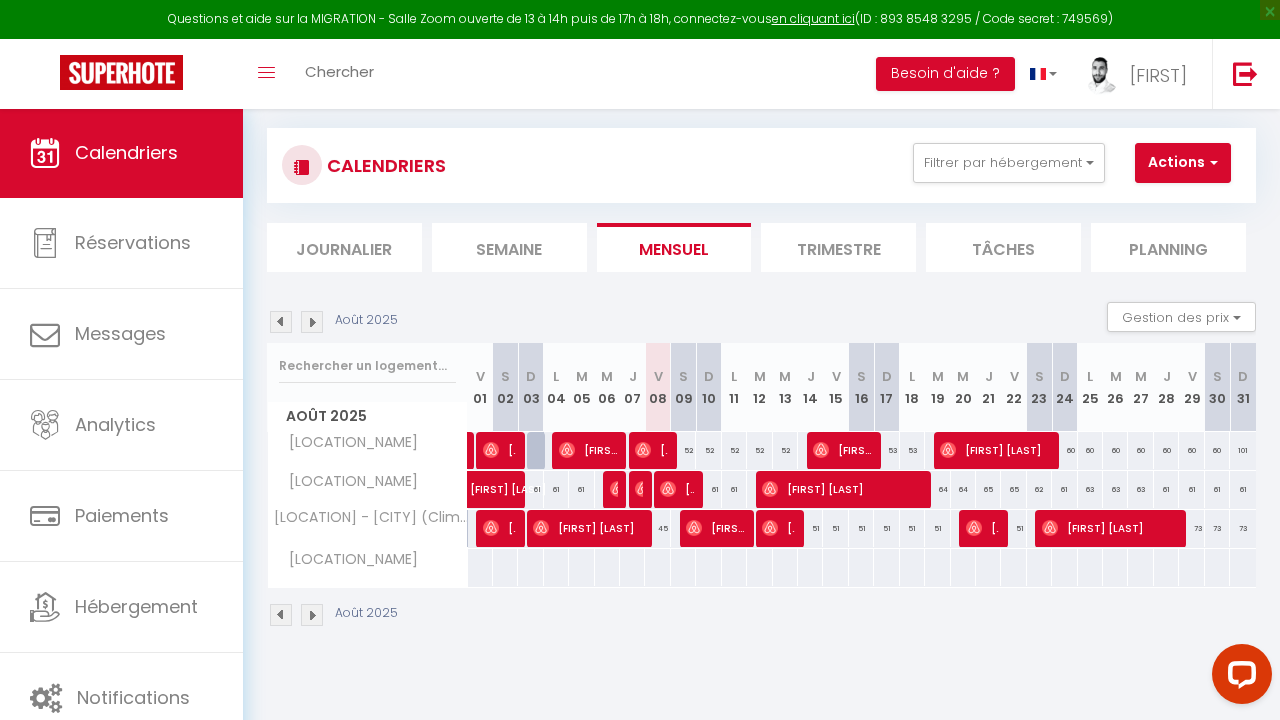 click at bounding box center (312, 615) 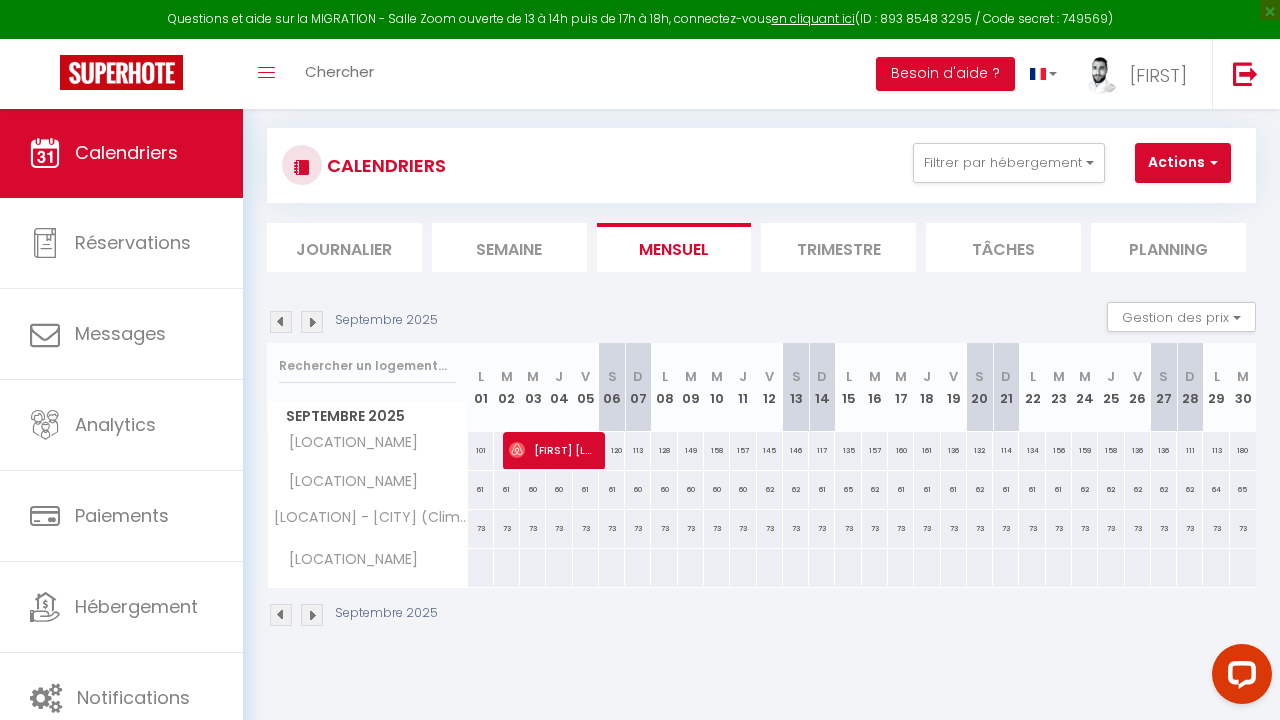 click on "101" at bounding box center [481, 450] 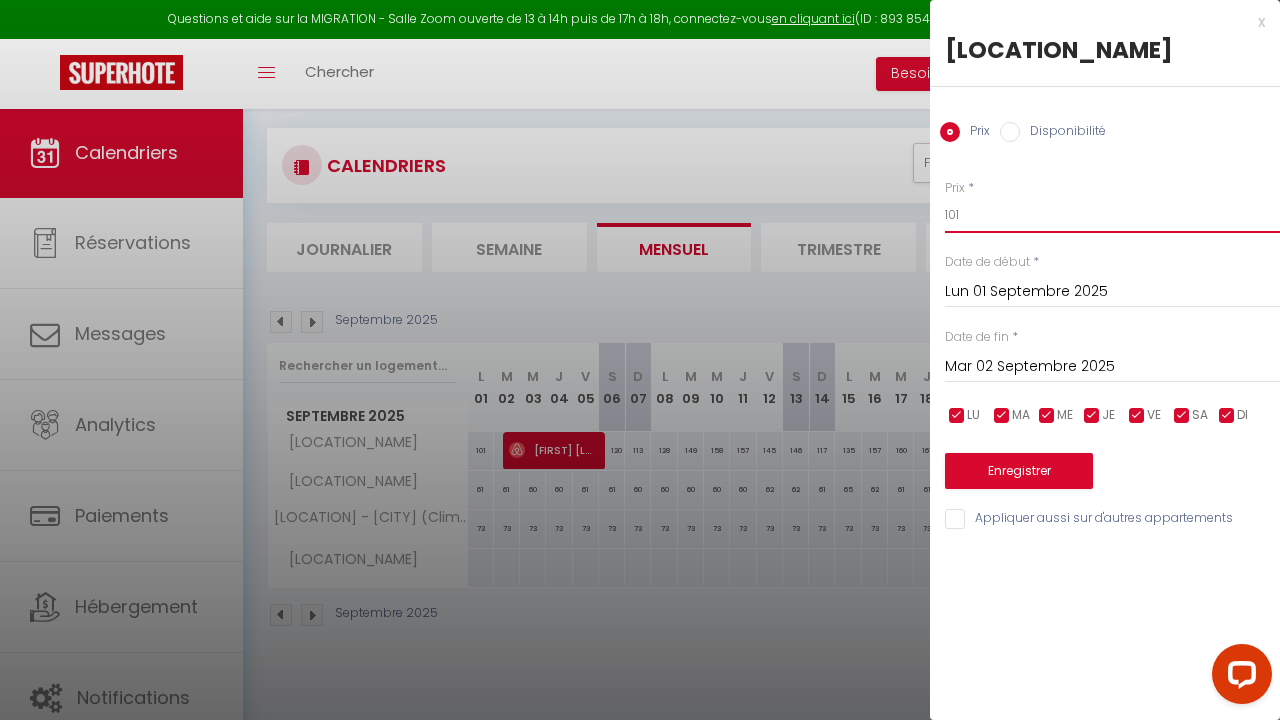 click on "101" at bounding box center [1112, 215] 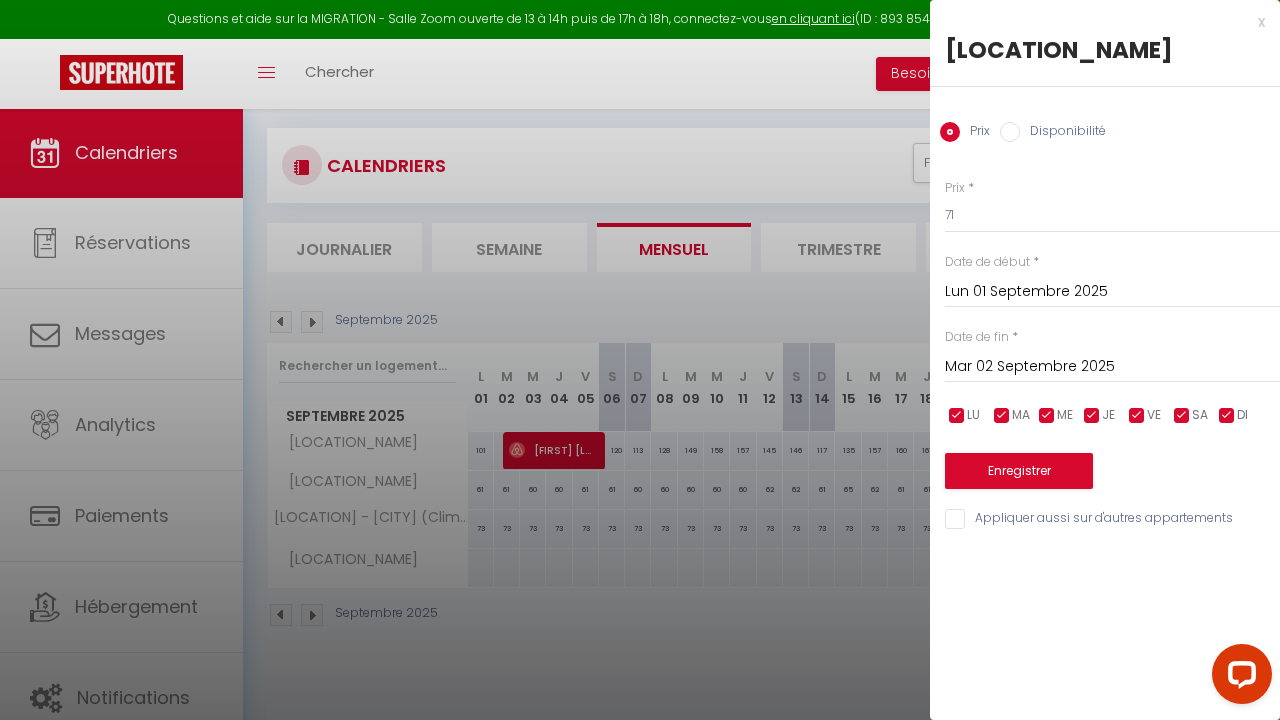 click on "Enregistrer" at bounding box center (1019, 471) 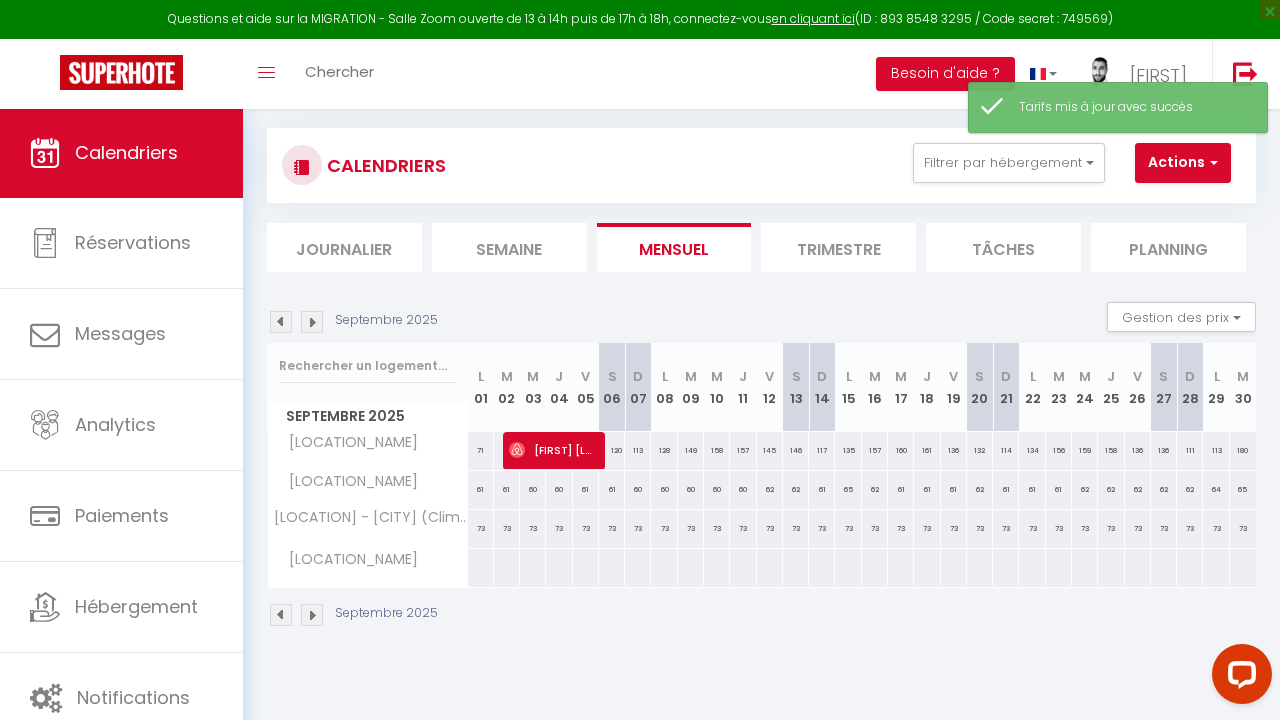 click on "113" at bounding box center (638, 450) 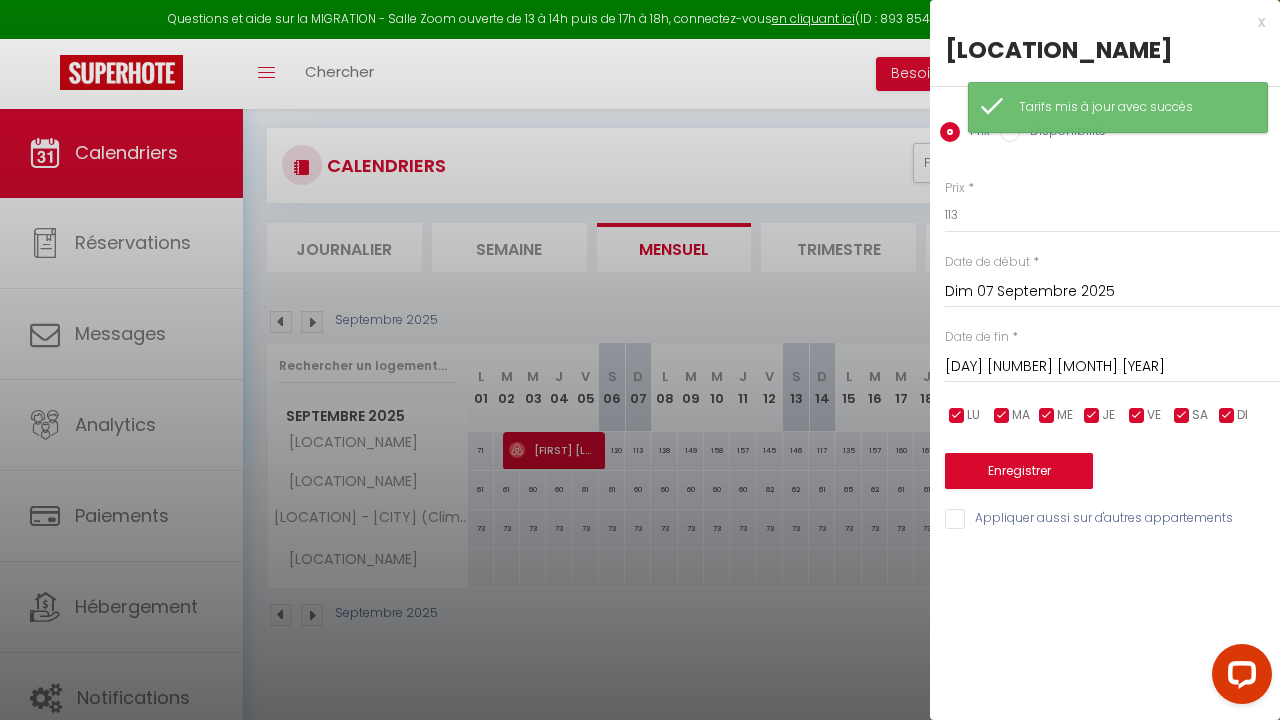 click on "Dim 07 Septembre 2025" at bounding box center (1112, 292) 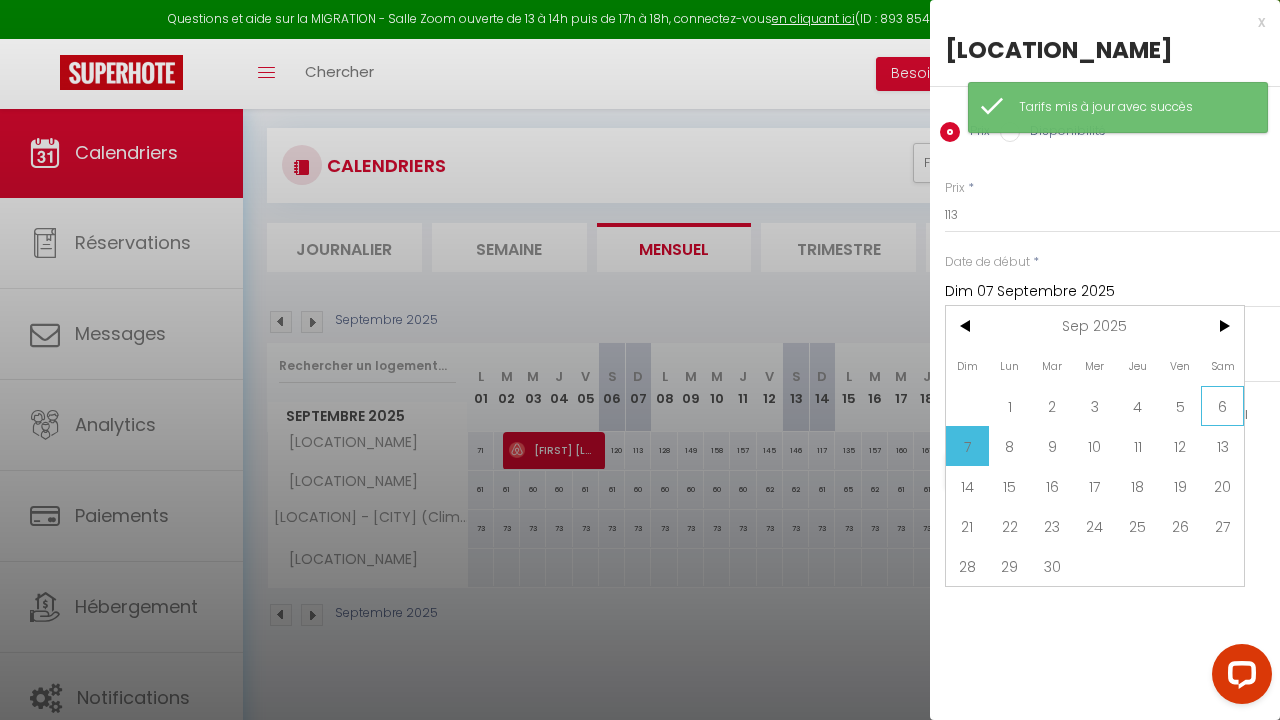 click on "6" at bounding box center [1222, 406] 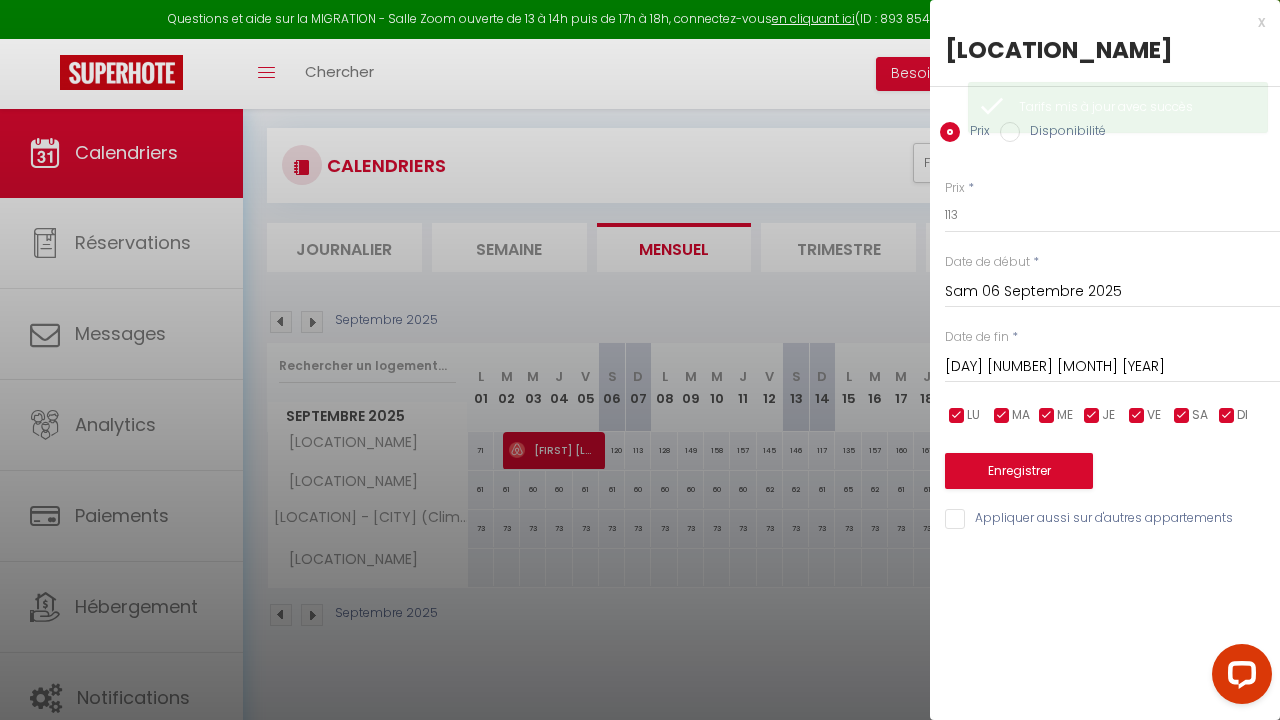 click on "[DAY] [NUMBER] [MONTH] [YEAR]" at bounding box center [1112, 367] 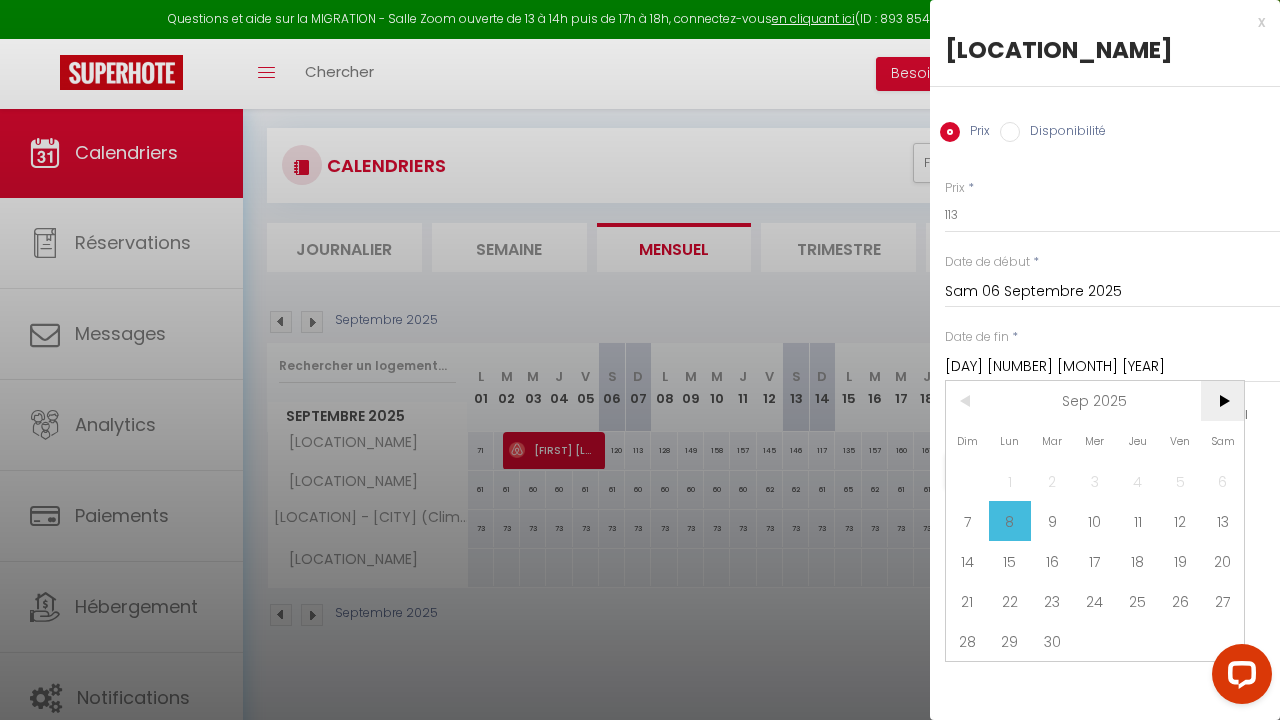 click on ">" at bounding box center (1222, 401) 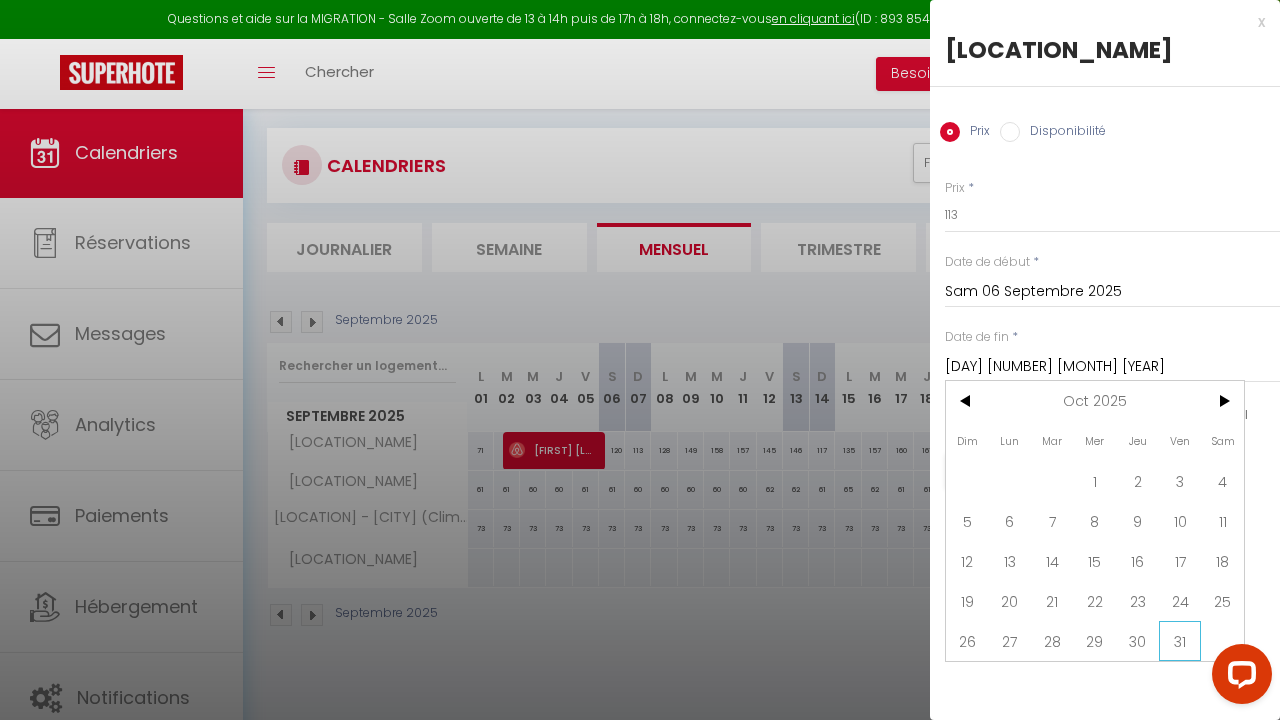 click on "31" at bounding box center [1180, 641] 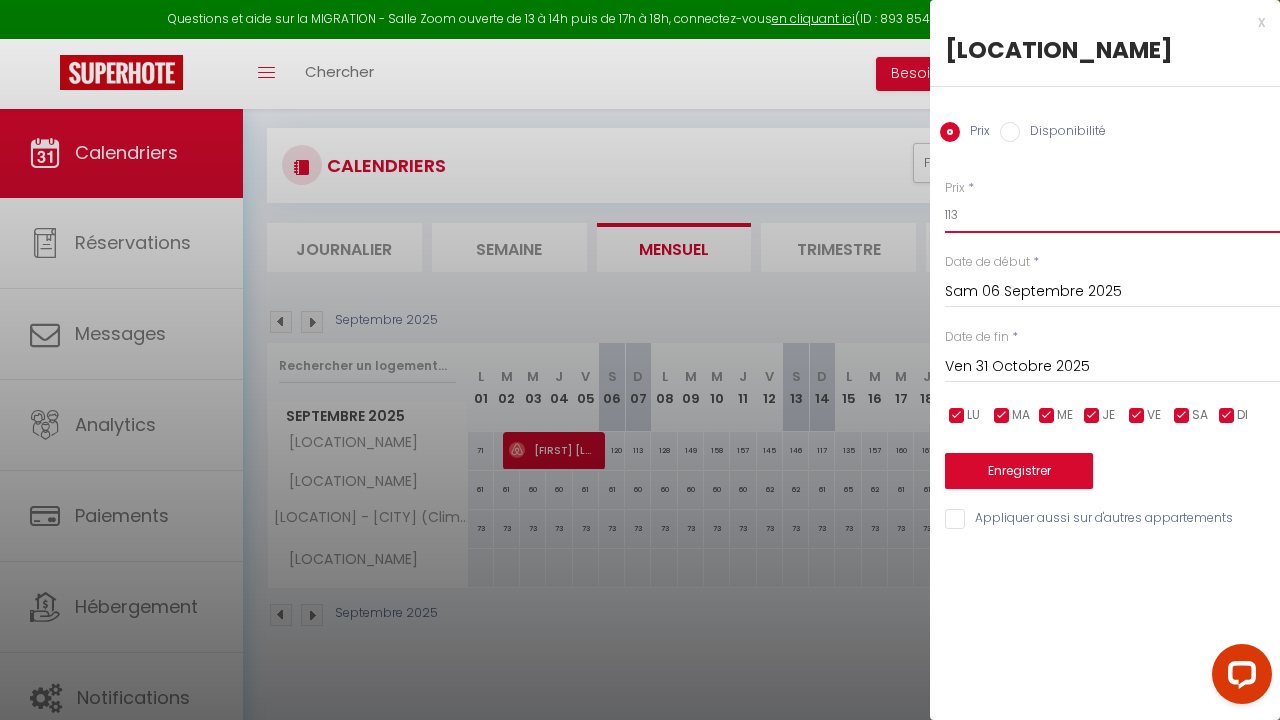 click on "113" at bounding box center (1112, 215) 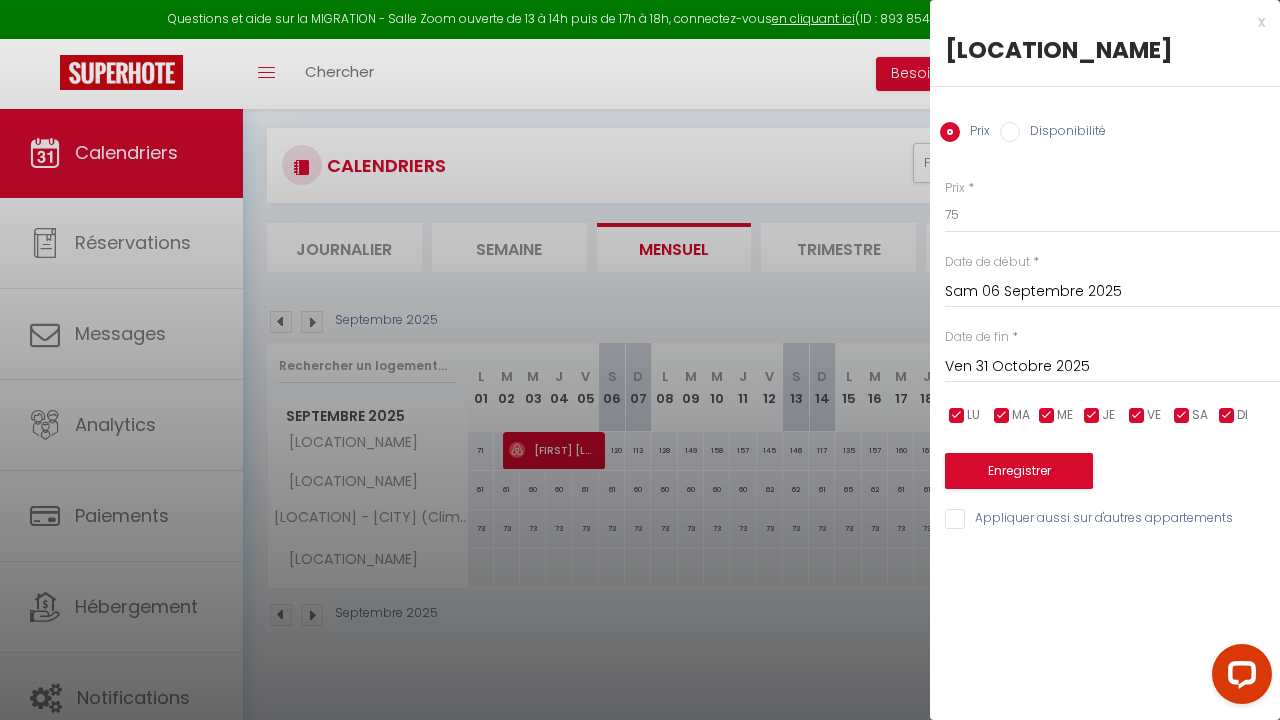 click on "Enregistrer" at bounding box center [1019, 471] 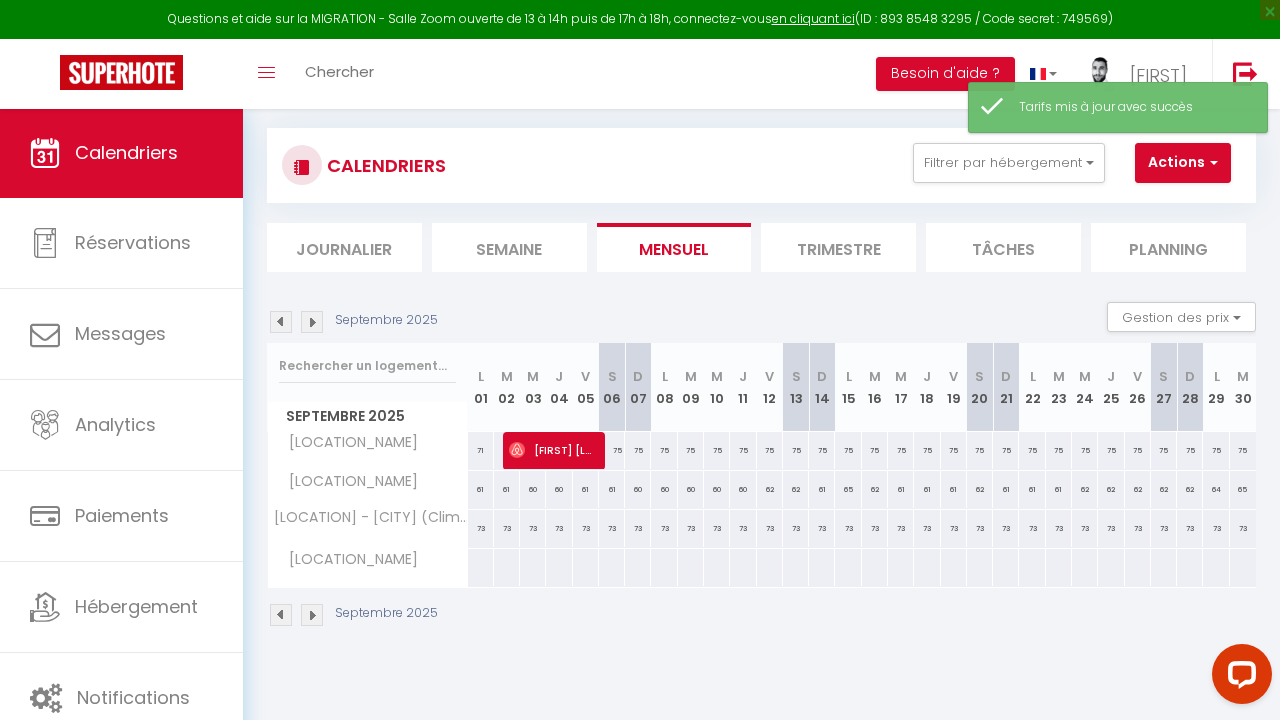 click at bounding box center [312, 615] 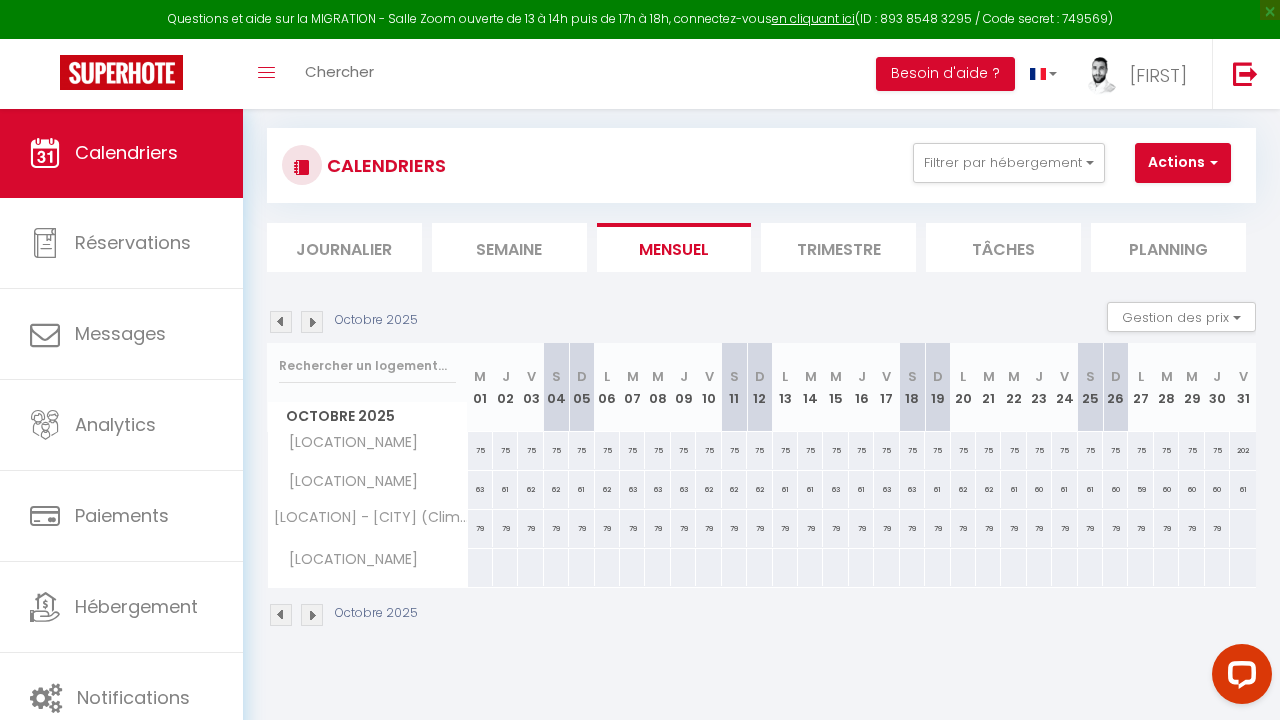 click at bounding box center (312, 615) 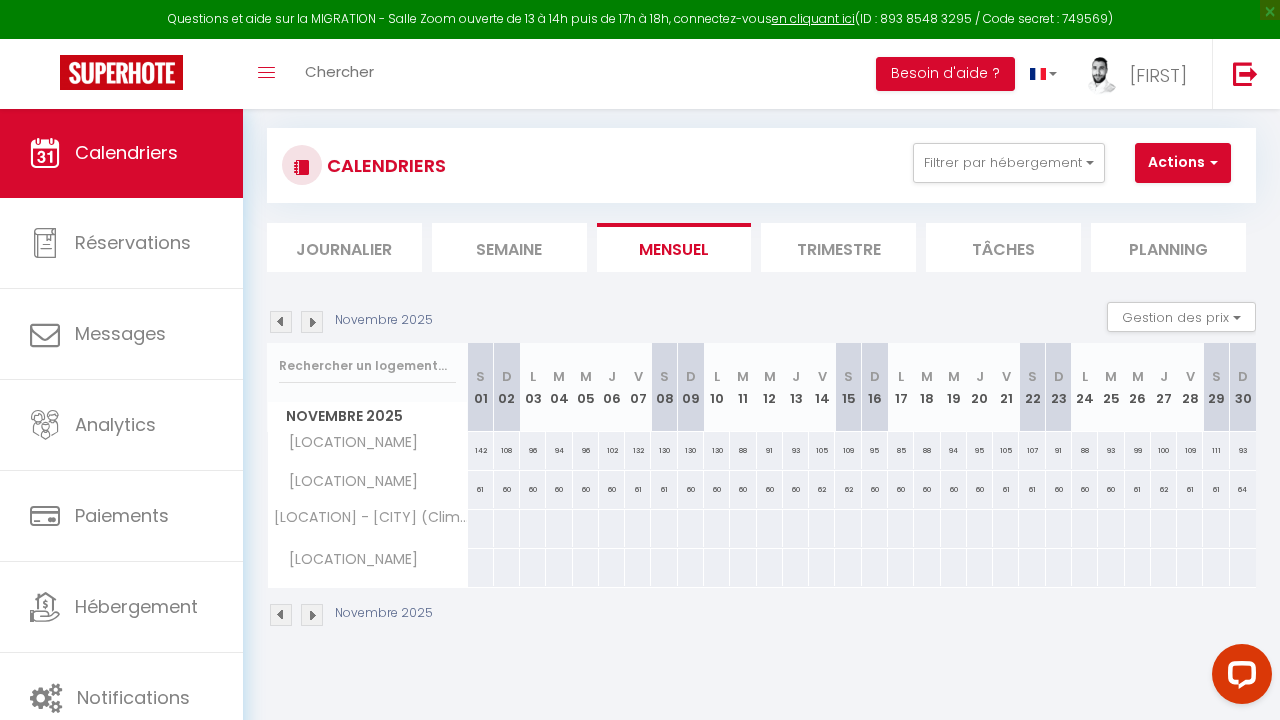click on "142" at bounding box center [481, 450] 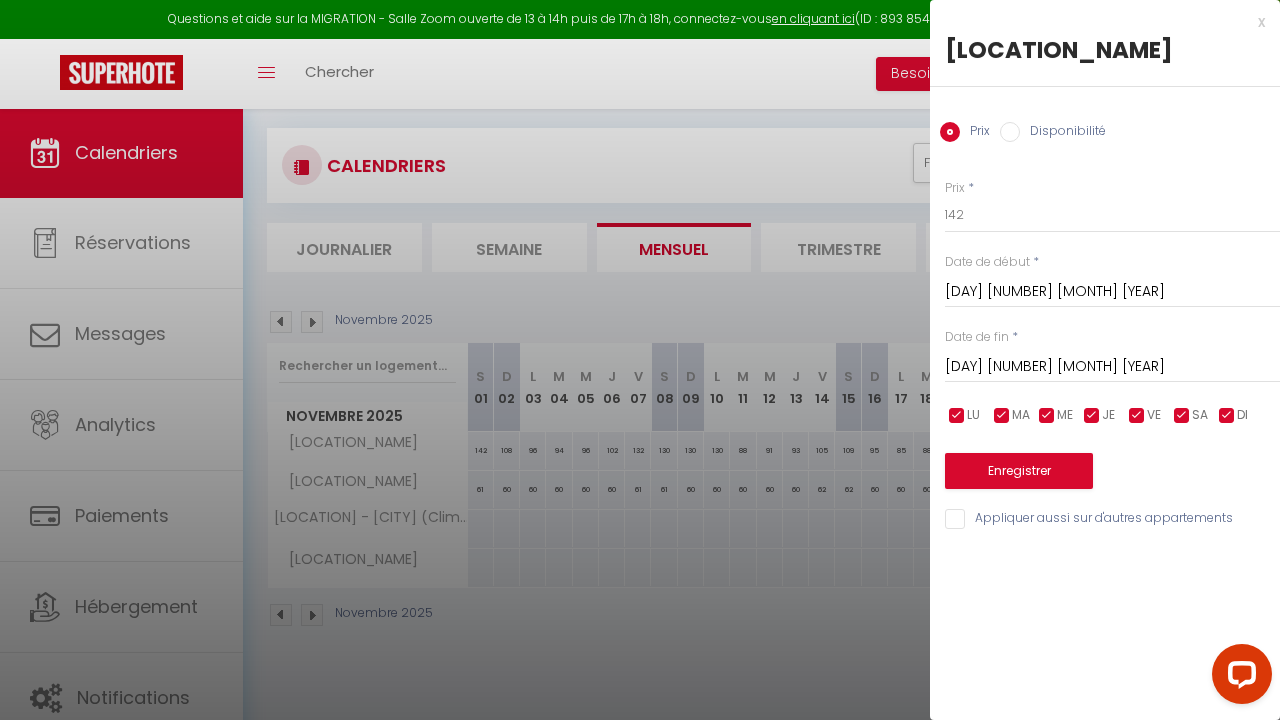 click on "[DAY] [NUMBER] [MONTH] [YEAR]" at bounding box center (1112, 292) 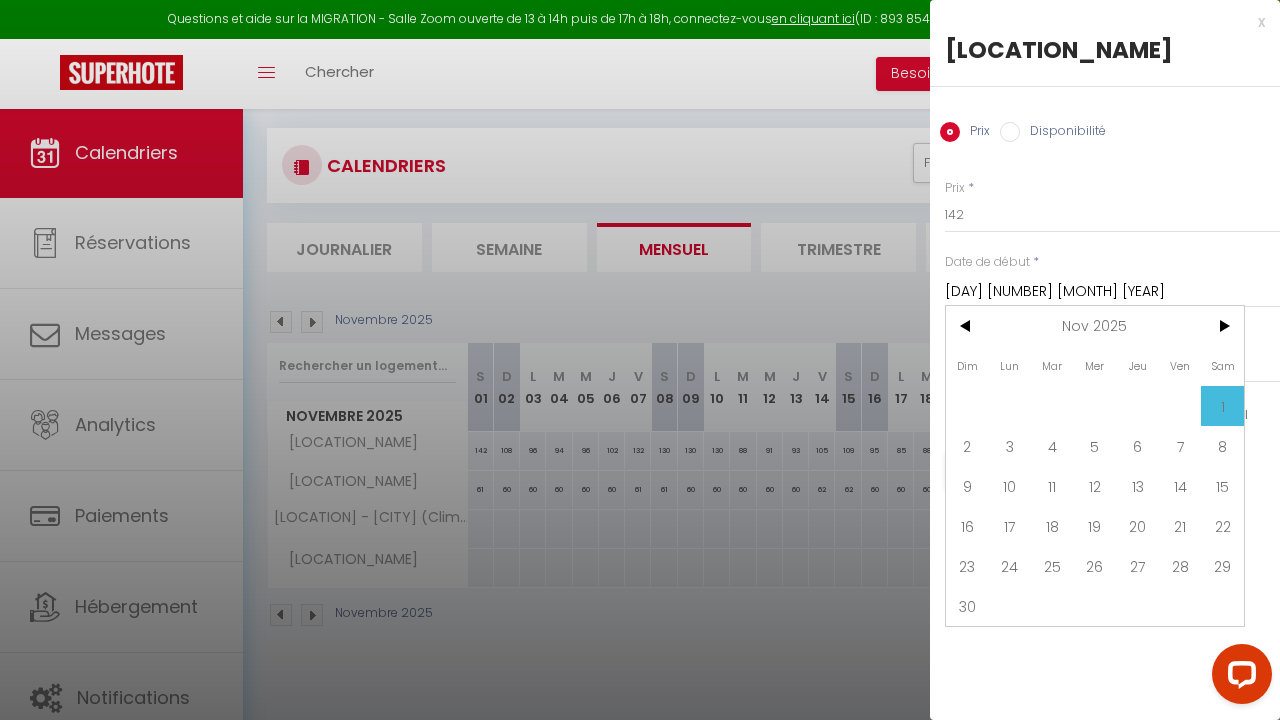 click on "[DAY] [NUMBER] [MONTH] [YEAR]" at bounding box center [1112, 292] 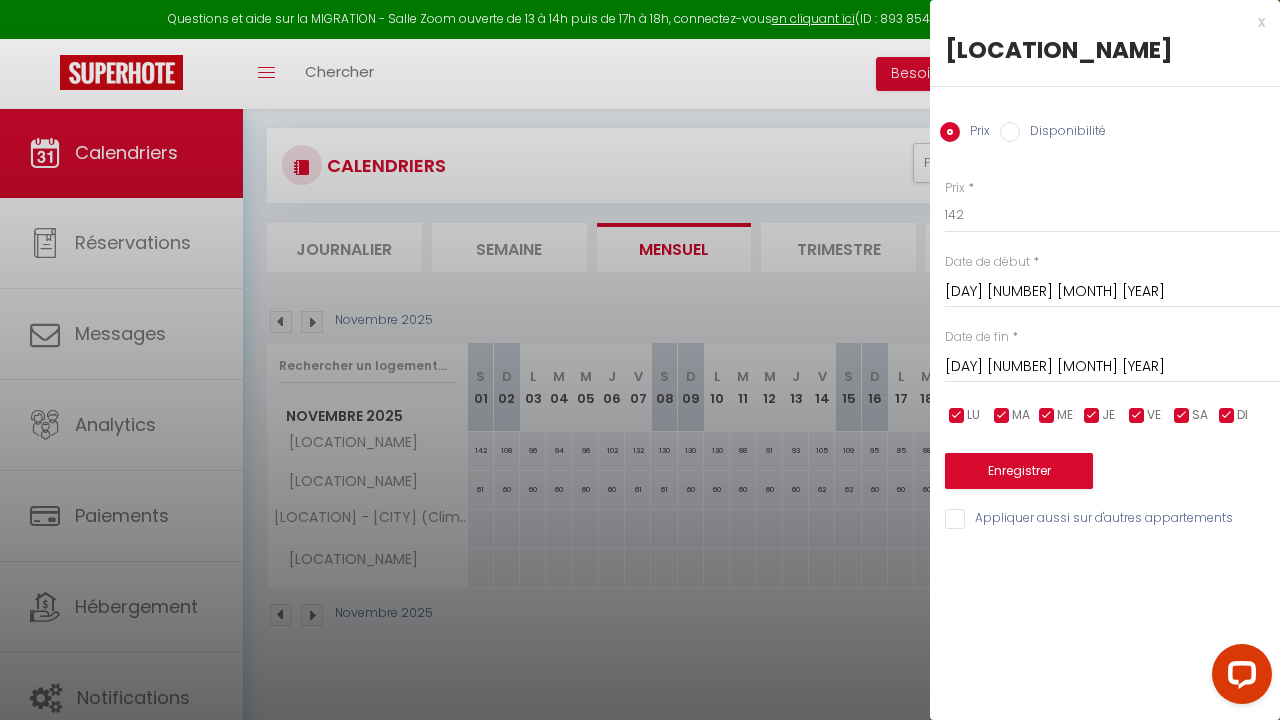 click on "[DAY] [NUMBER] [MONTH] [YEAR]" at bounding box center (1112, 367) 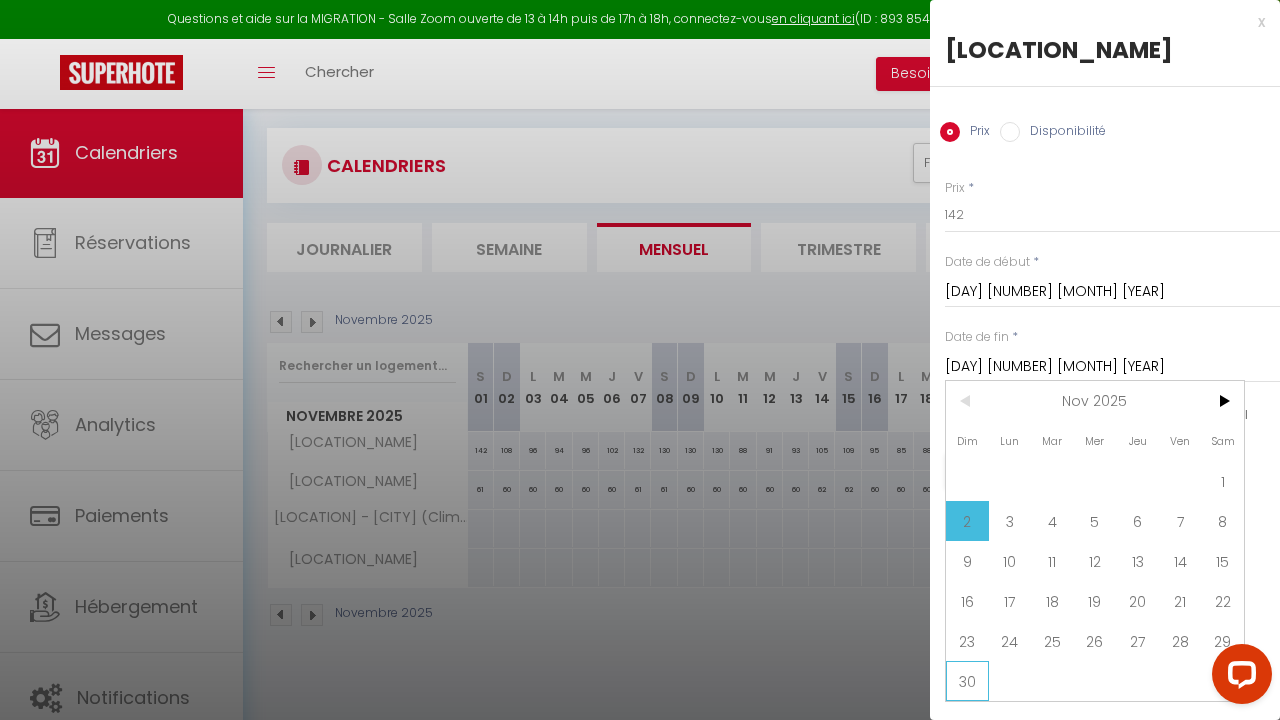 click on "30" at bounding box center [967, 681] 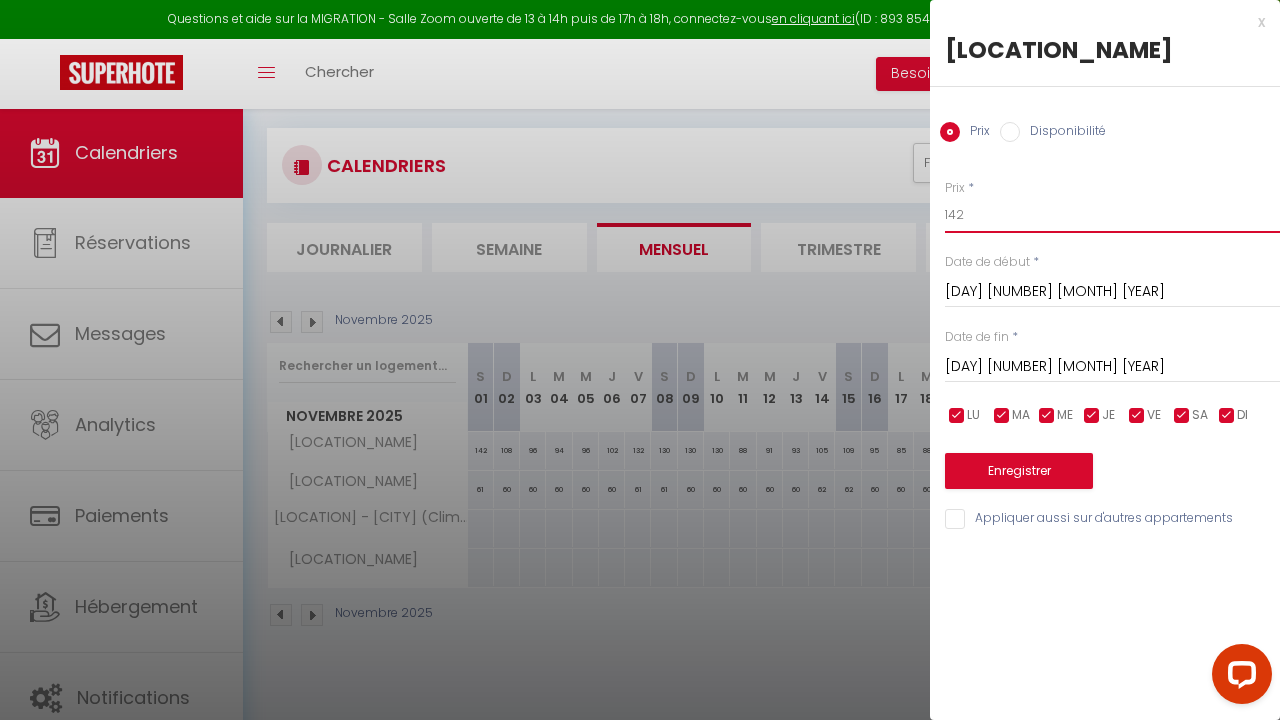 click on "142" at bounding box center (1112, 215) 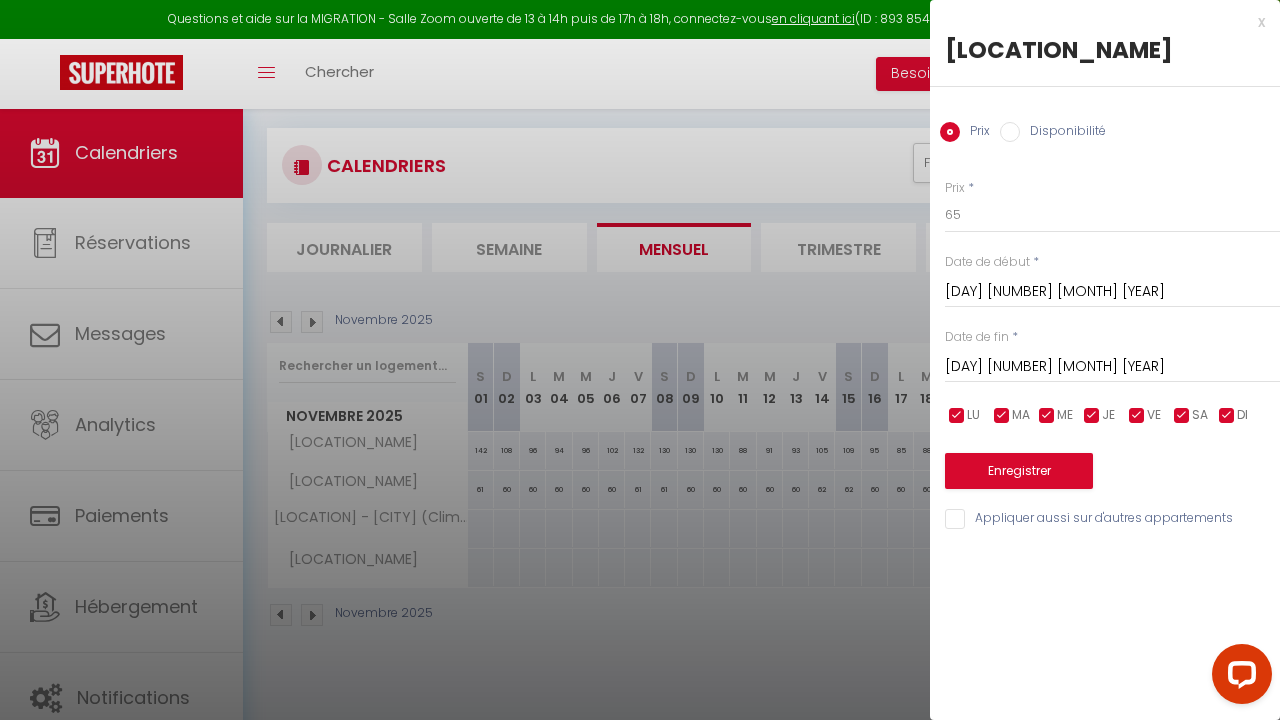 click on "Enregistrer" at bounding box center [1019, 471] 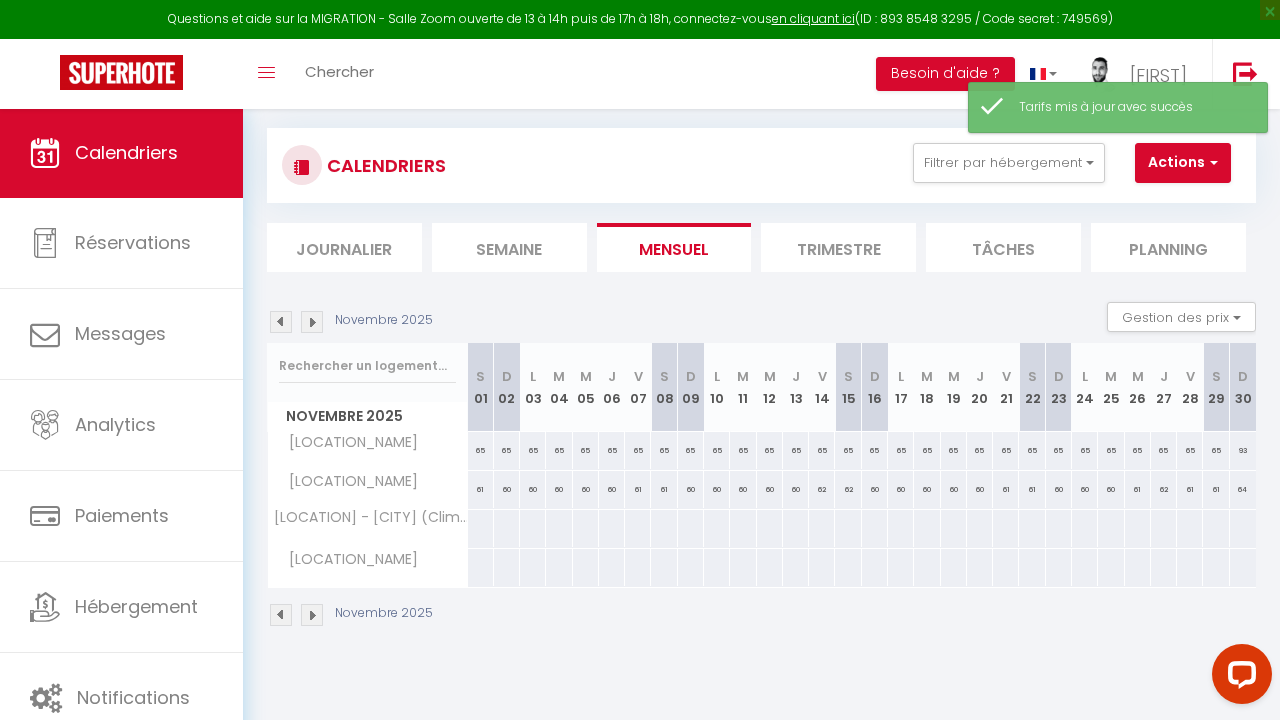 click on "93" at bounding box center [1243, 450] 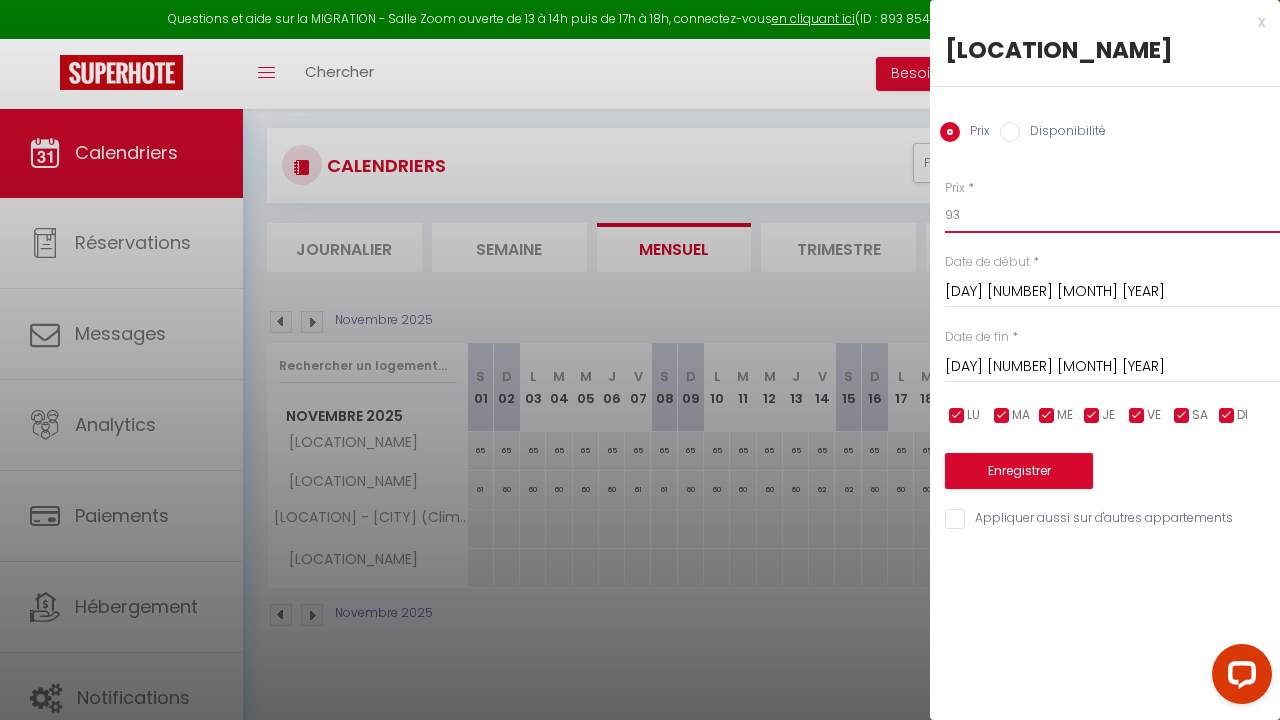 click on "93" at bounding box center (1112, 215) 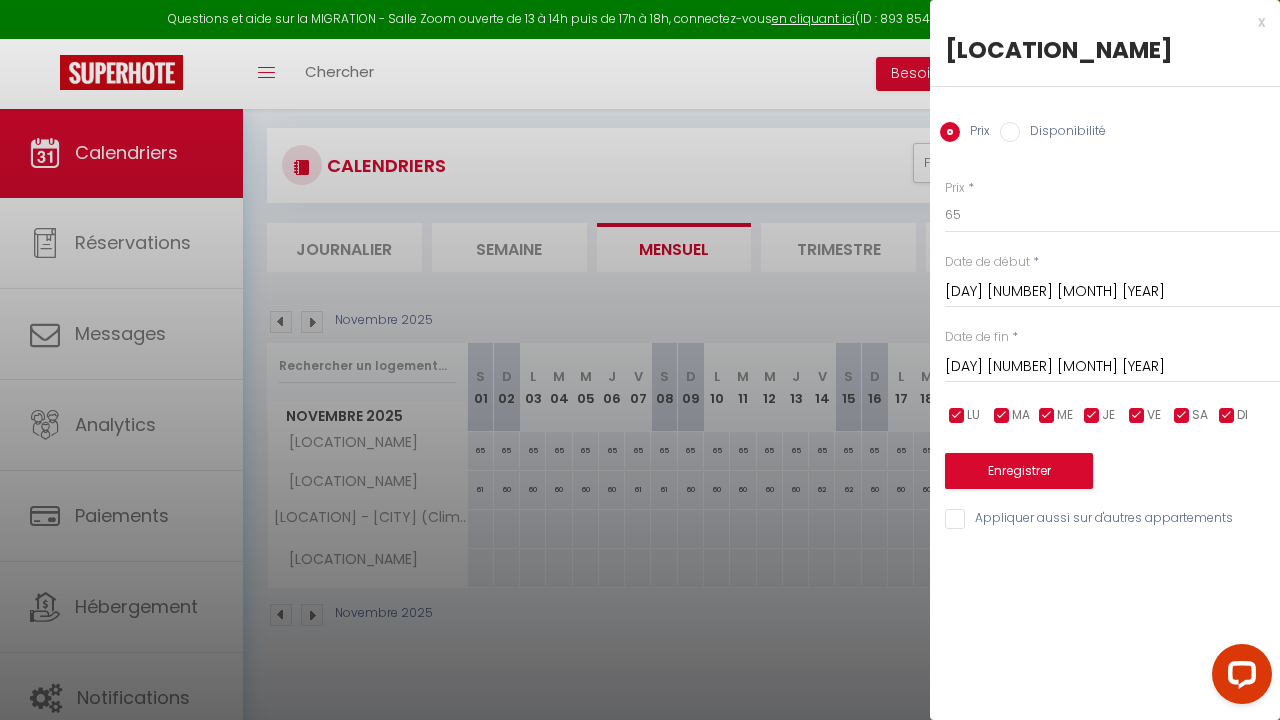 click on "Enregistrer" at bounding box center [1019, 471] 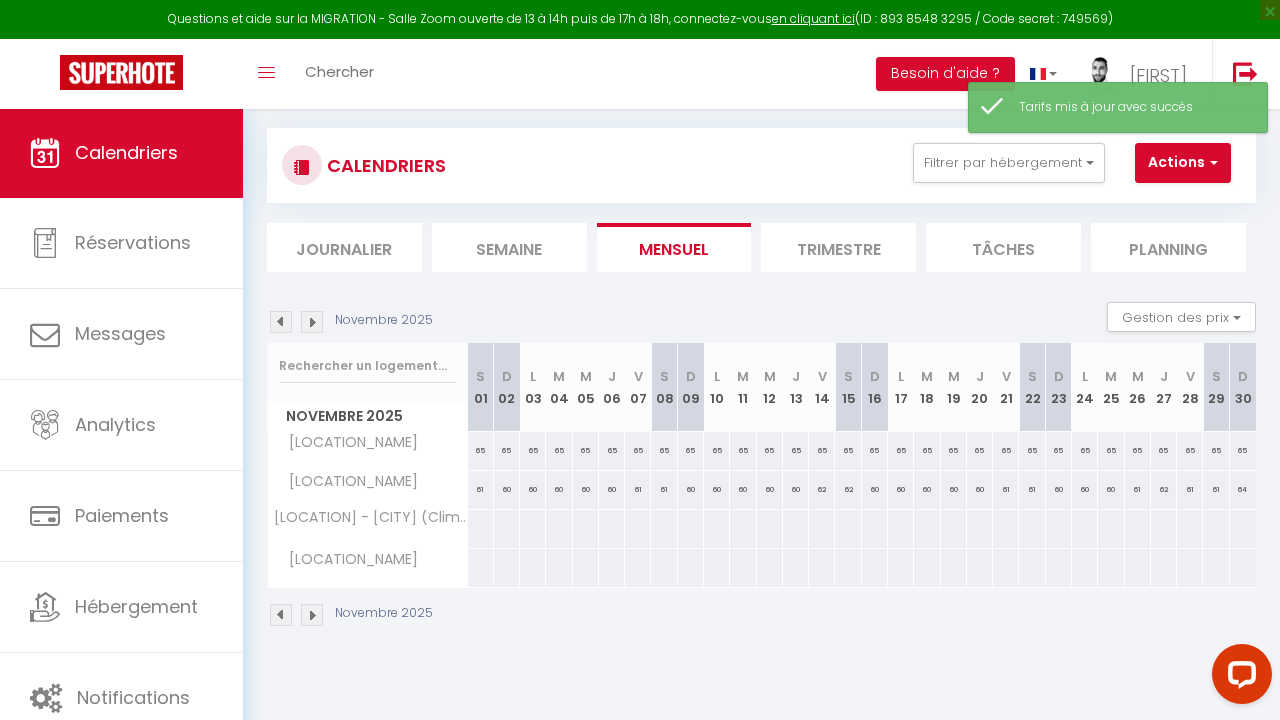 click at bounding box center (480, 528) 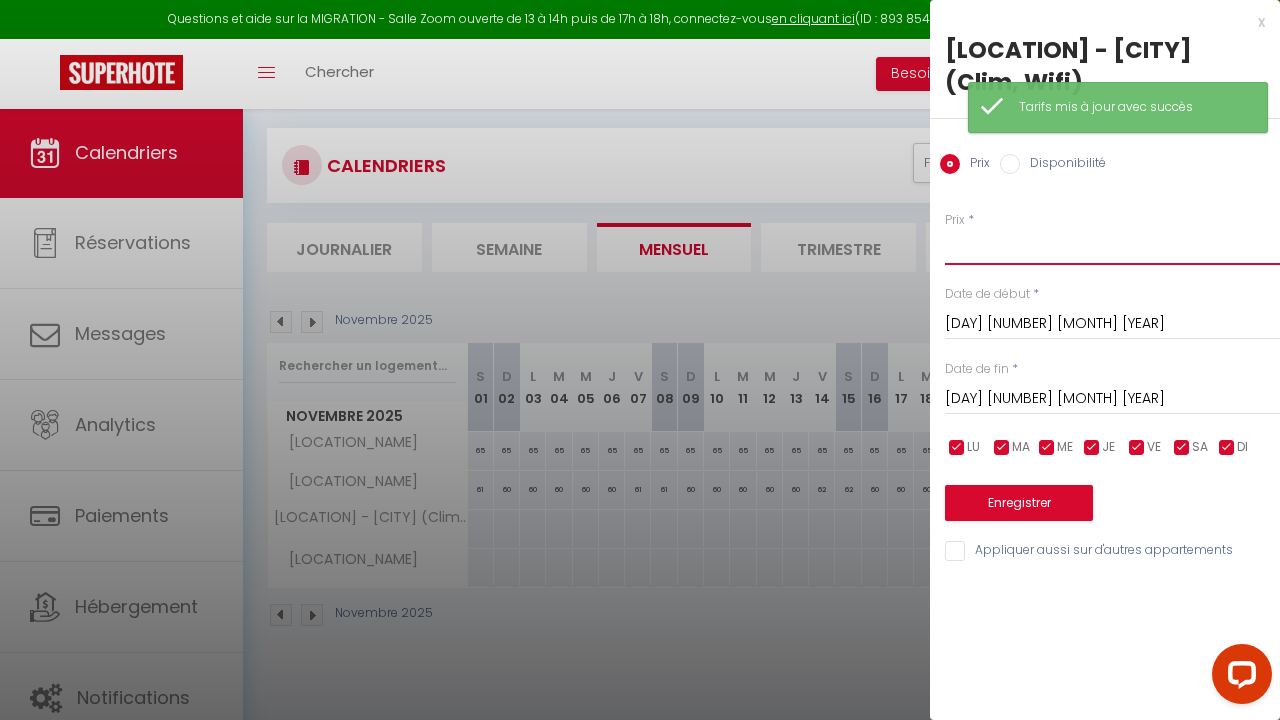 click on "Prix" at bounding box center (1112, 247) 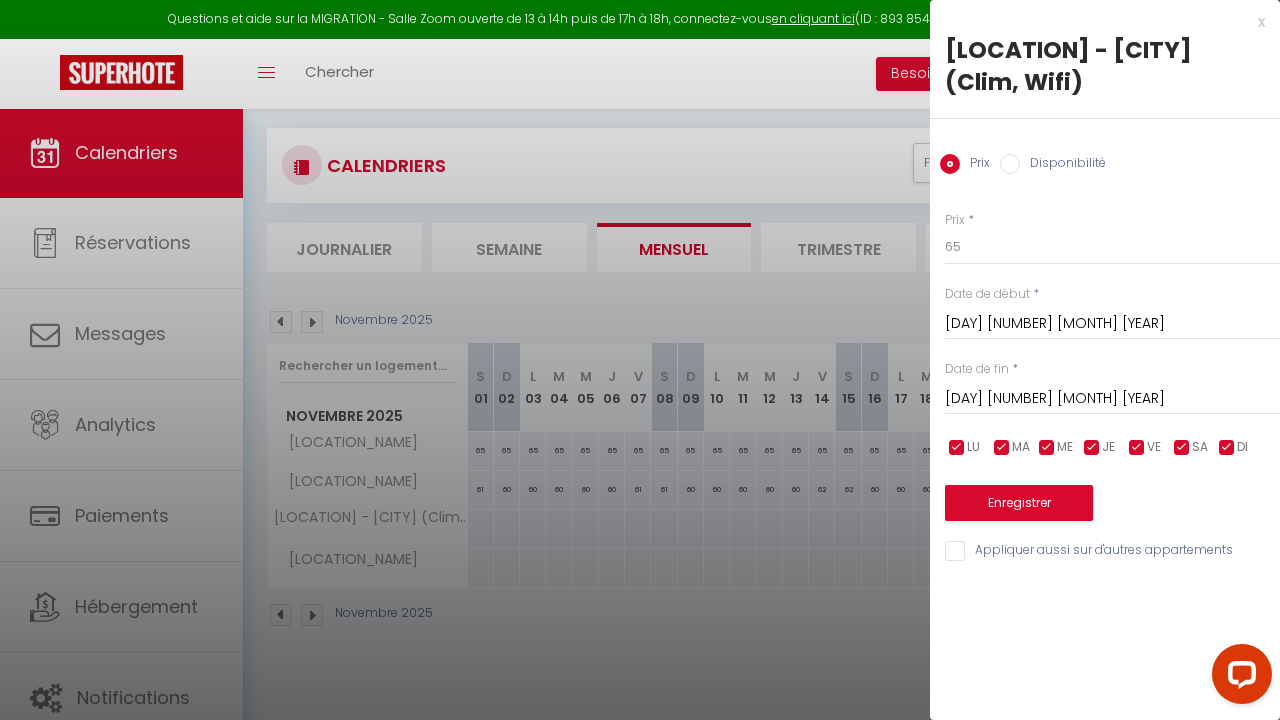 click on "[DAY] [NUMBER] [MONTH] [YEAR]" at bounding box center (1112, 399) 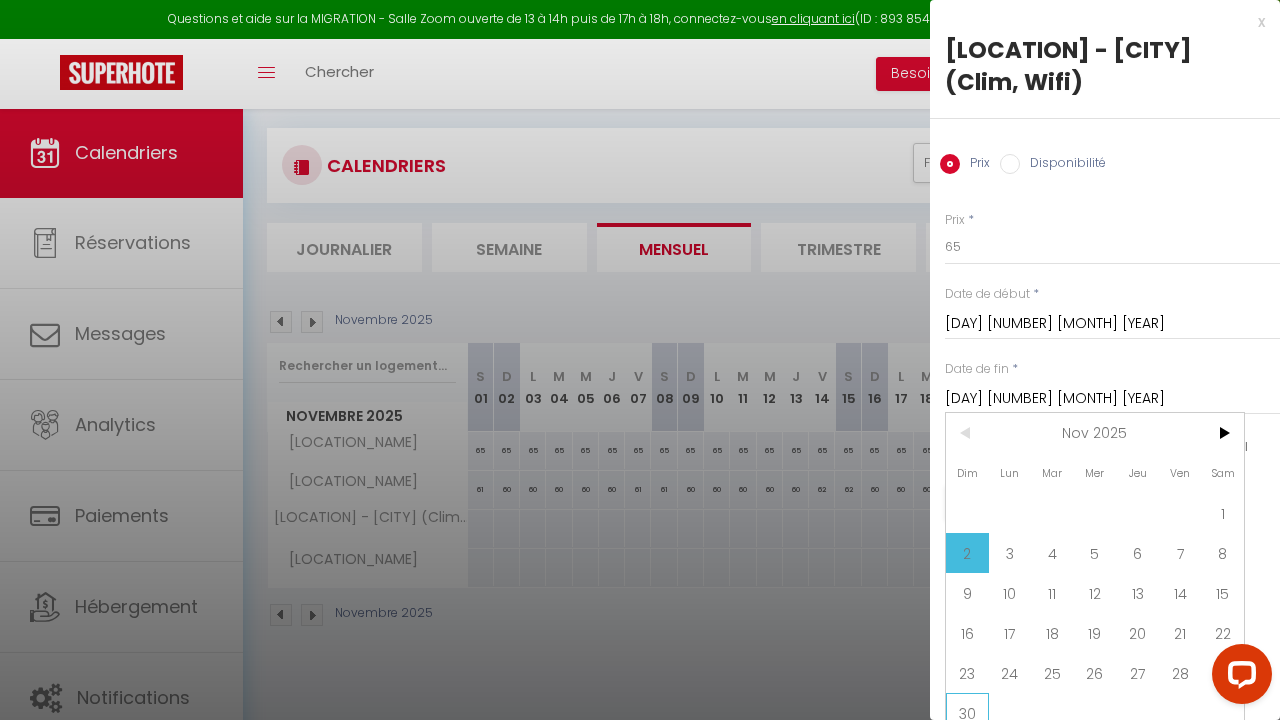 click on "30" at bounding box center [967, 713] 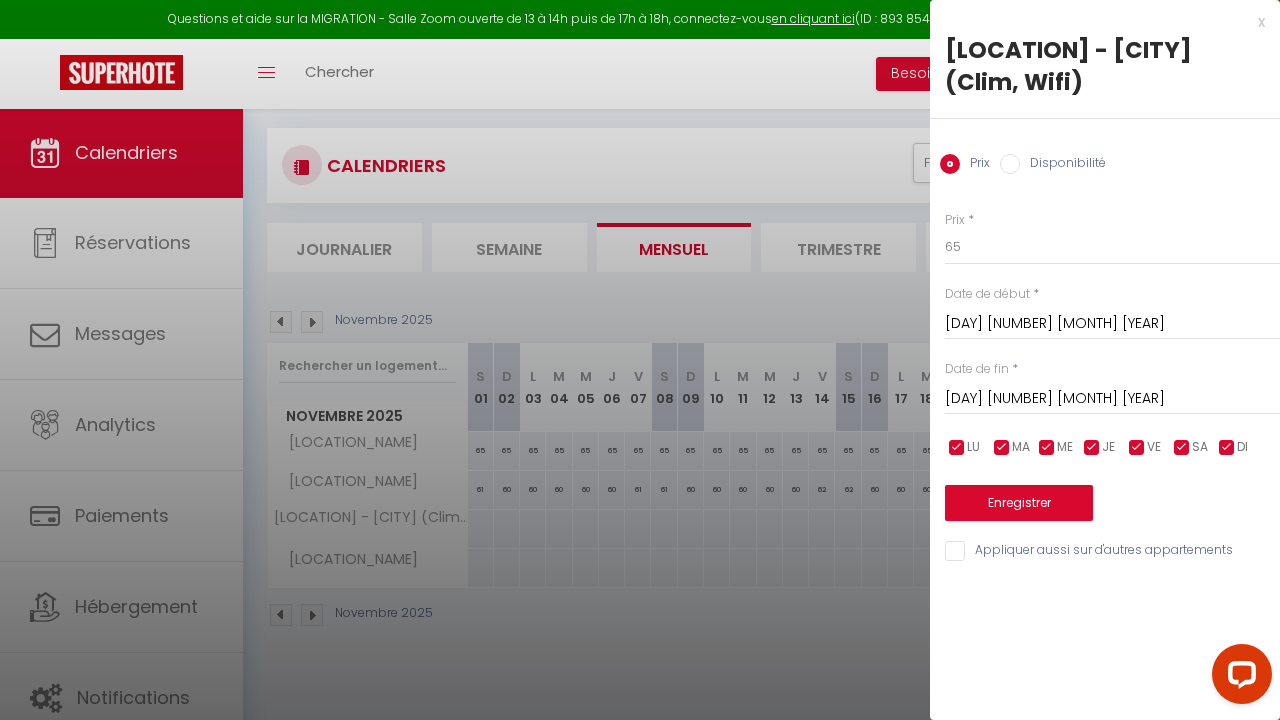 click on "Enregistrer" at bounding box center [1019, 503] 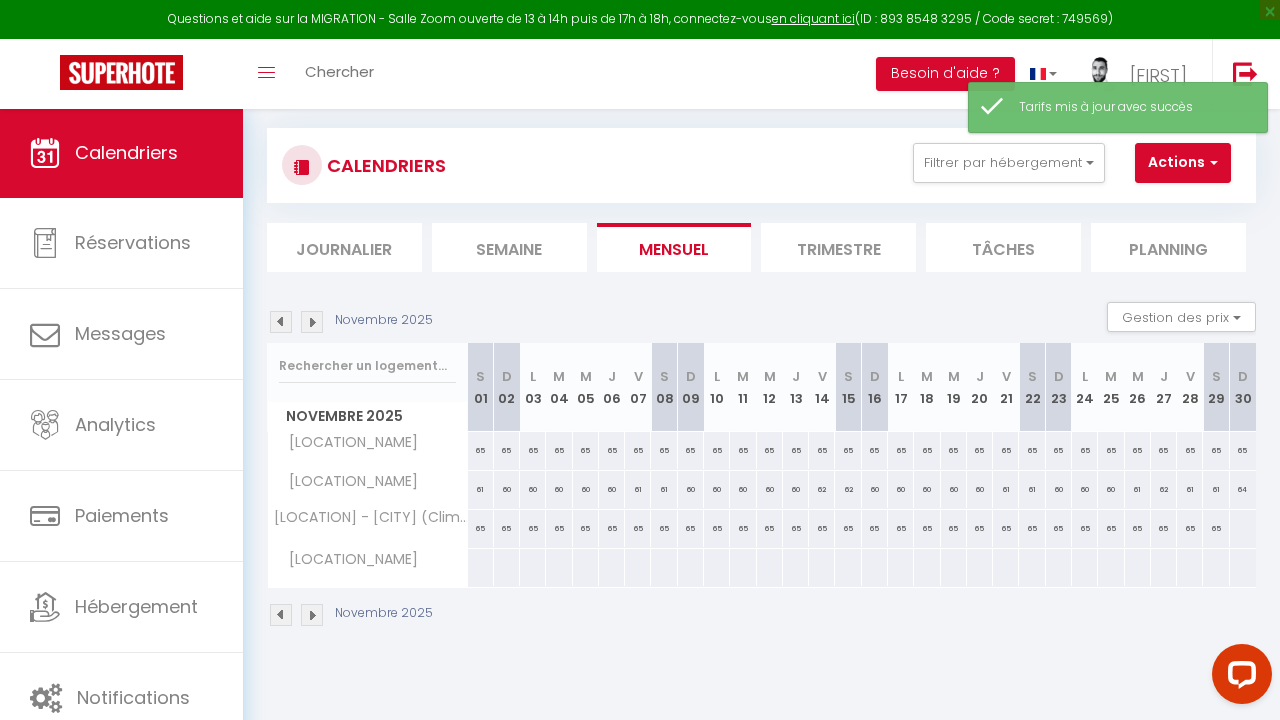 click at bounding box center (1242, 528) 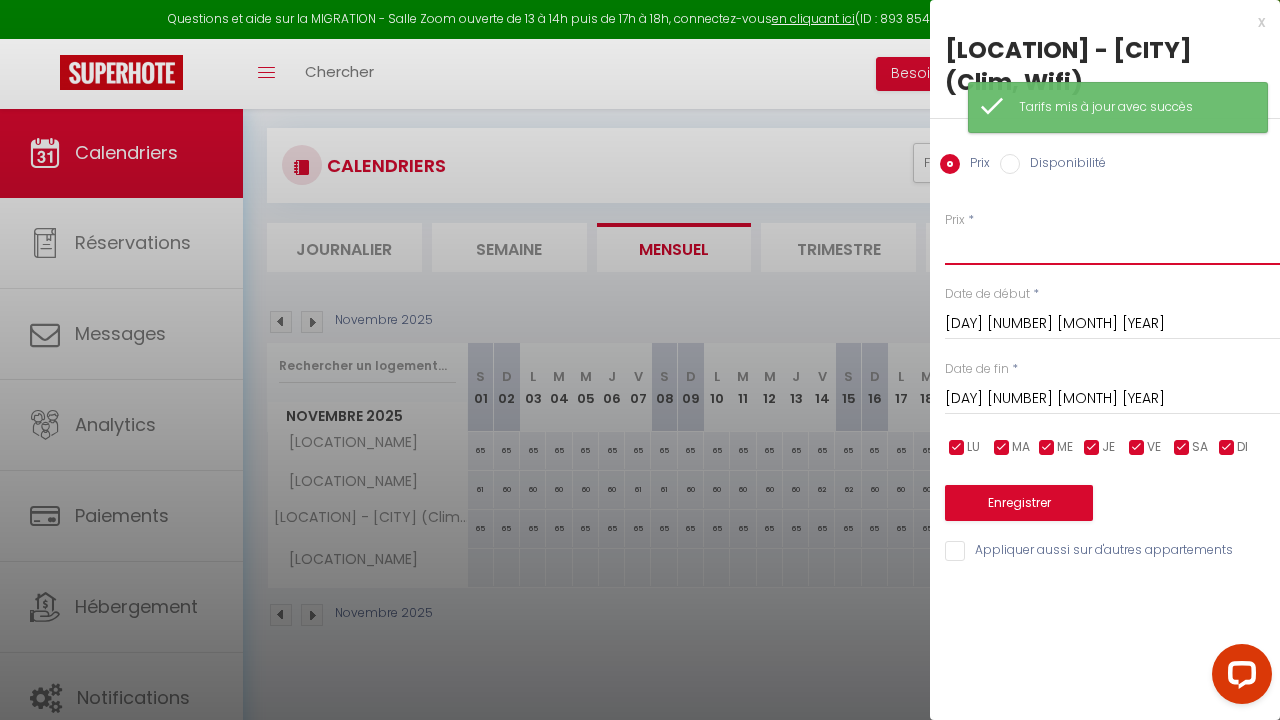 click on "Prix" at bounding box center [1112, 247] 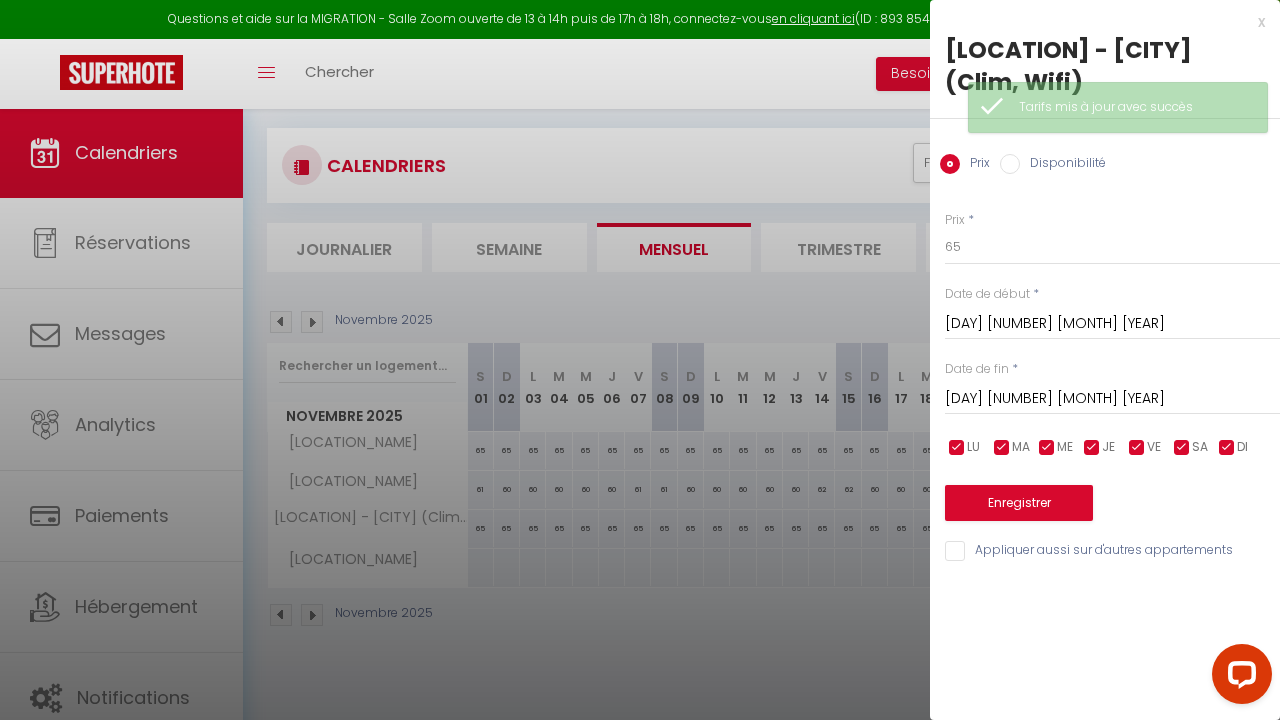 click on "Enregistrer" at bounding box center [1019, 503] 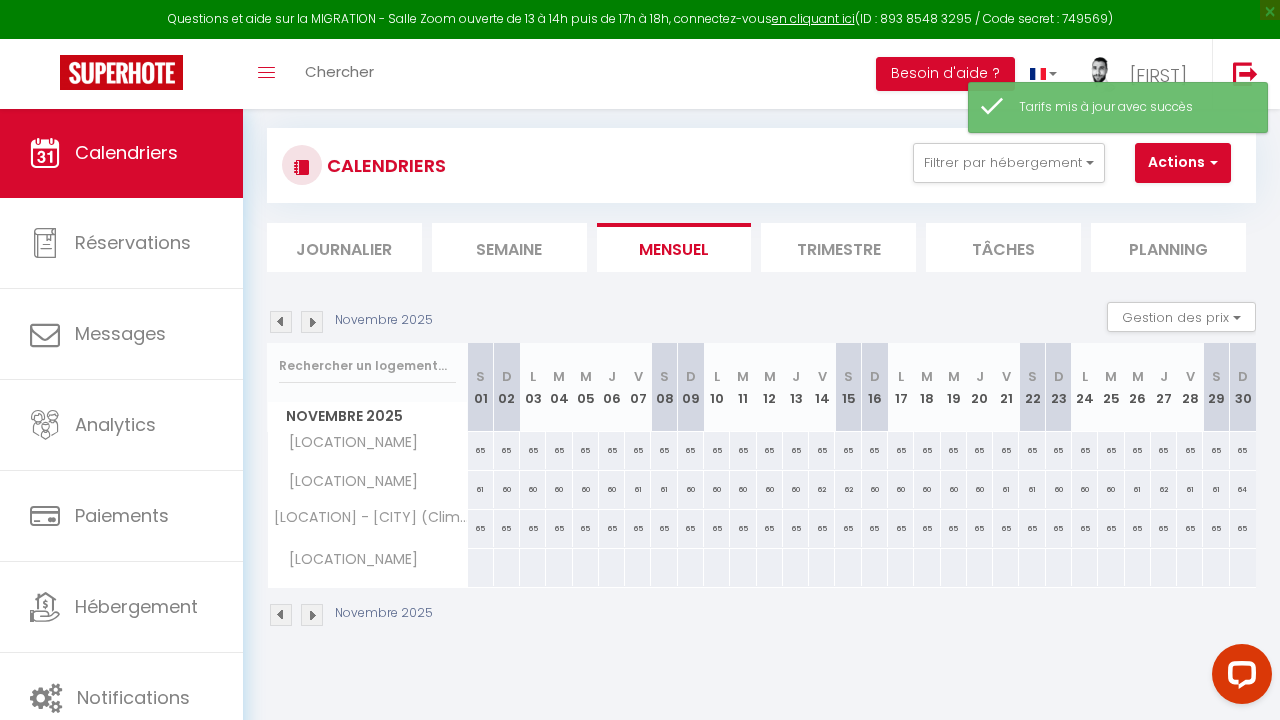 click at bounding box center (281, 615) 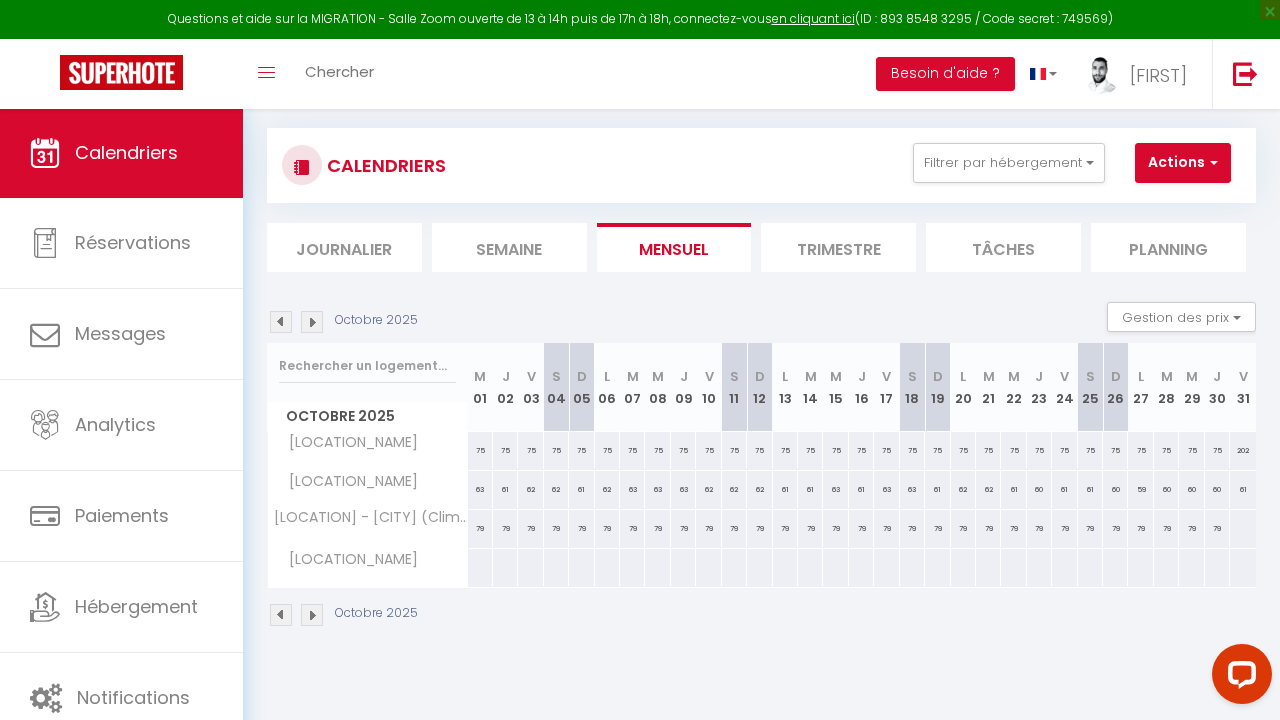 click at bounding box center [1242, 528] 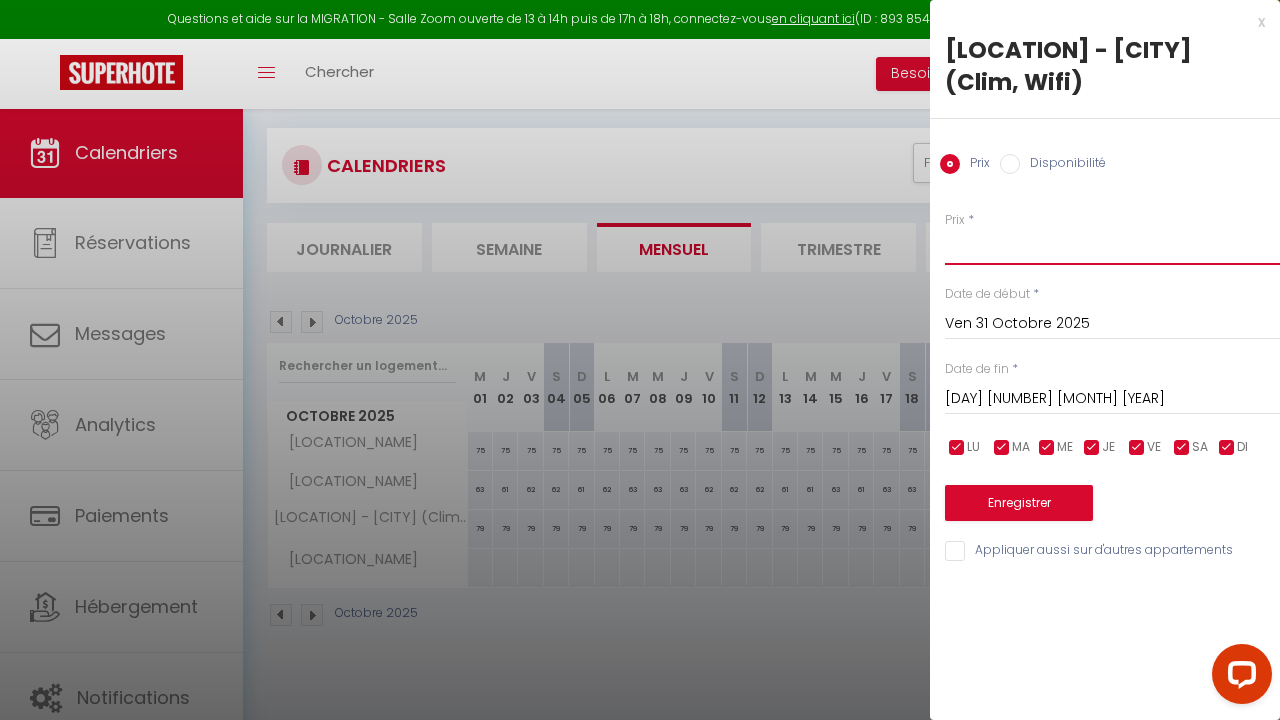 click on "Prix" at bounding box center [1112, 247] 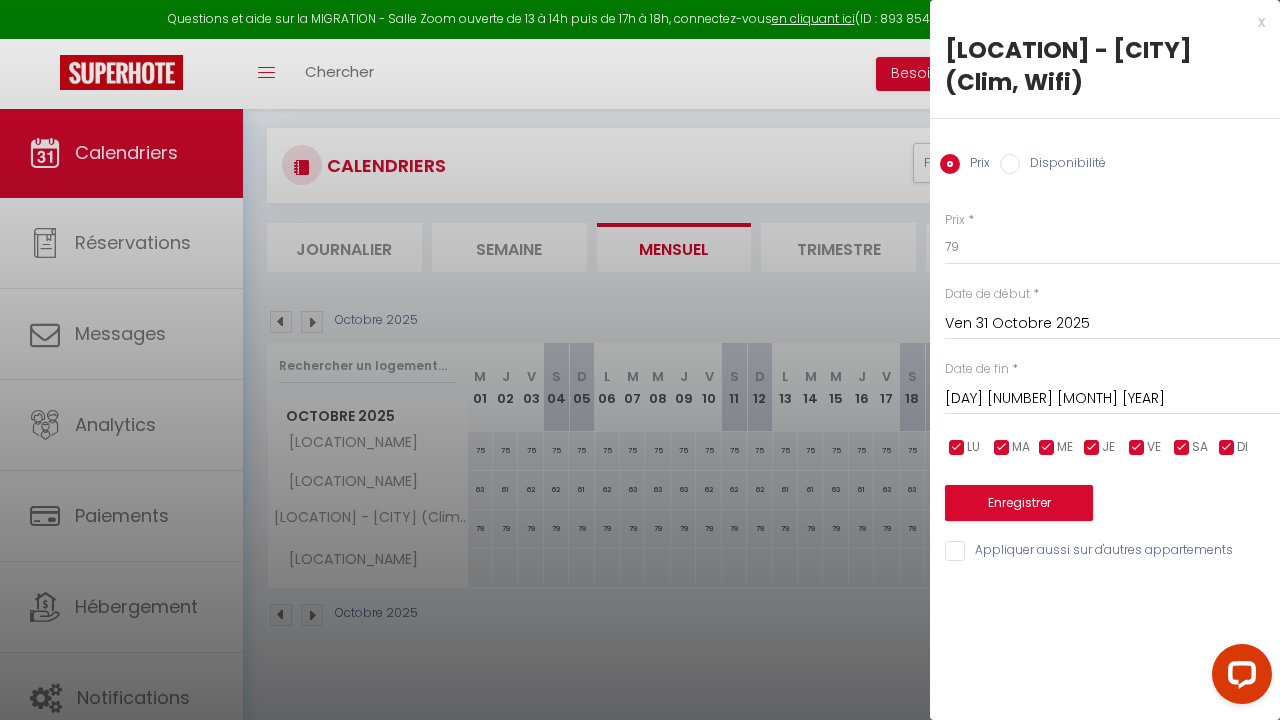 click on "Enregistrer" at bounding box center [1019, 503] 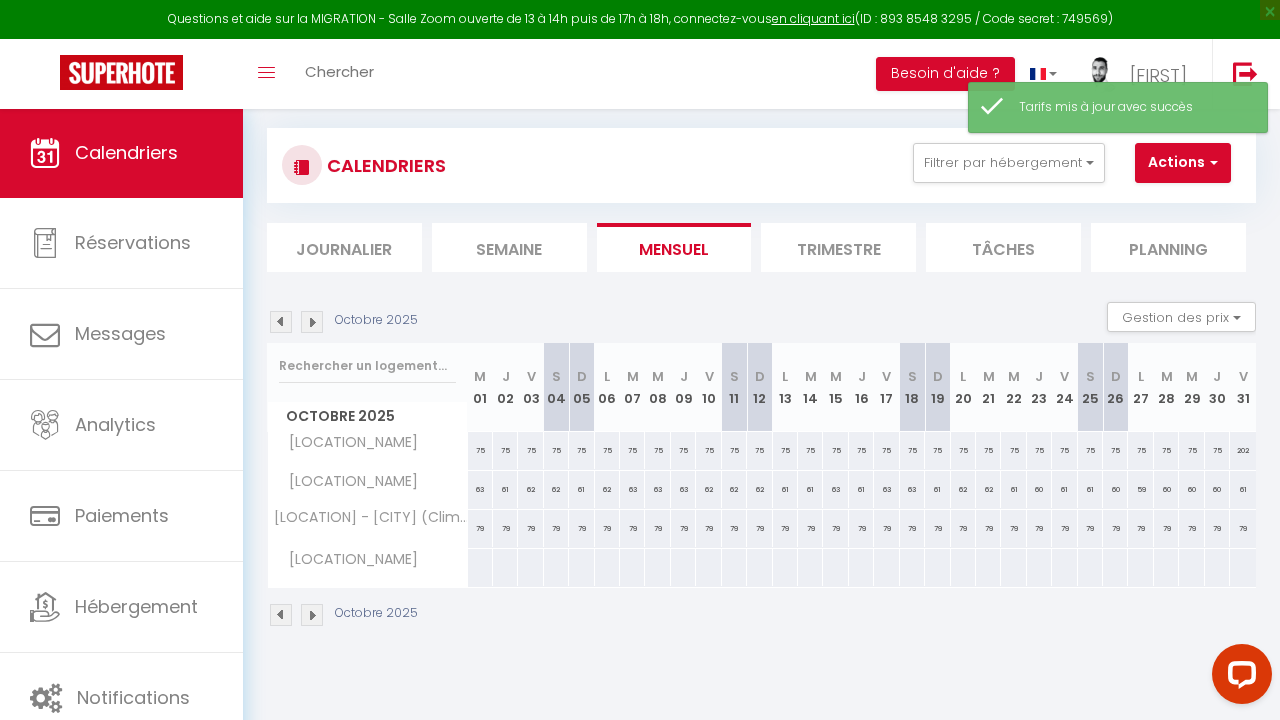 click at bounding box center (312, 615) 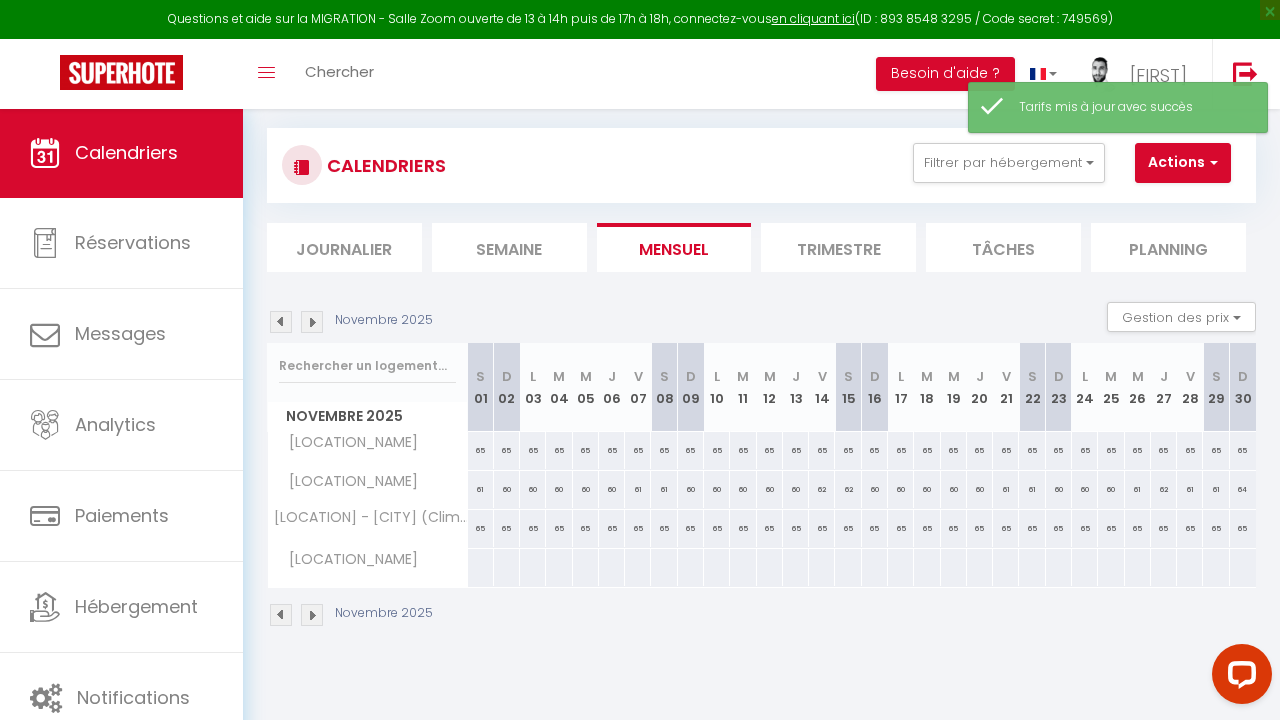 click at bounding box center (281, 615) 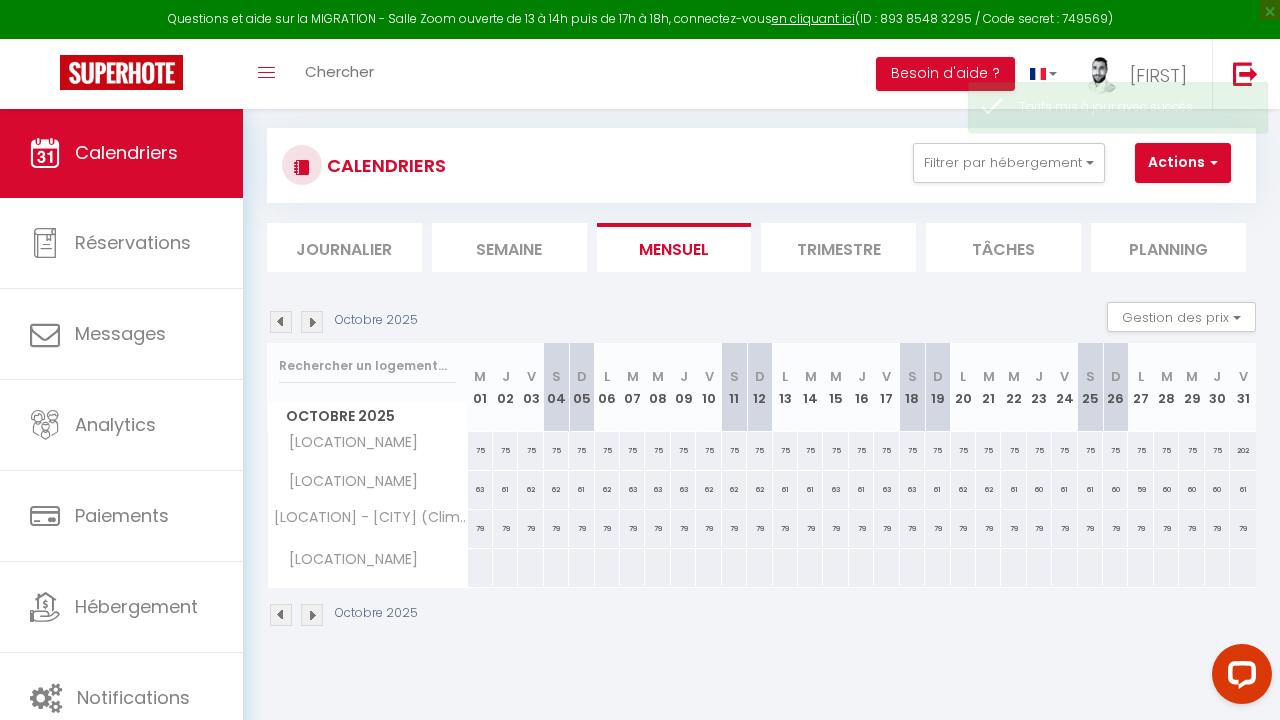 click at bounding box center (312, 615) 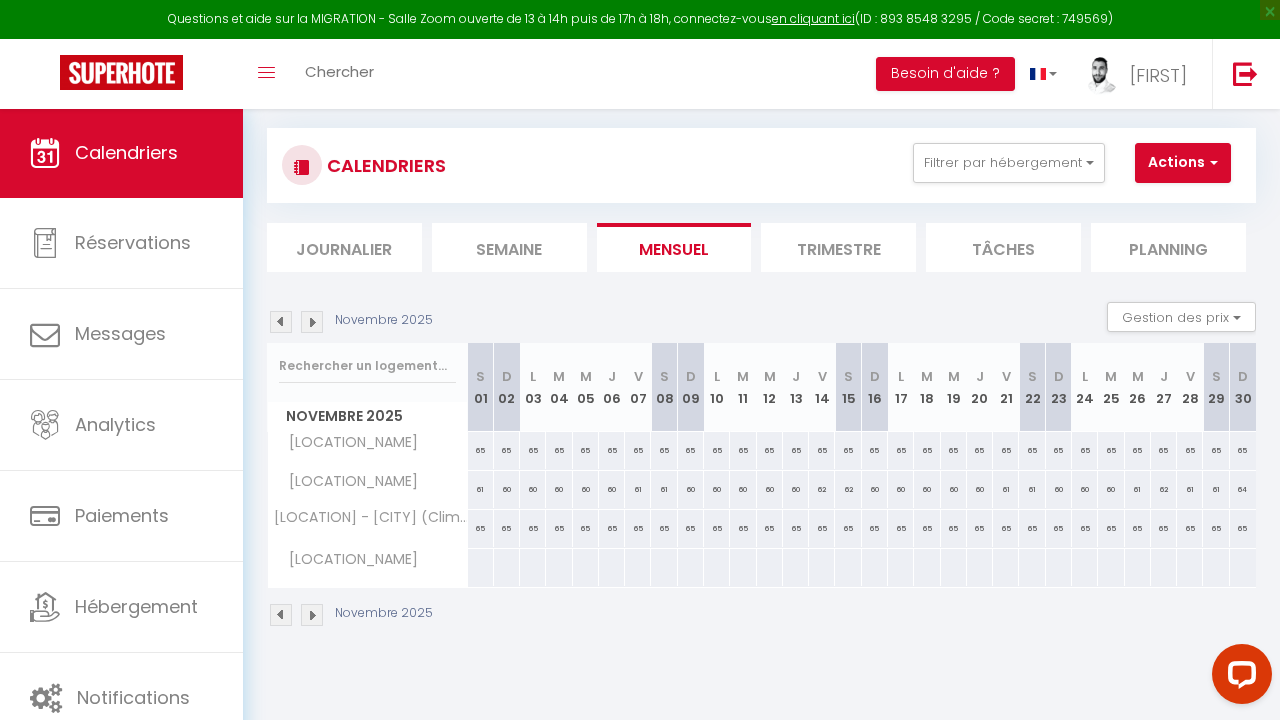 click at bounding box center (281, 615) 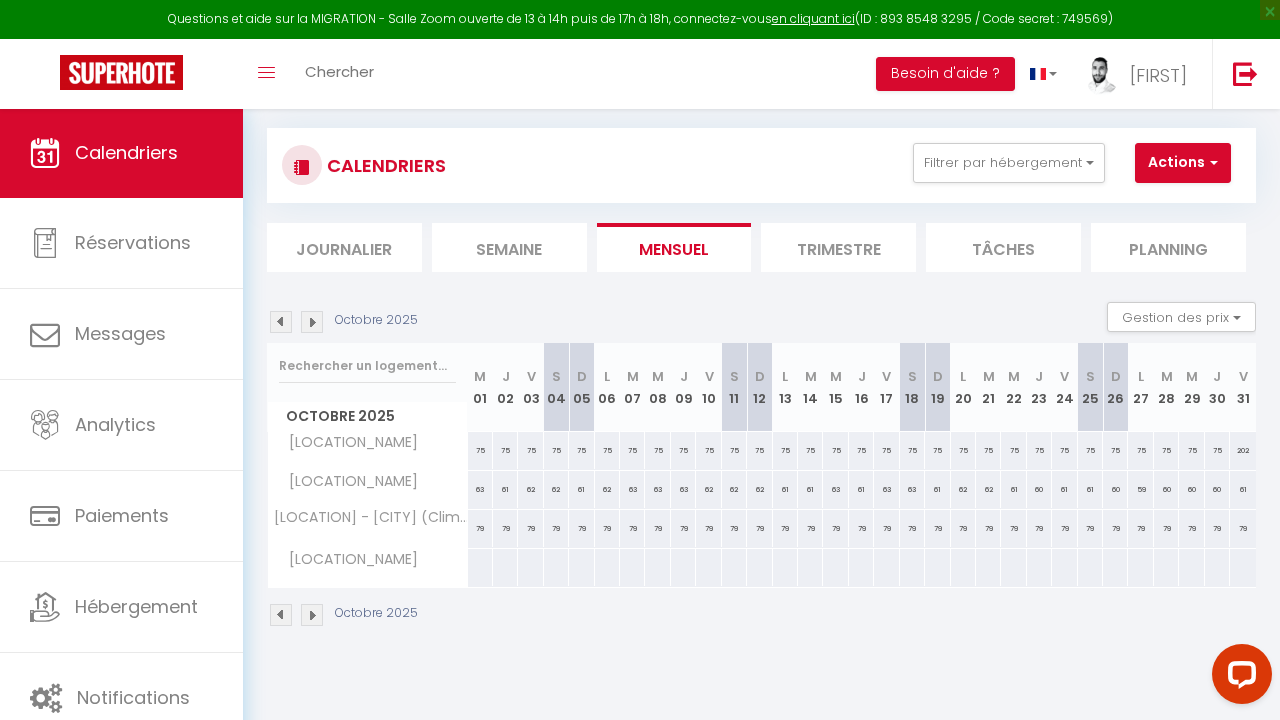 click on "Octobre 2025" at bounding box center [345, 615] 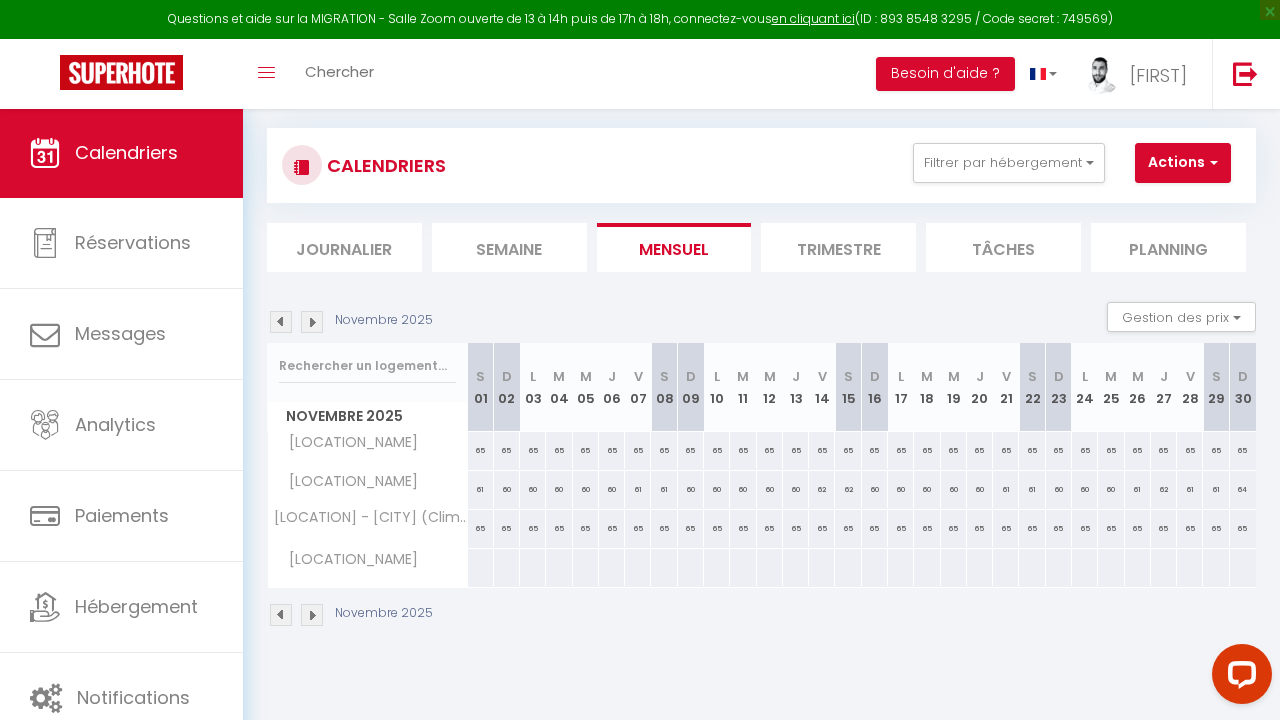 click at bounding box center [312, 615] 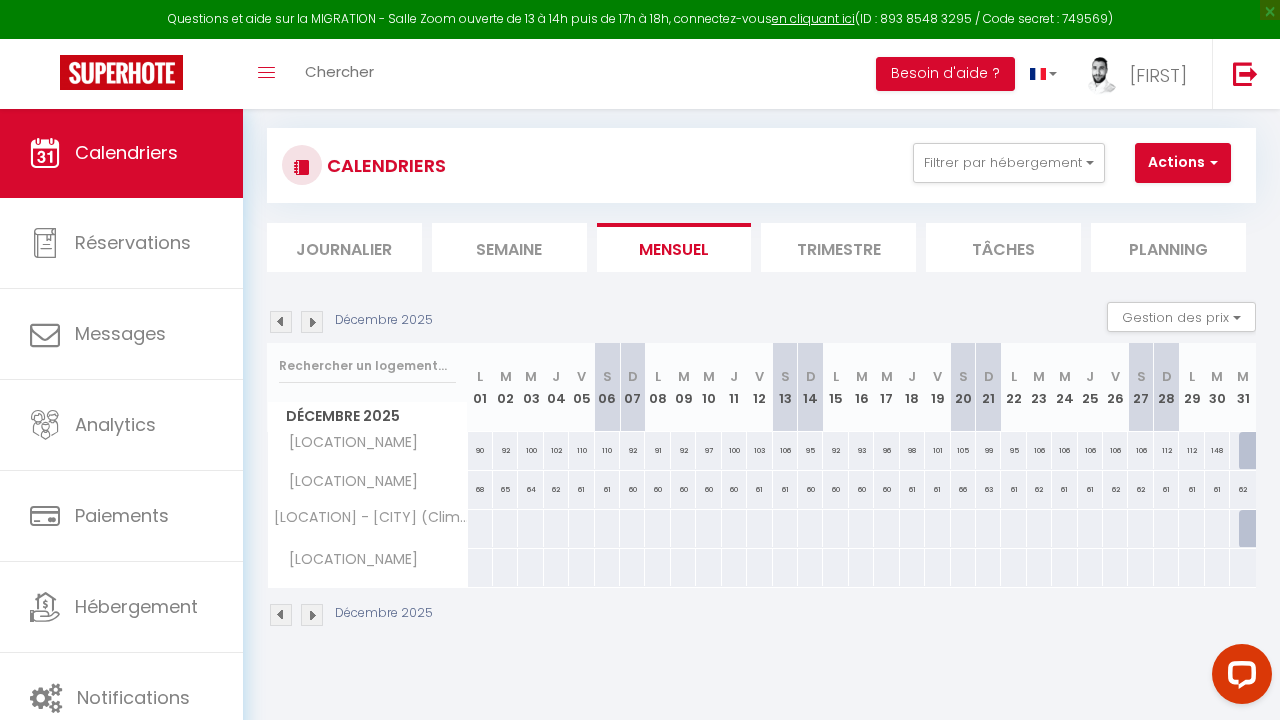 click on "90" at bounding box center (480, 450) 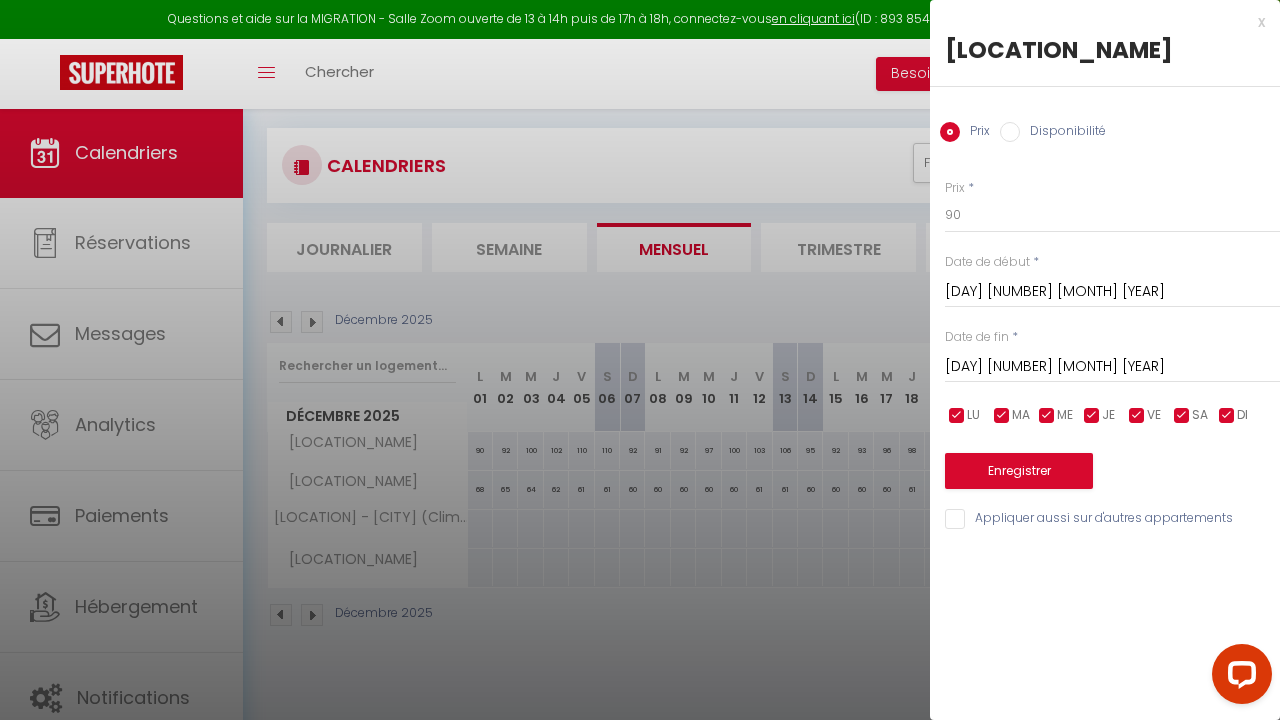 click on "[DAY] [NUMBER] [MONTH] [YEAR]" at bounding box center [1112, 367] 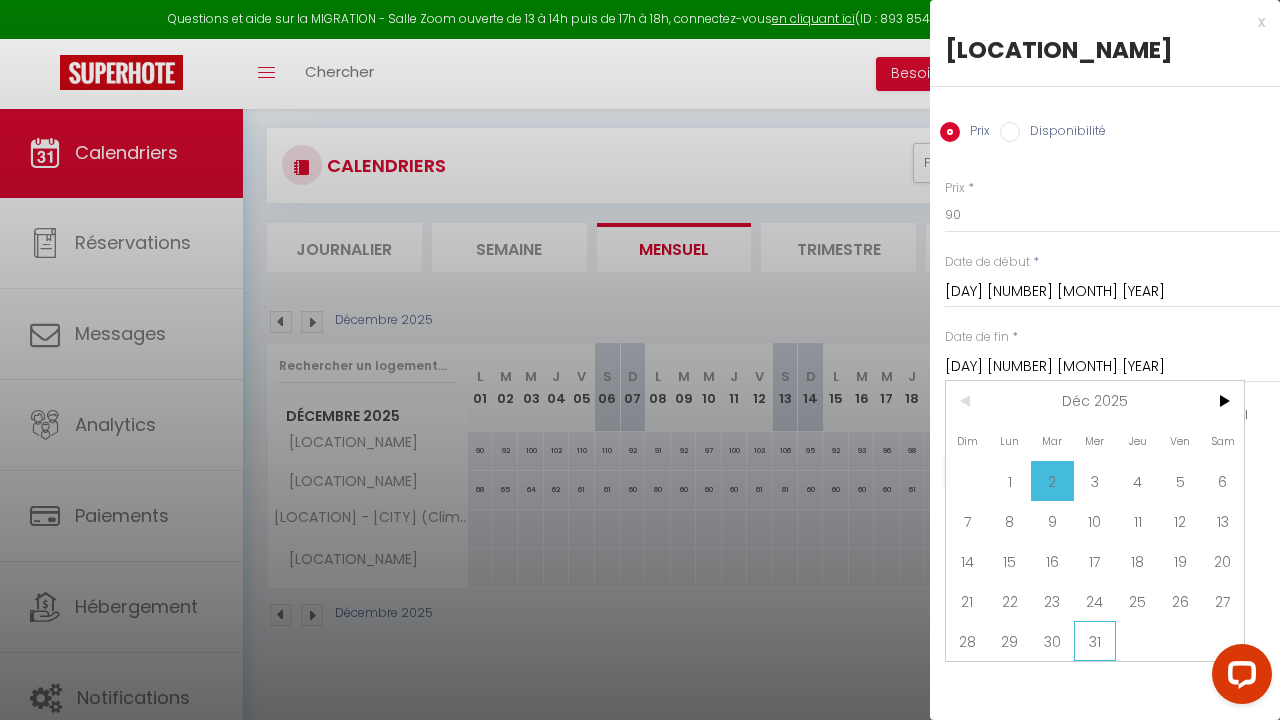 click on "31" at bounding box center [1095, 641] 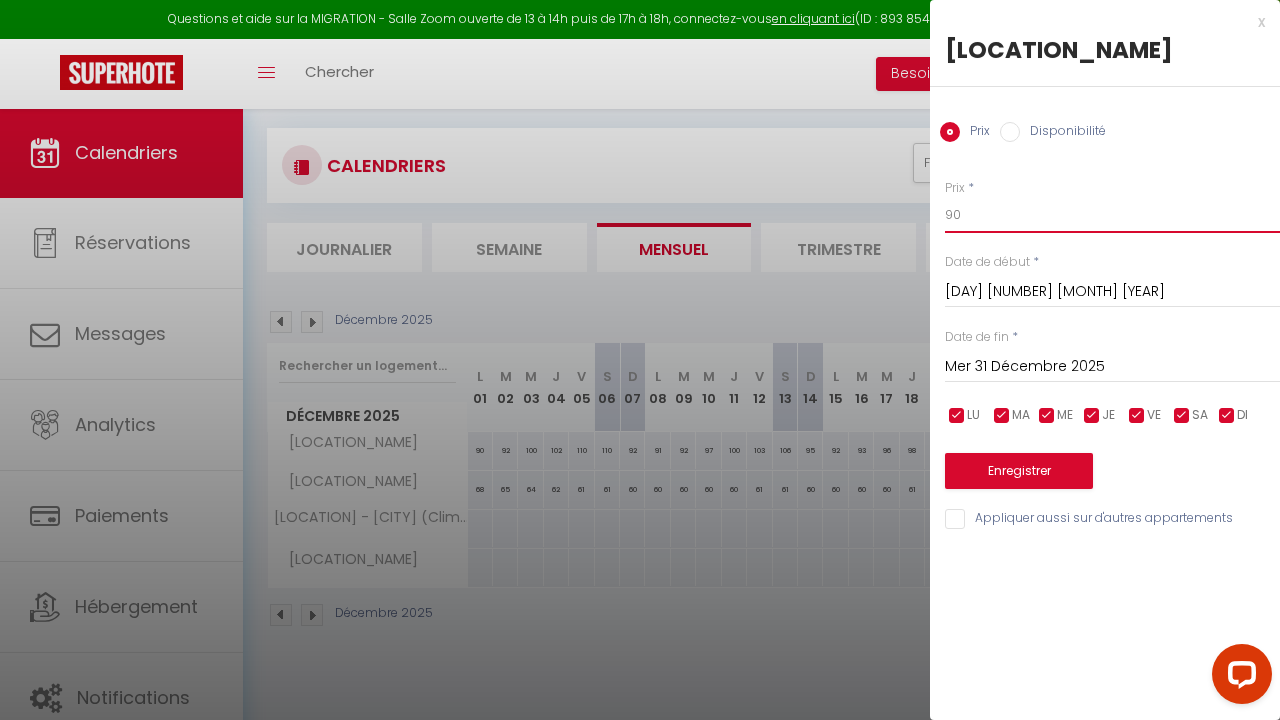 click on "90" at bounding box center (1112, 215) 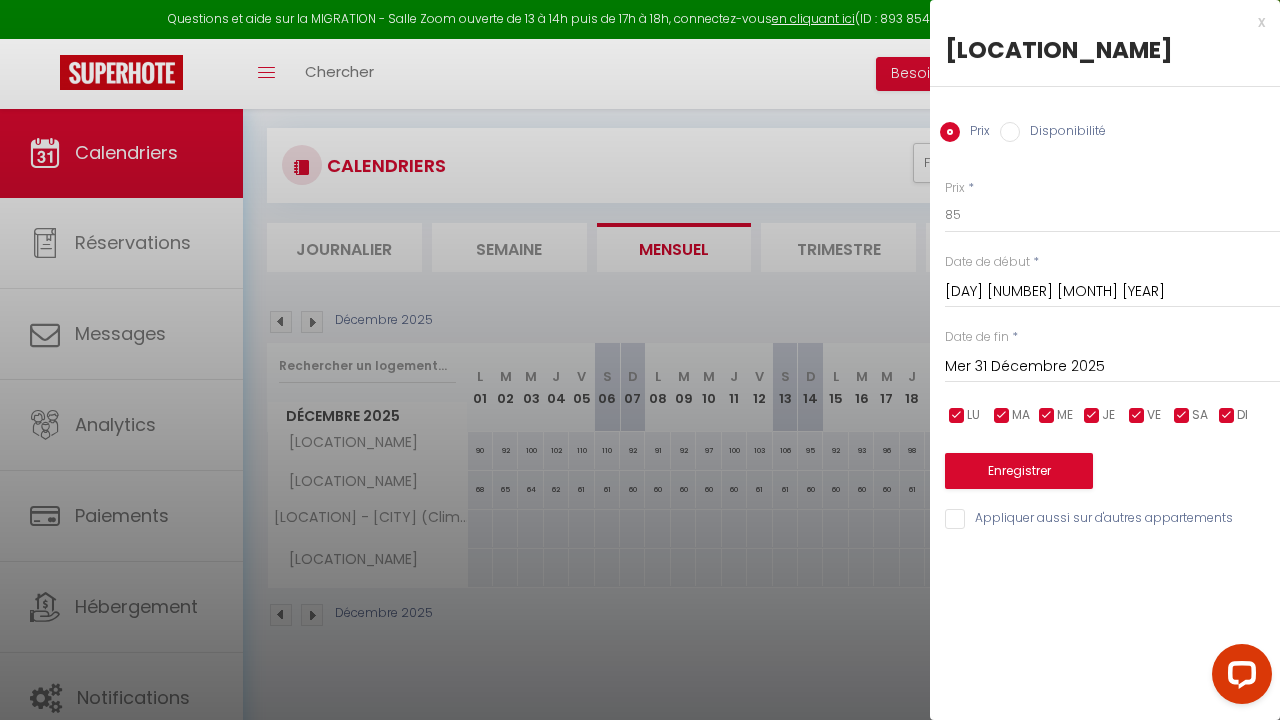 click on "Enregistrer" at bounding box center (1112, 458) 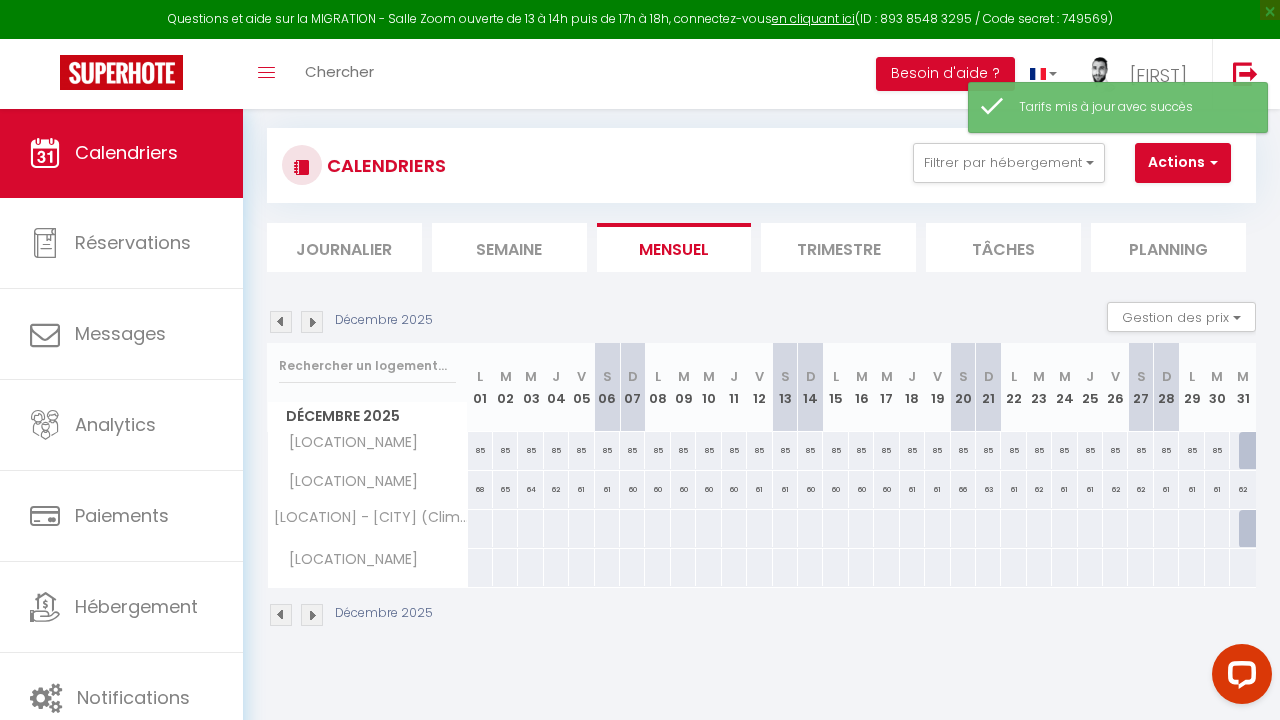 click at bounding box center (480, 528) 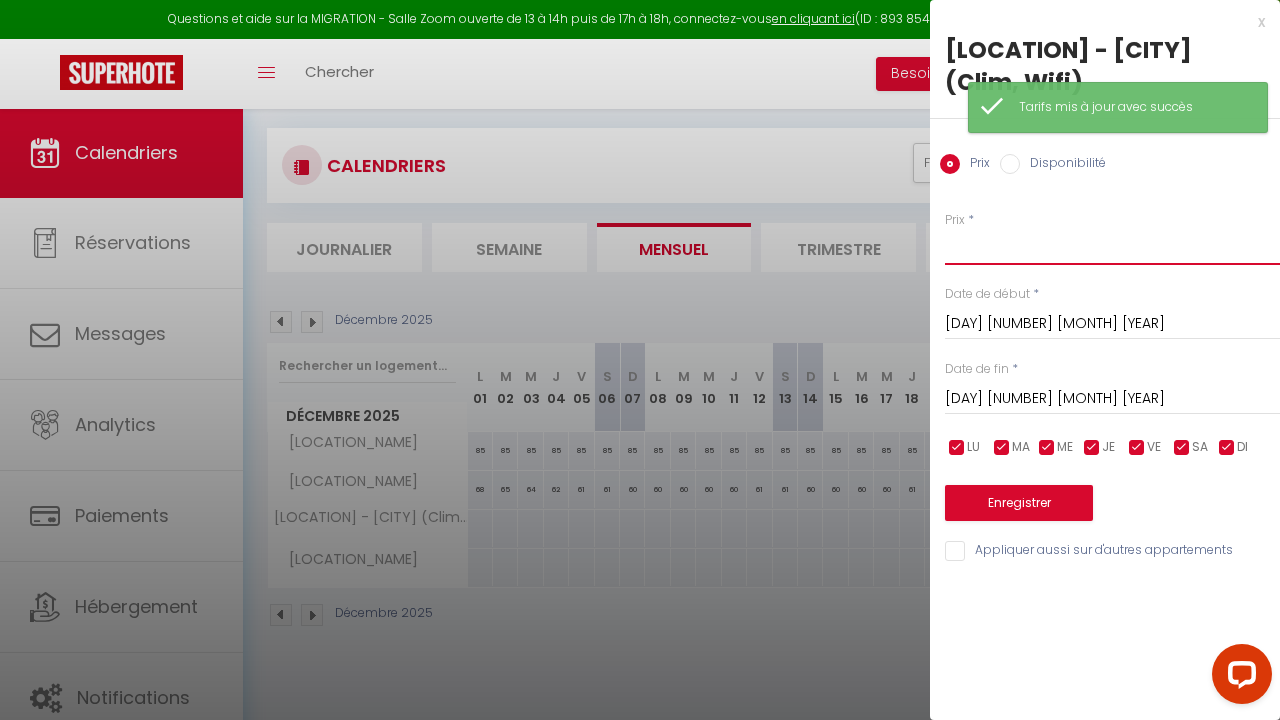 click on "Prix" at bounding box center (1112, 247) 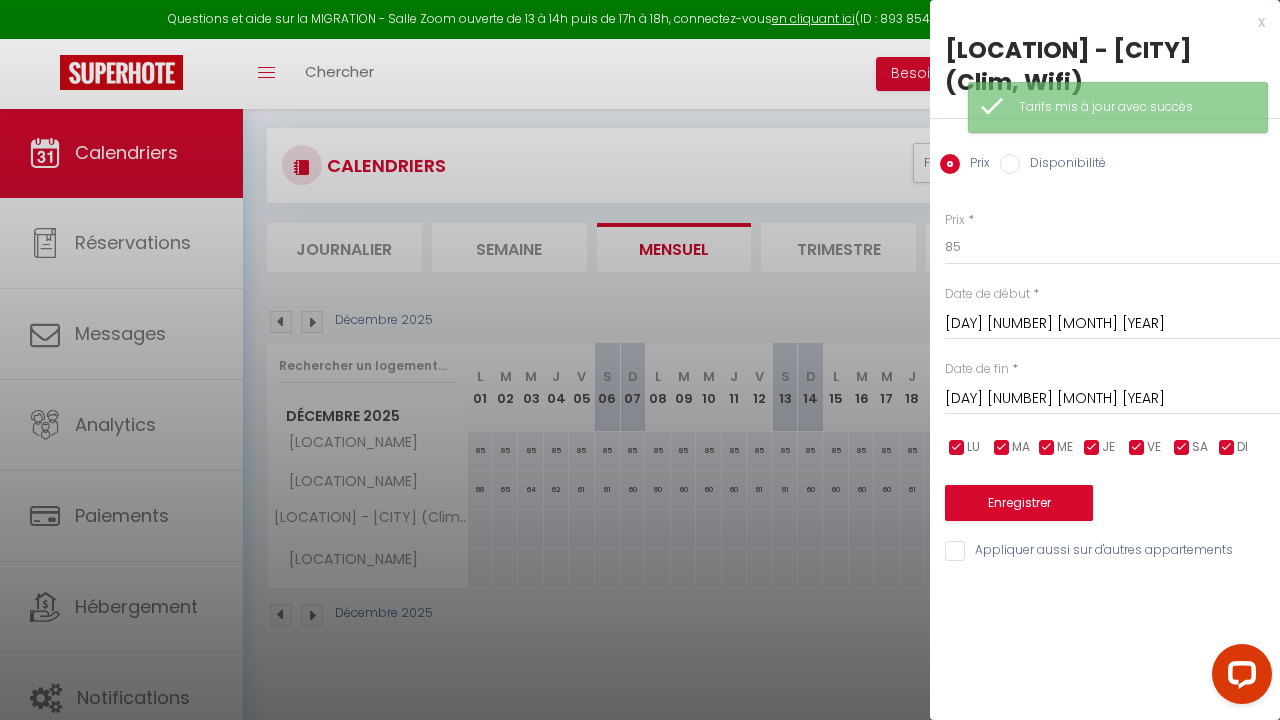 click on "[DAY] [NUMBER] [MONTH] [YEAR]" at bounding box center [1112, 399] 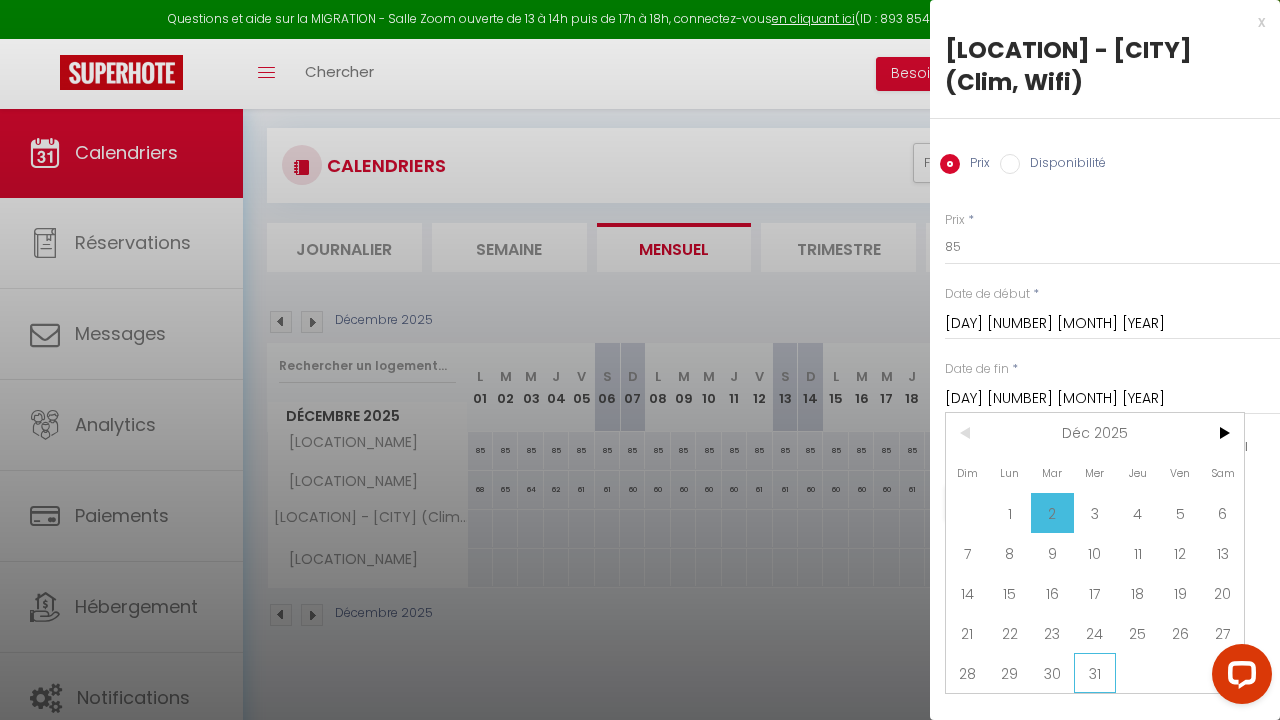 click on "31" at bounding box center (1095, 673) 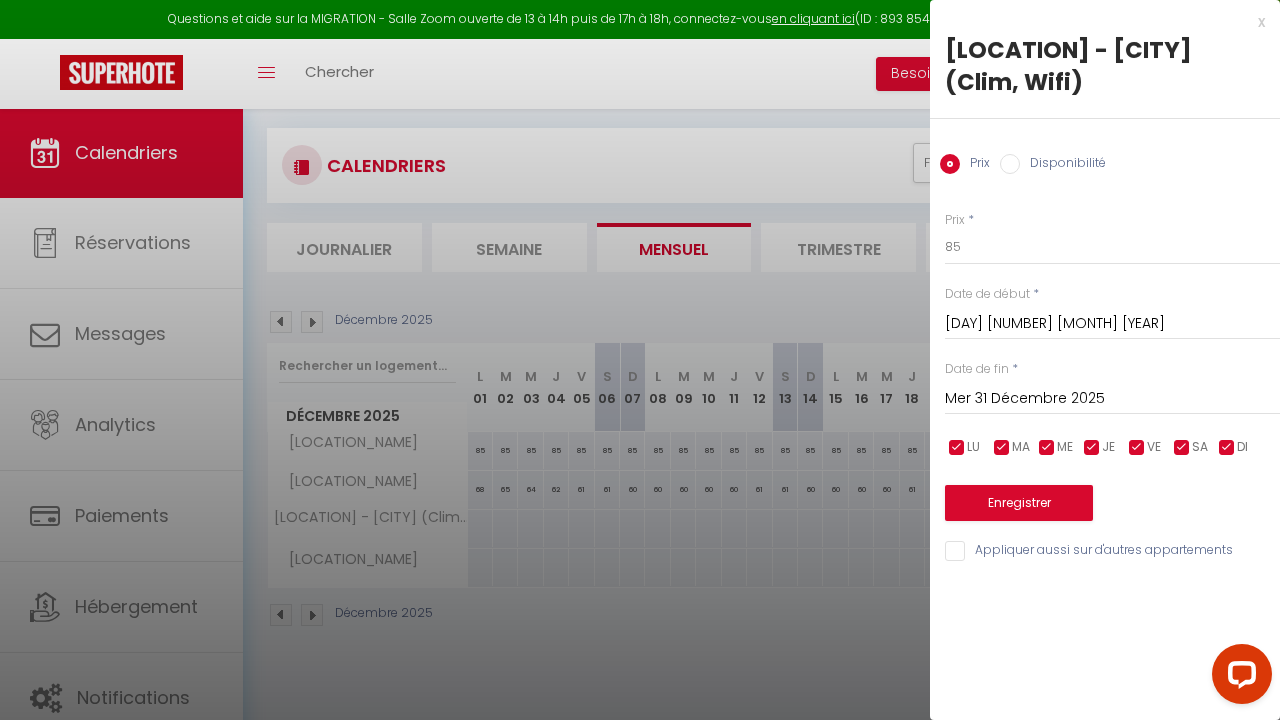 click on "Enregistrer" at bounding box center (1019, 503) 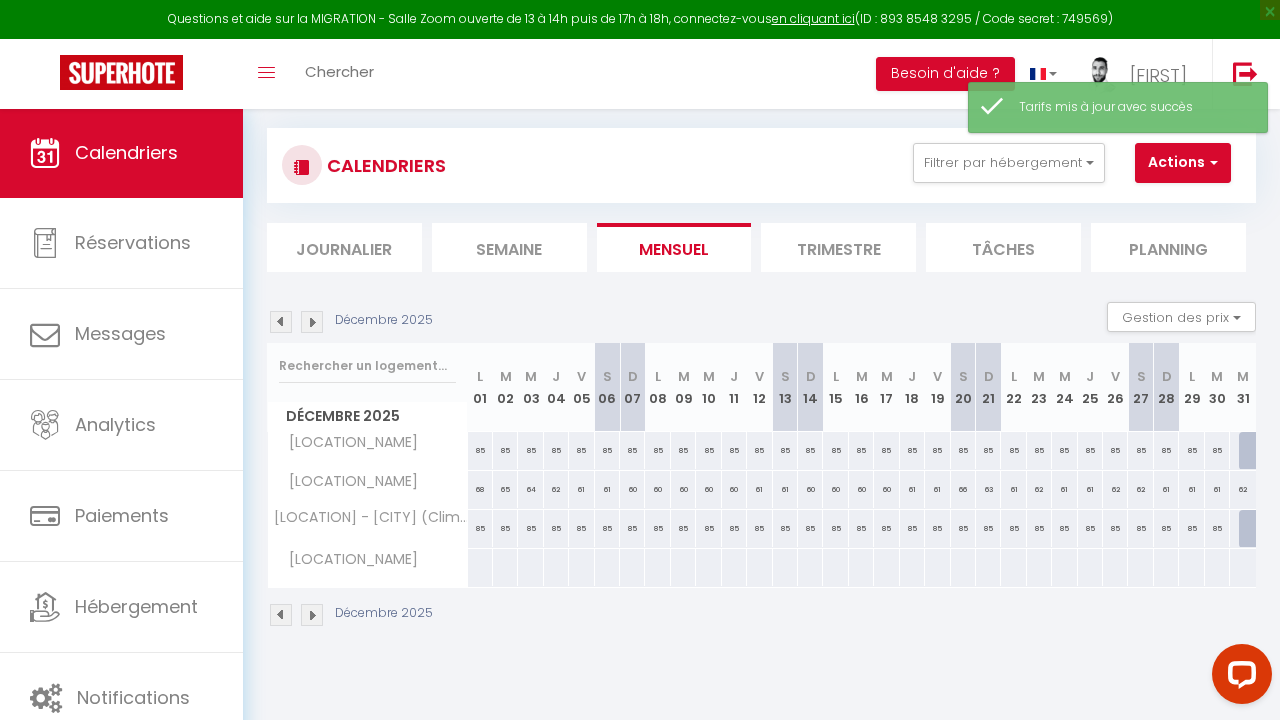 click at bounding box center (281, 615) 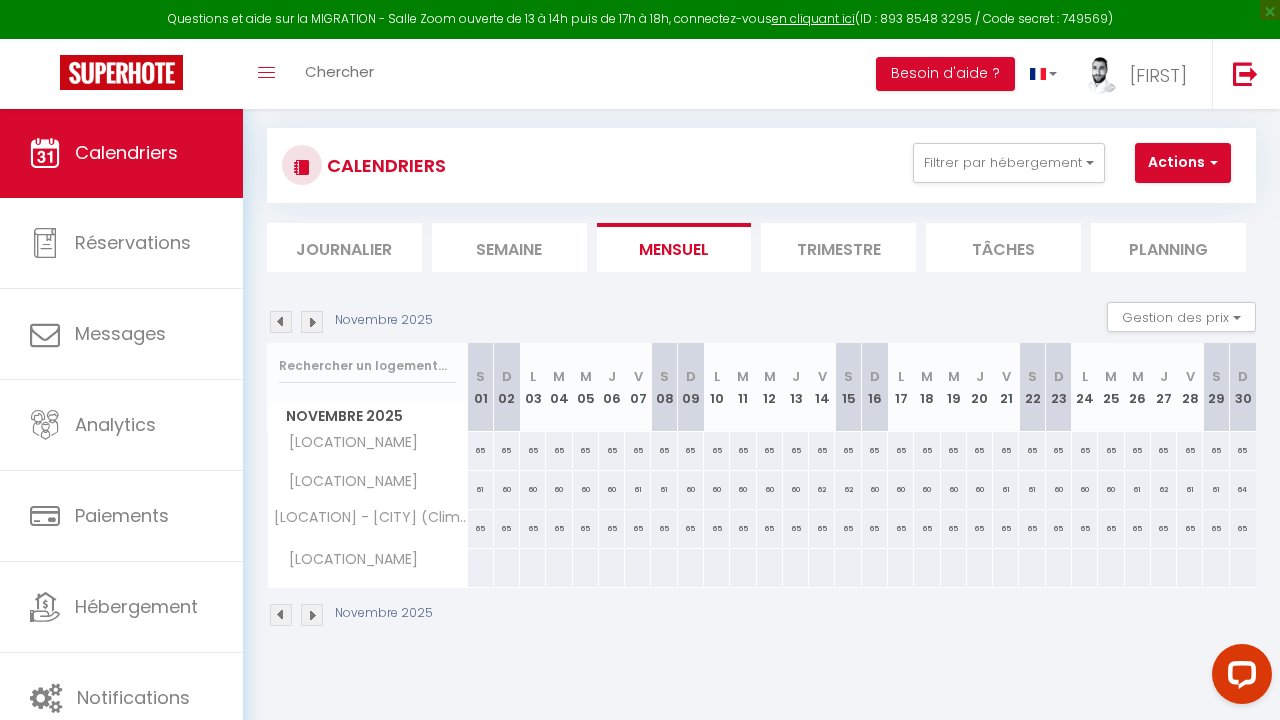 click at bounding box center (281, 615) 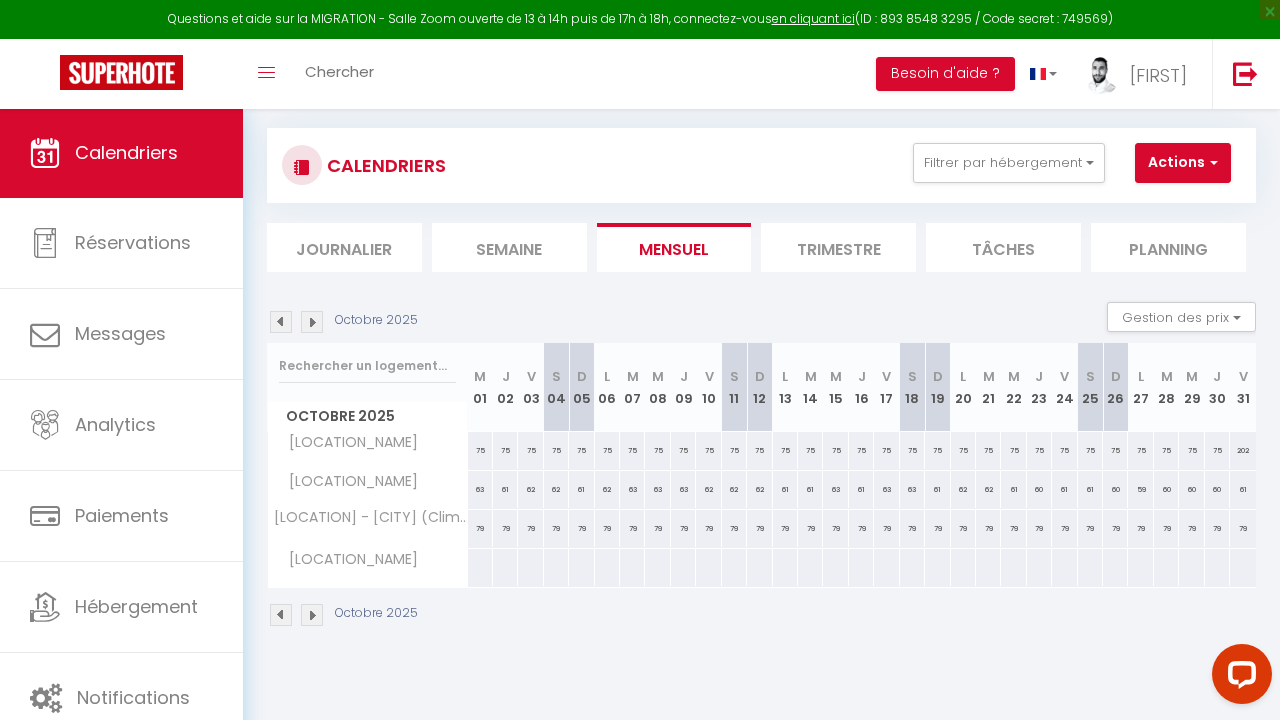 click at bounding box center (281, 615) 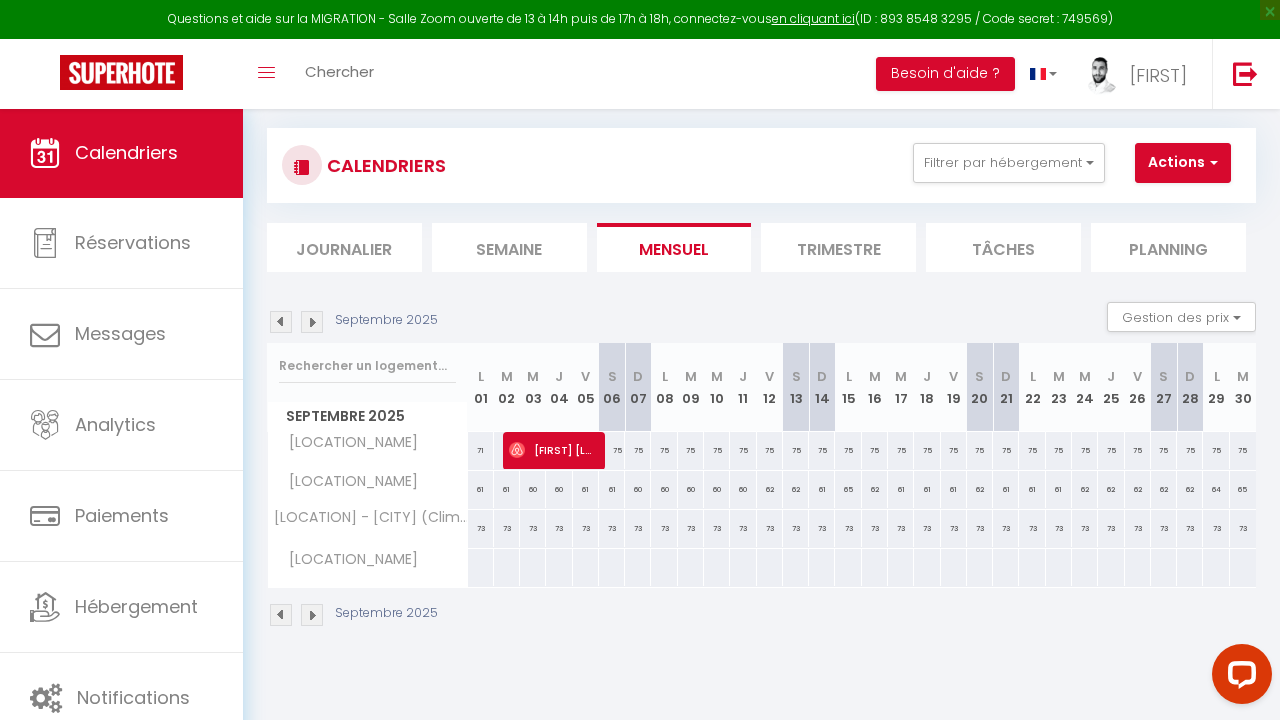 click at bounding box center [281, 615] 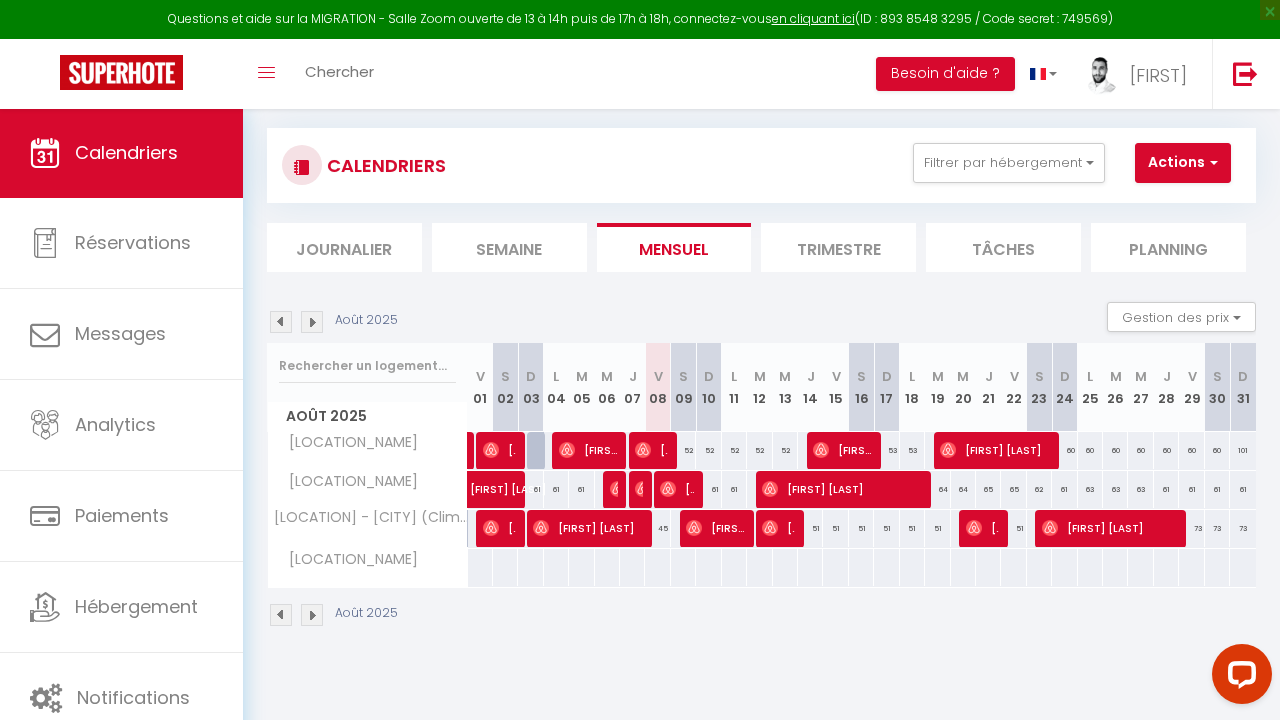 click at bounding box center [312, 615] 